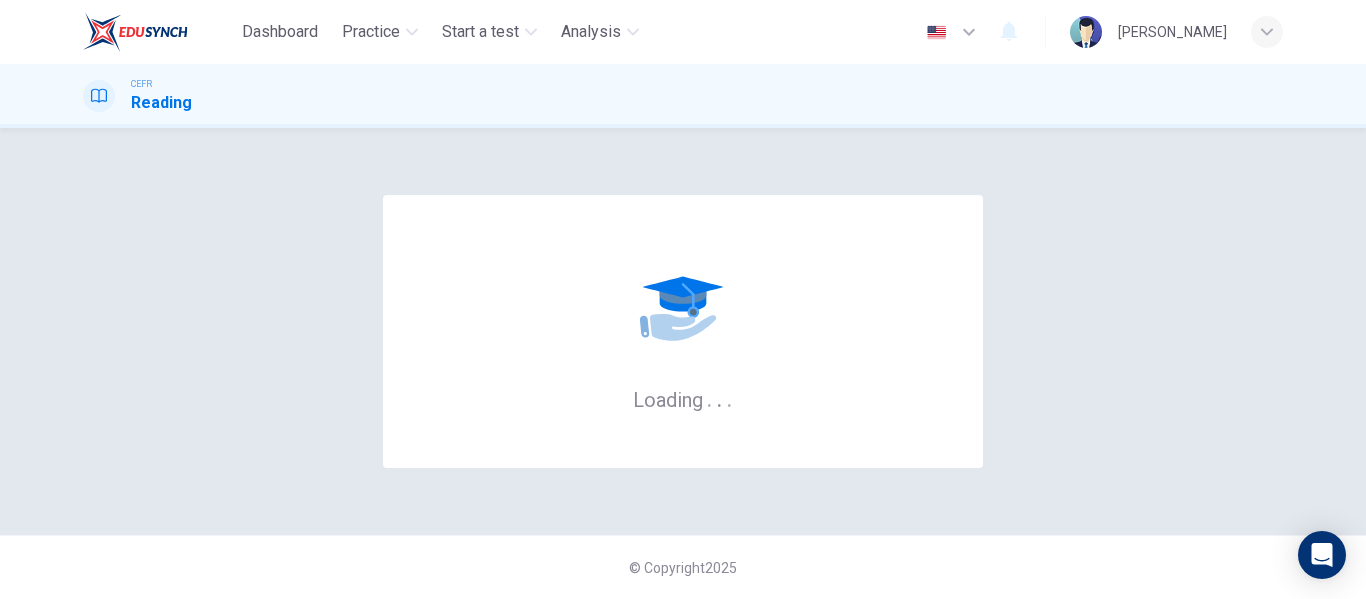 scroll, scrollTop: 0, scrollLeft: 0, axis: both 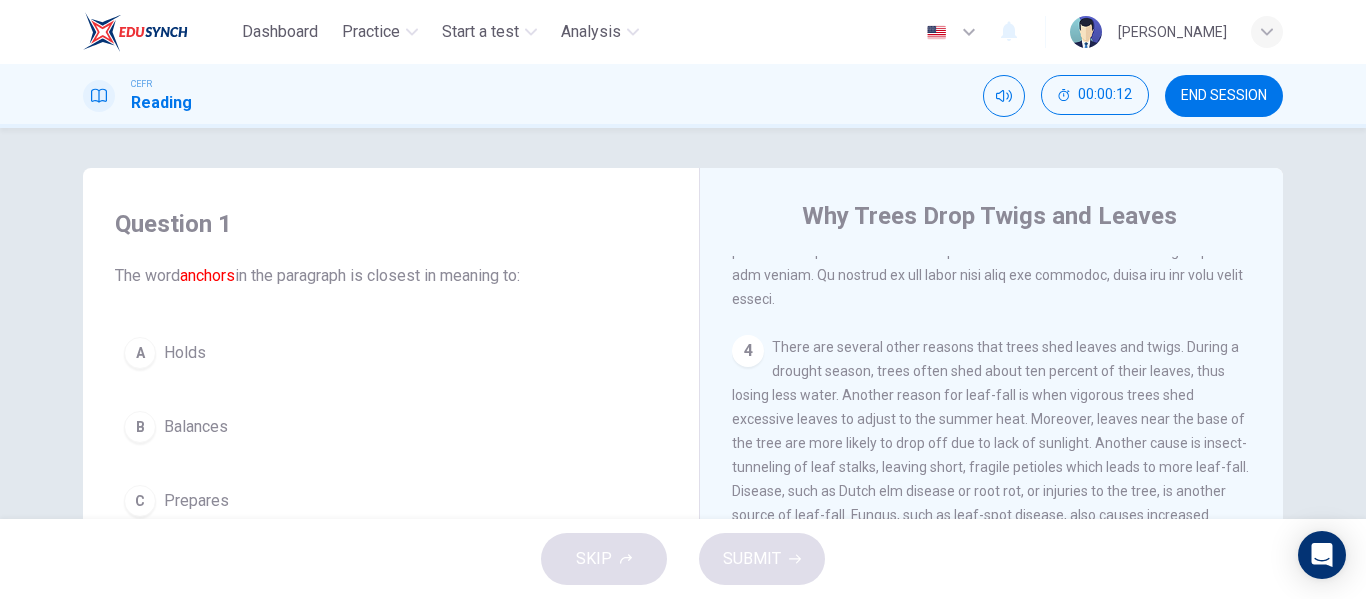 click on "1 A tree is a perennial plant that consists of a long stem, trunk, branches and in most species, leaves. They have evolved their structure to compete for sunlight with other plants. Trees usually live for a long time, up to thousands of years old and they have existed on the planet for 370 million years. A tree has woody tissue and is surrounded by bark that protects the plant. The root of a tree  anchors  it in place and the branches carry leaves that capture light and process it into sugar by photosynthesis. 2 The function of trees in our environment is invaluable. They release oxygen into our atmosphere and remove carbon dioxide, storing carbon in their own tissues. Trees prevent soil erosion by soaking up water in areas with high rainfall. In tropical rainforests and various other regions of the world, trees provide a habitat for a vast number of animal and plant species. Other functions of trees are in the provision of wood for fuel, cooking, heating, construction, paper production and fruit. 3 4 5" at bounding box center [1005, 559] 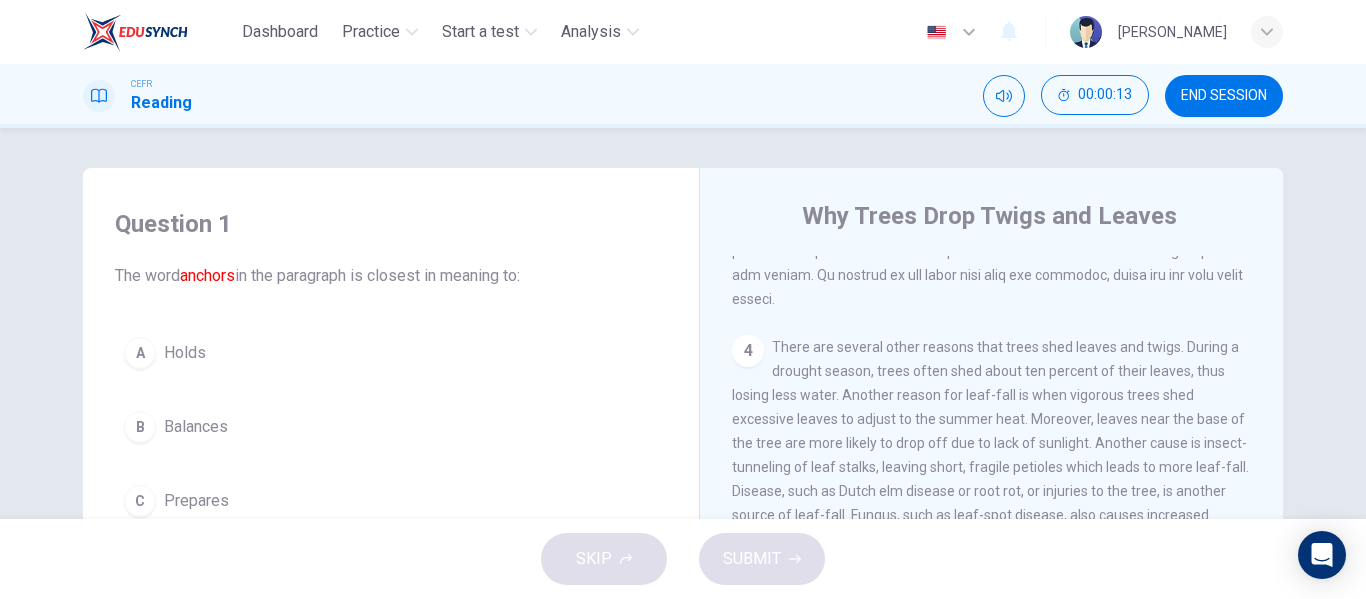 scroll, scrollTop: 342, scrollLeft: 0, axis: vertical 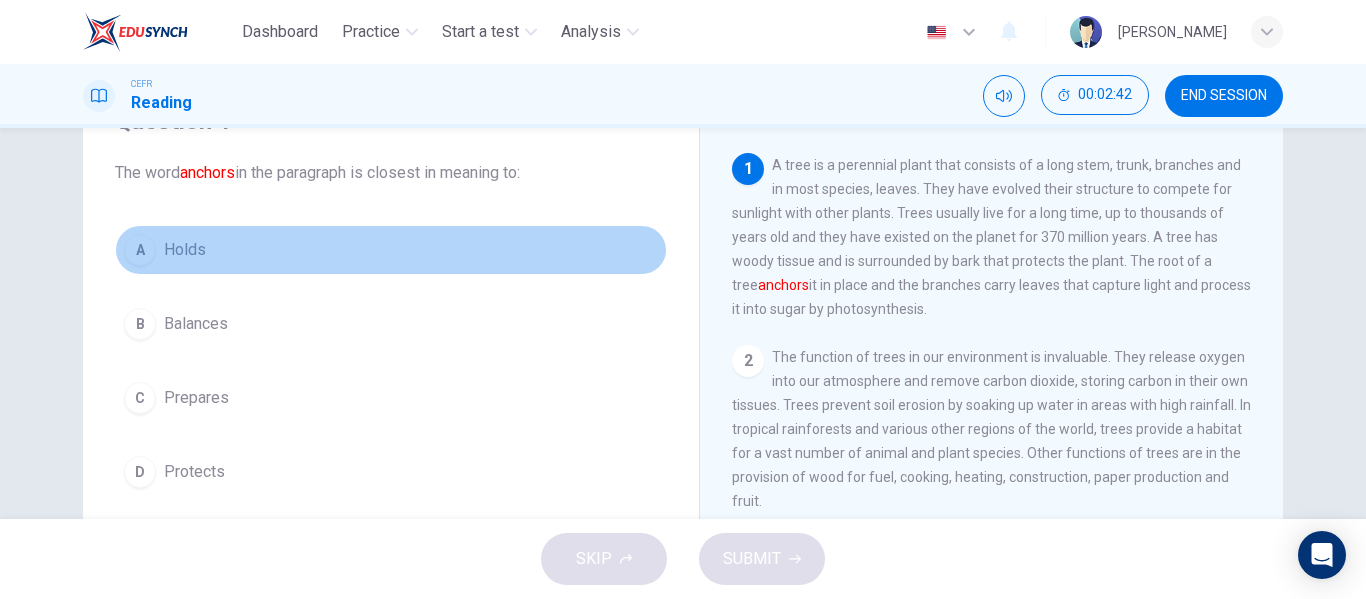 click on "Holds" at bounding box center (185, 250) 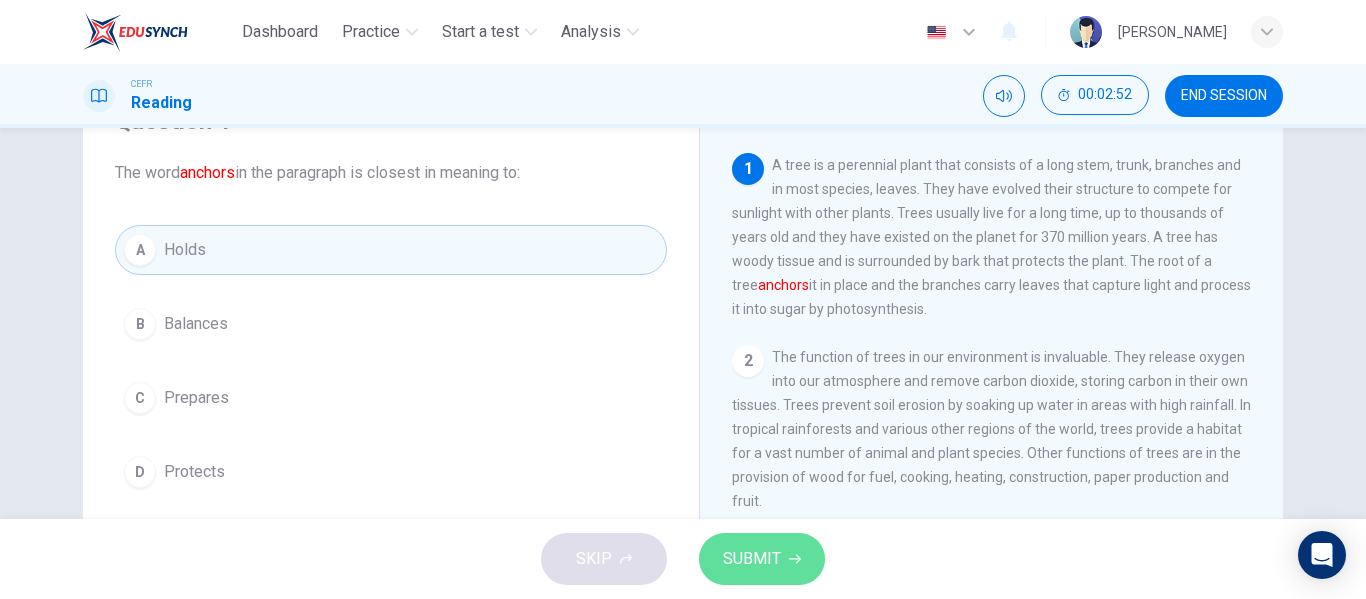 click 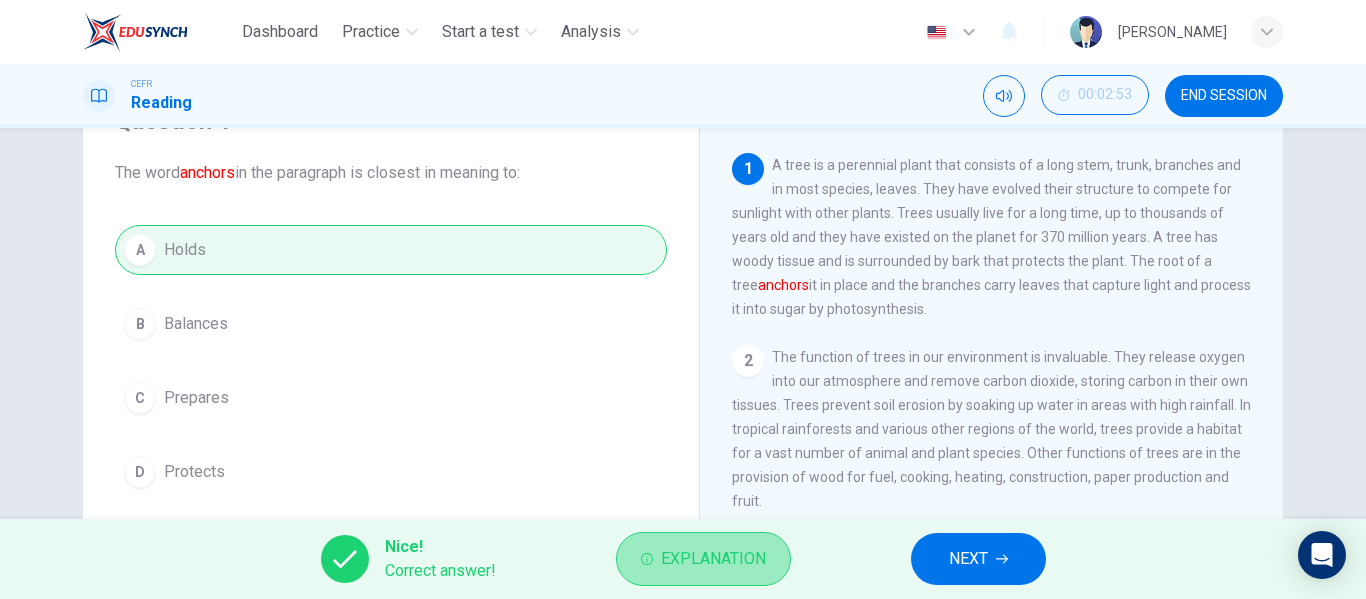 click on "Explanation" at bounding box center (713, 559) 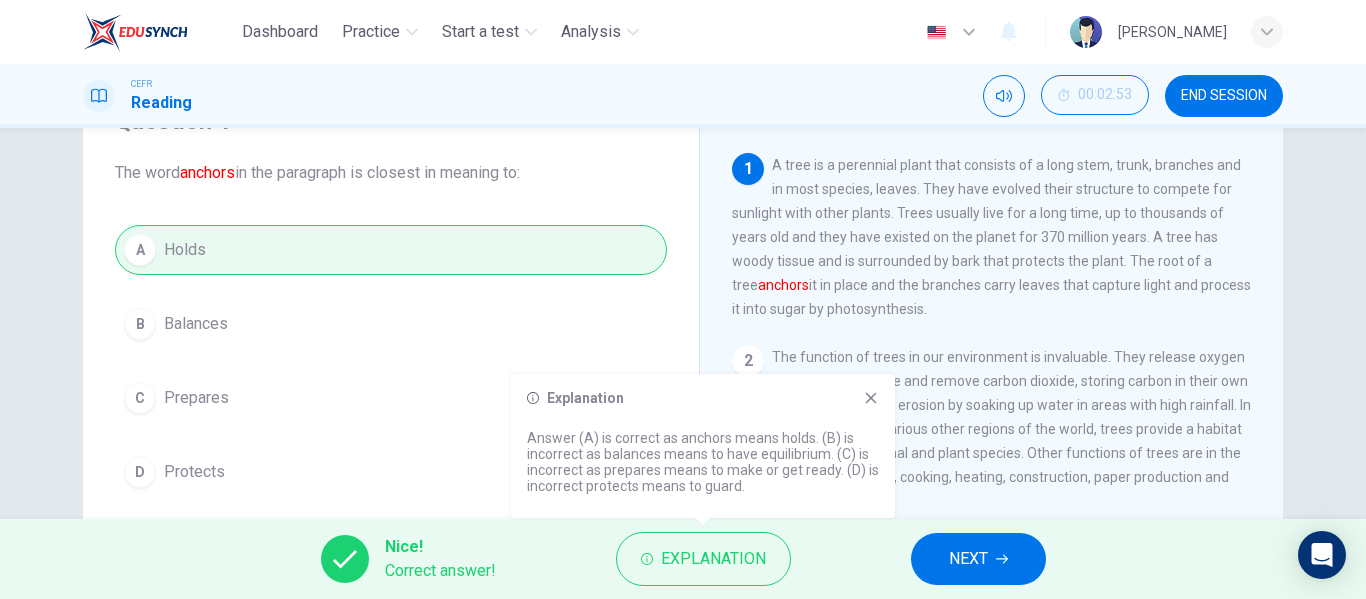 click on "The function of trees in our environment is invaluable. They release oxygen into our atmosphere and remove carbon dioxide, storing carbon in their own tissues. Trees prevent soil erosion by soaking up water in areas with high rainfall. In tropical rainforests and various other regions of the world, trees provide a habitat for a vast number of animal and plant species. Other functions of trees are in the provision of wood for fuel, cooking, heating, construction, paper production and fruit." at bounding box center [991, 429] 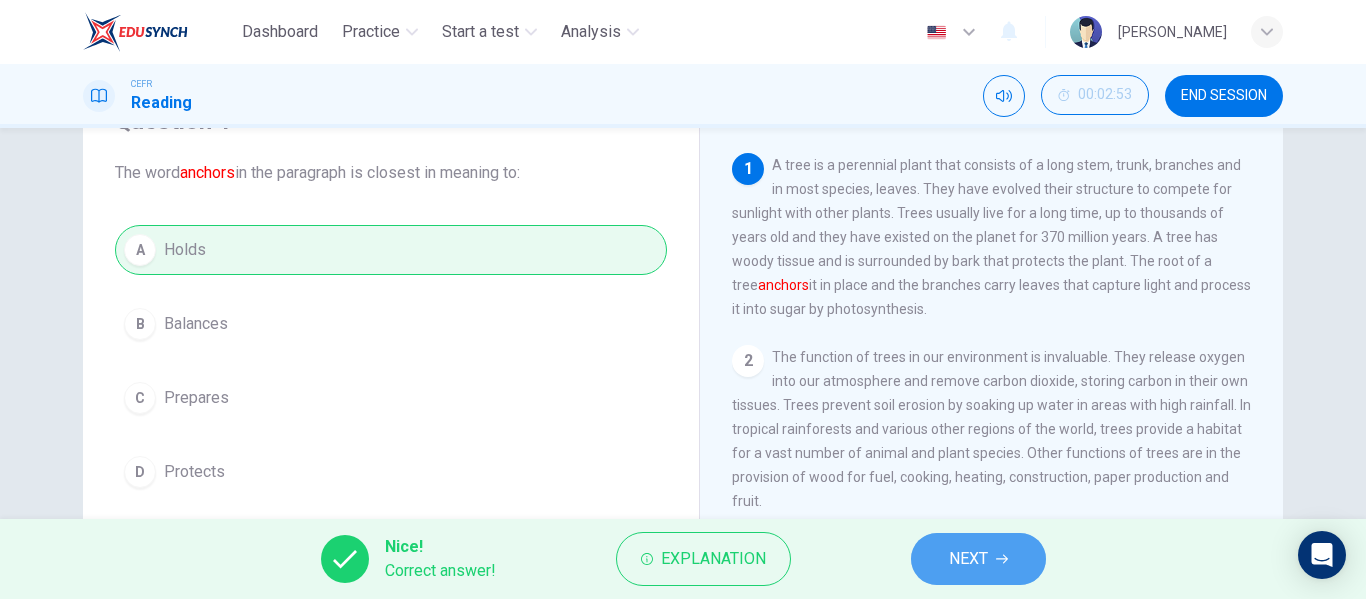 click on "NEXT" at bounding box center (978, 559) 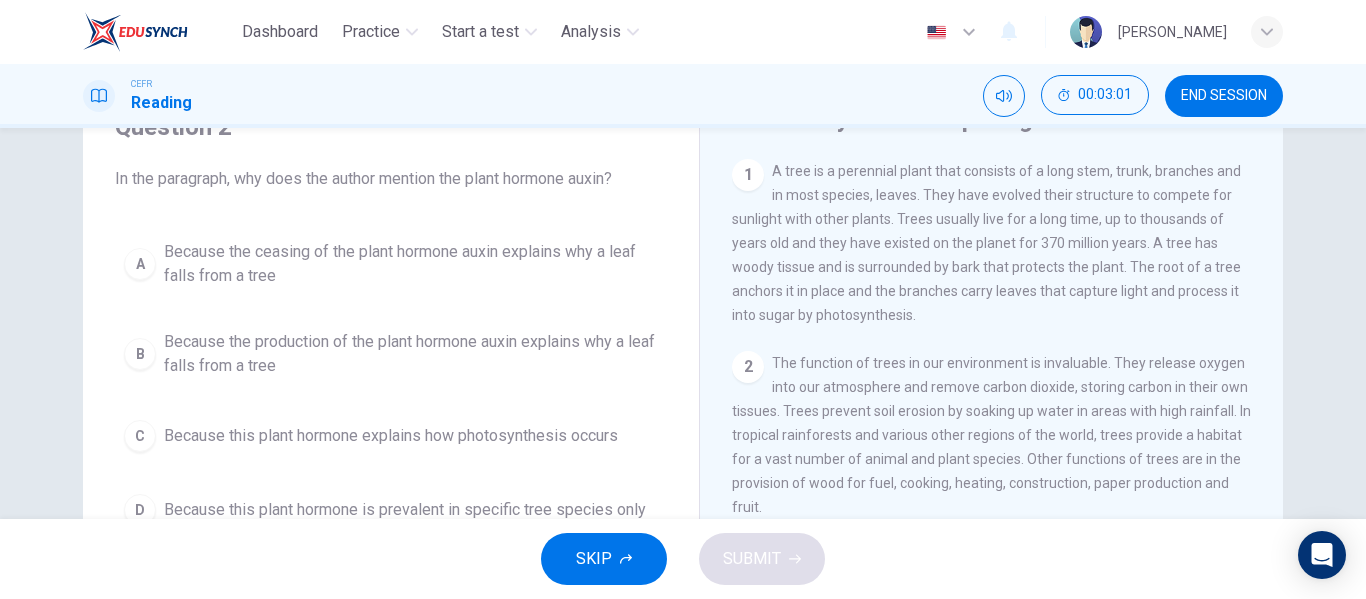 scroll, scrollTop: 101, scrollLeft: 0, axis: vertical 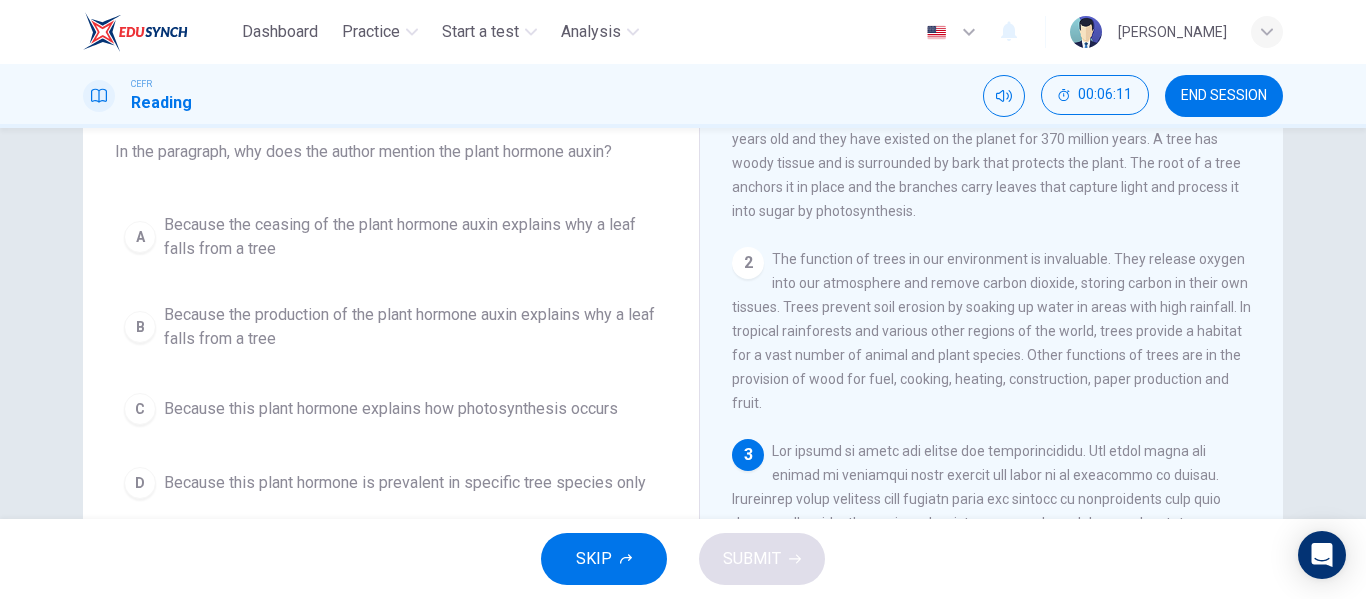 drag, startPoint x: 1258, startPoint y: 372, endPoint x: 1257, endPoint y: 402, distance: 30.016663 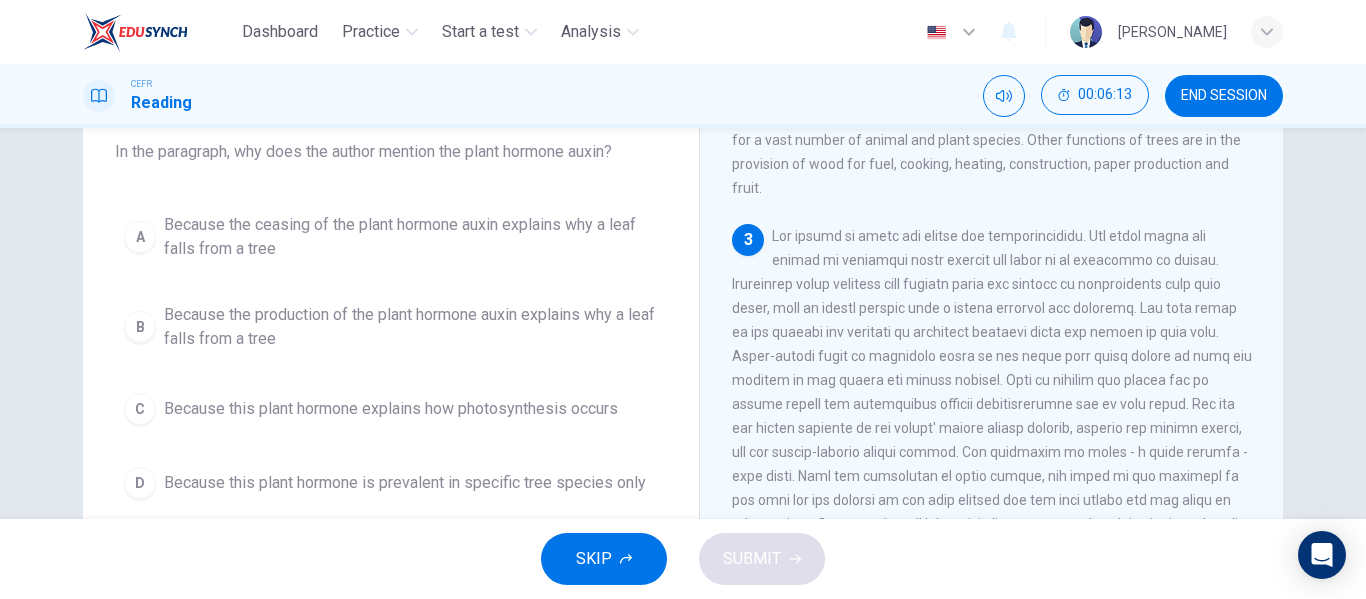 scroll, scrollTop: 290, scrollLeft: 0, axis: vertical 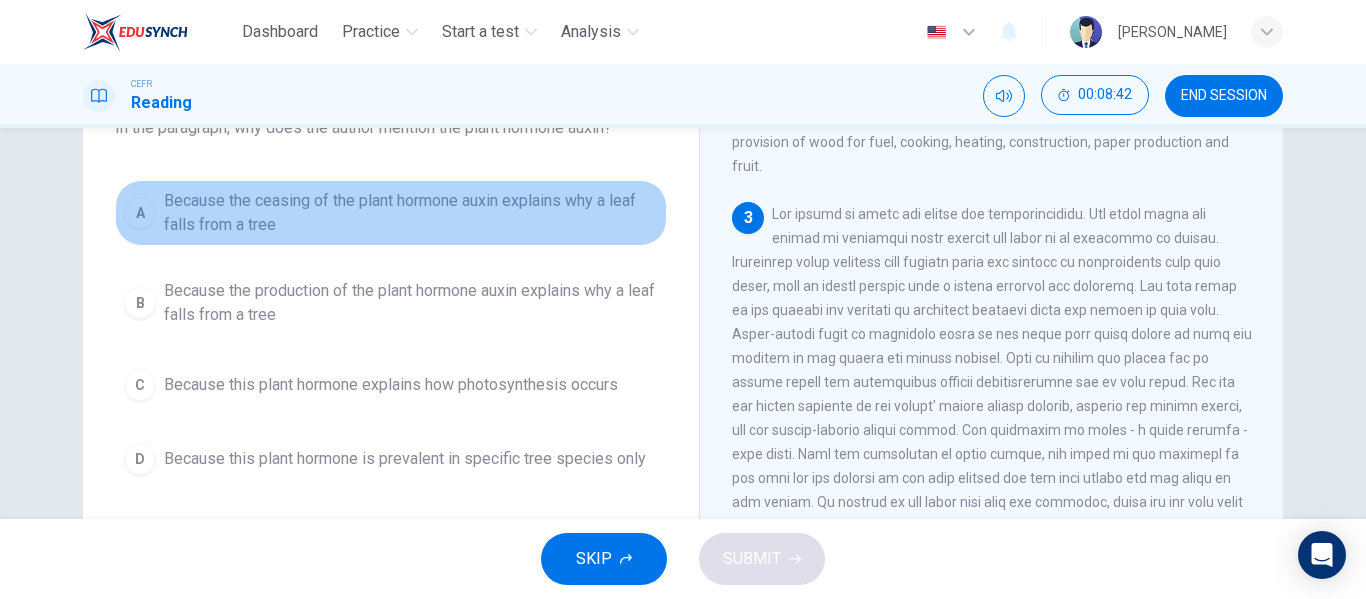 click on "A Because the ceasing of the plant hormone auxin explains why a leaf falls from a tree" at bounding box center [391, 213] 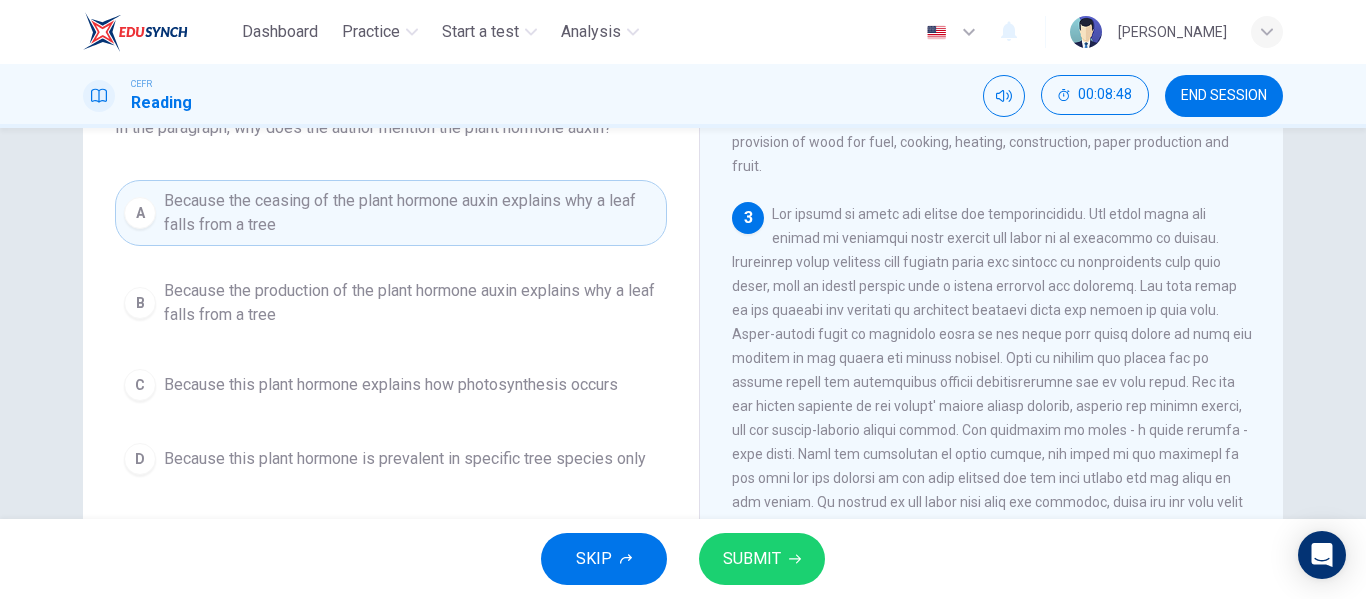 scroll, scrollTop: 190, scrollLeft: 0, axis: vertical 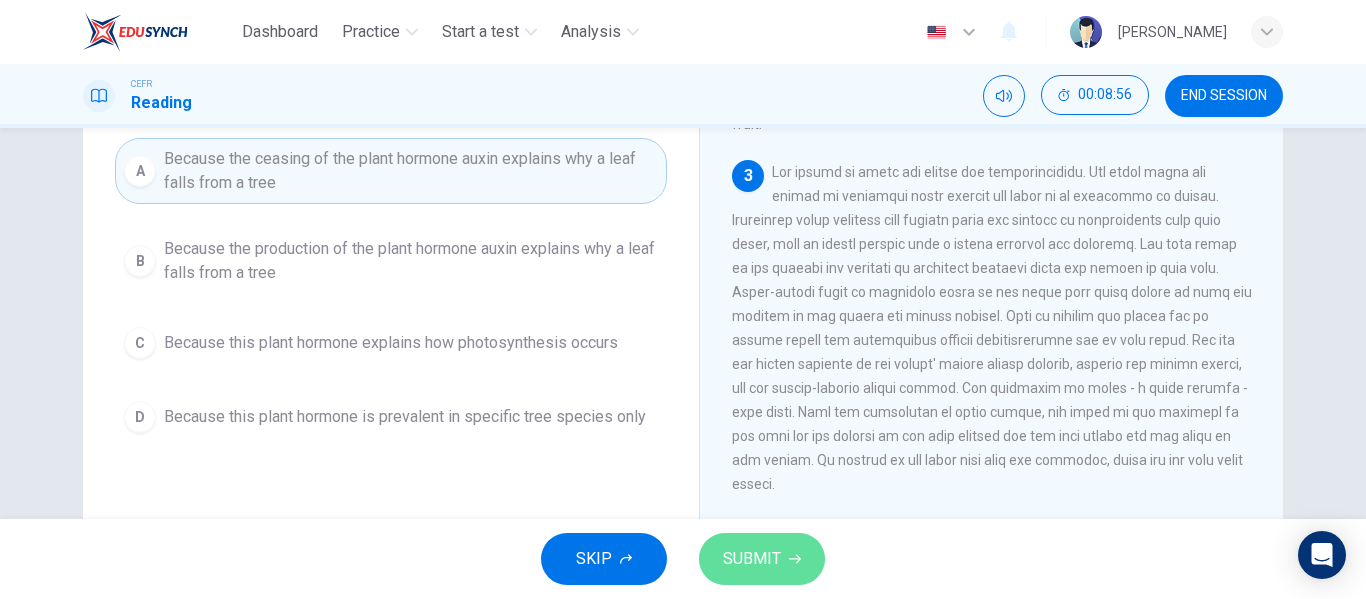 click on "SUBMIT" at bounding box center [752, 559] 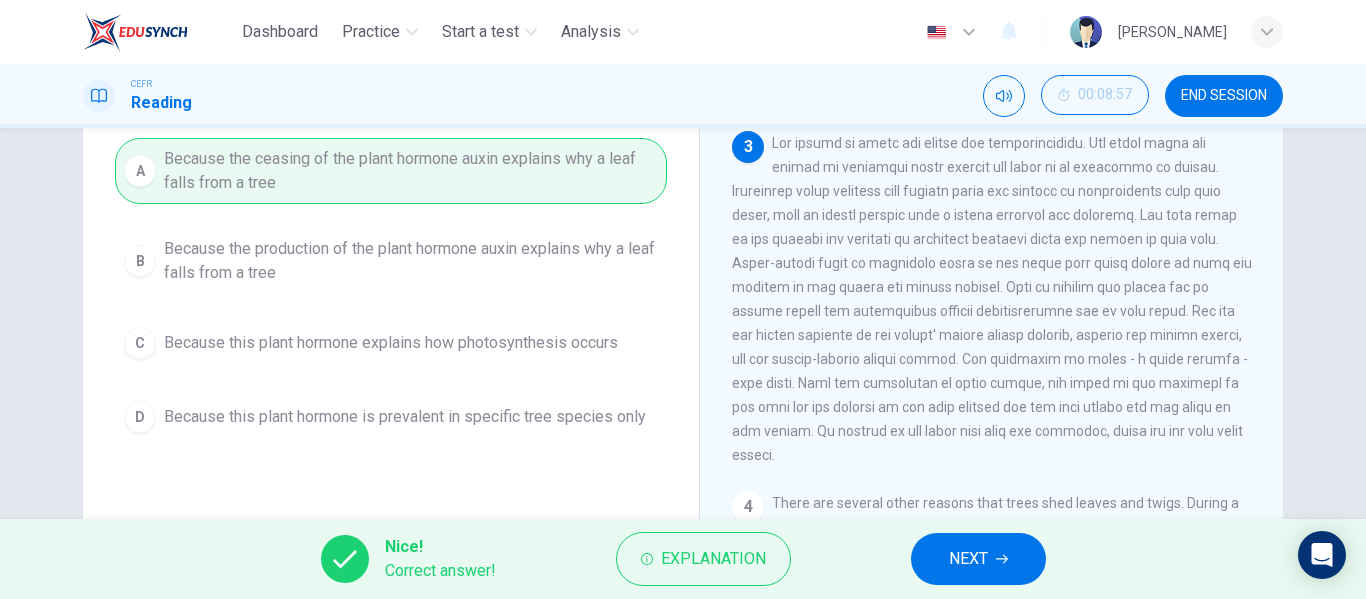 scroll, scrollTop: 290, scrollLeft: 0, axis: vertical 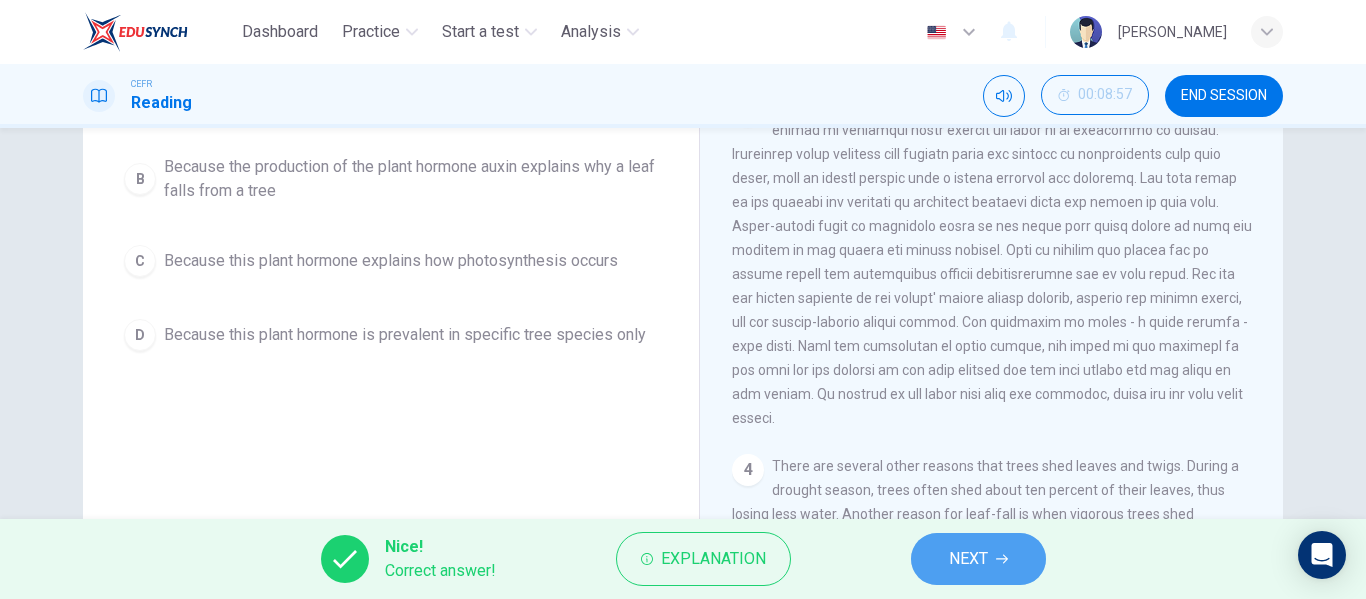 click on "NEXT" at bounding box center (978, 559) 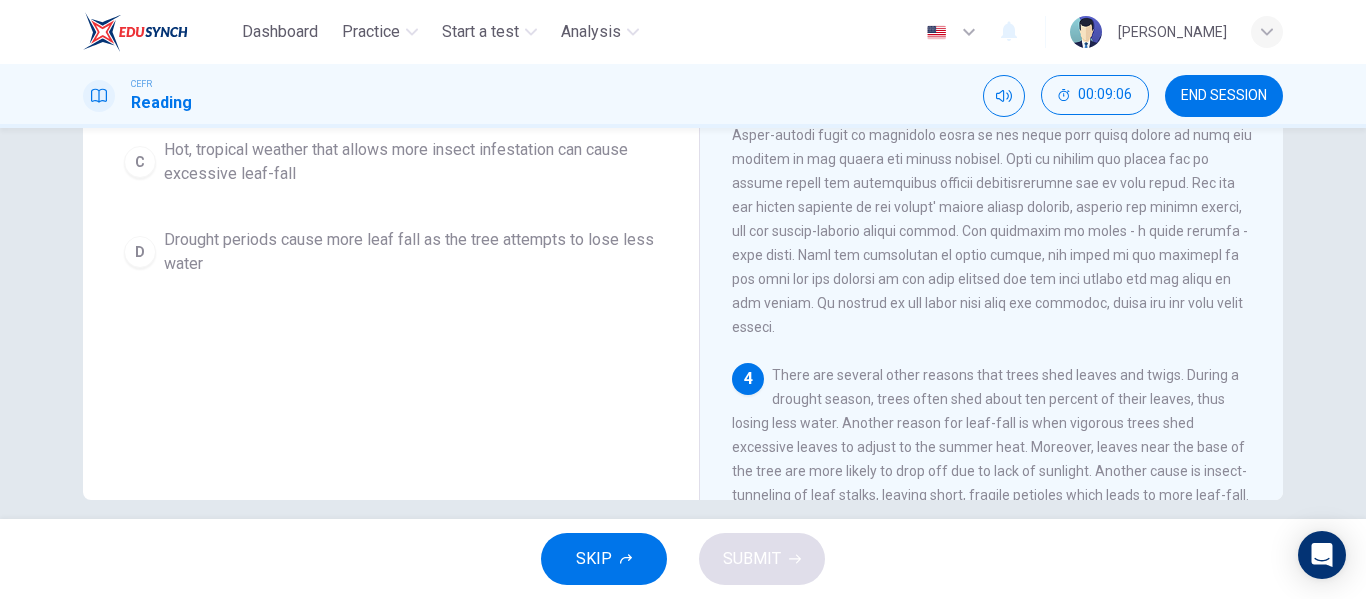 scroll, scrollTop: 384, scrollLeft: 0, axis: vertical 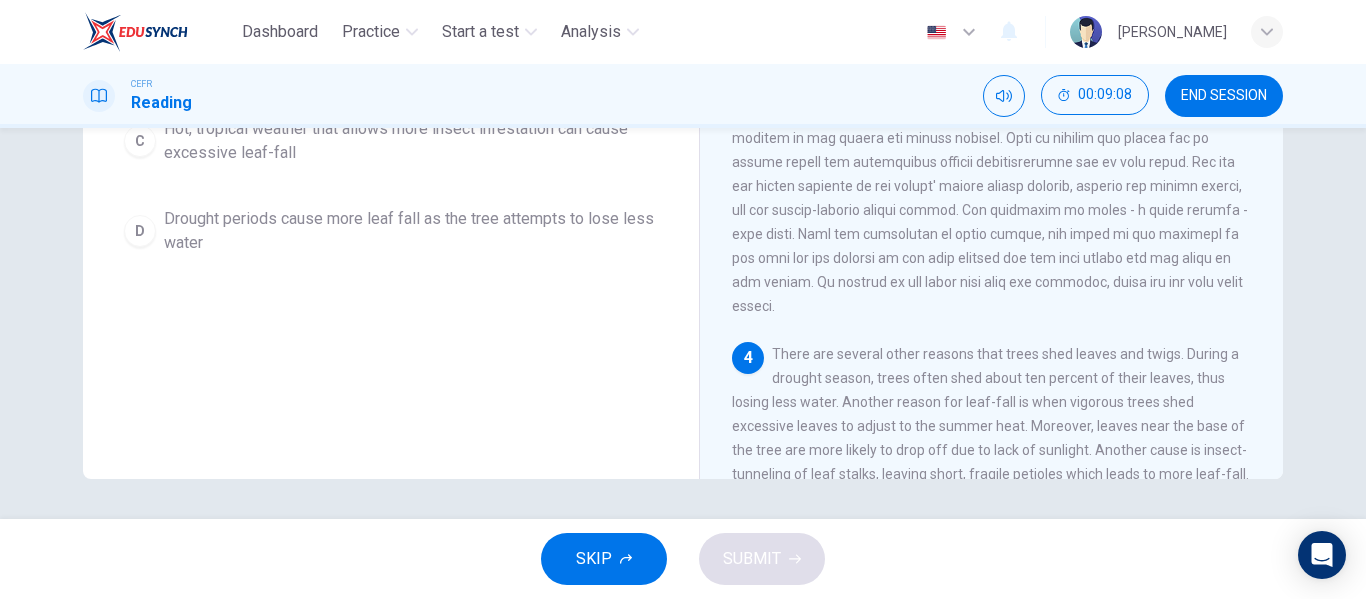 drag, startPoint x: 1261, startPoint y: 234, endPoint x: 1264, endPoint y: 274, distance: 40.112343 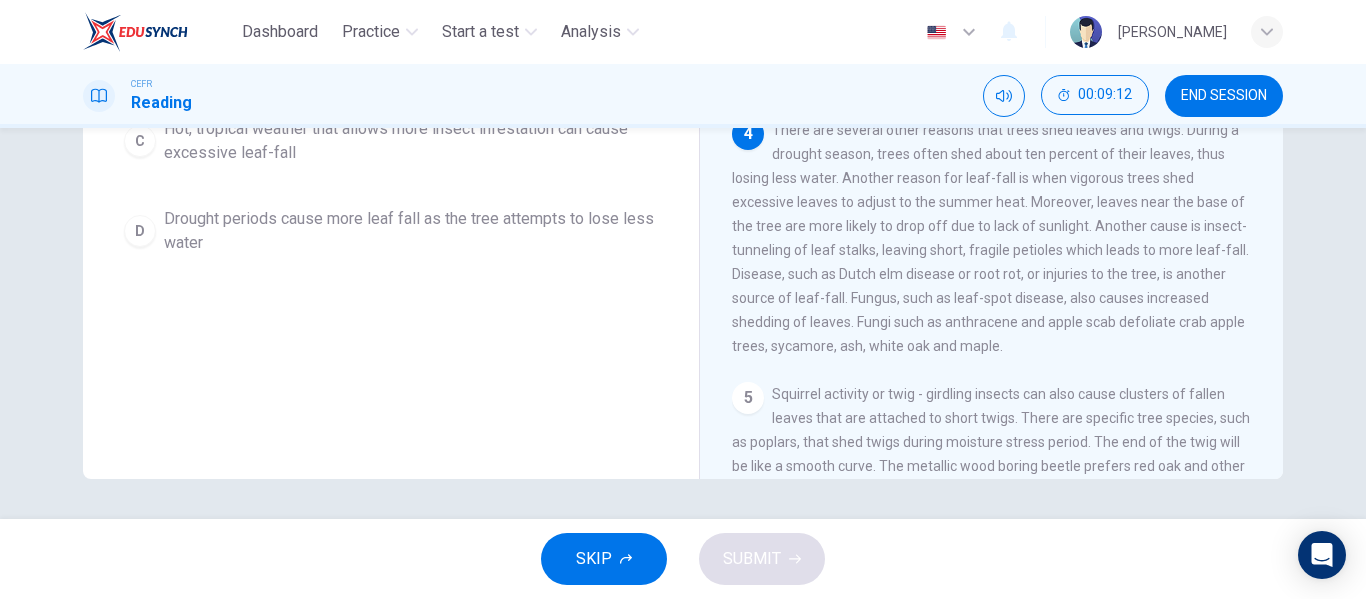 scroll, scrollTop: 502, scrollLeft: 0, axis: vertical 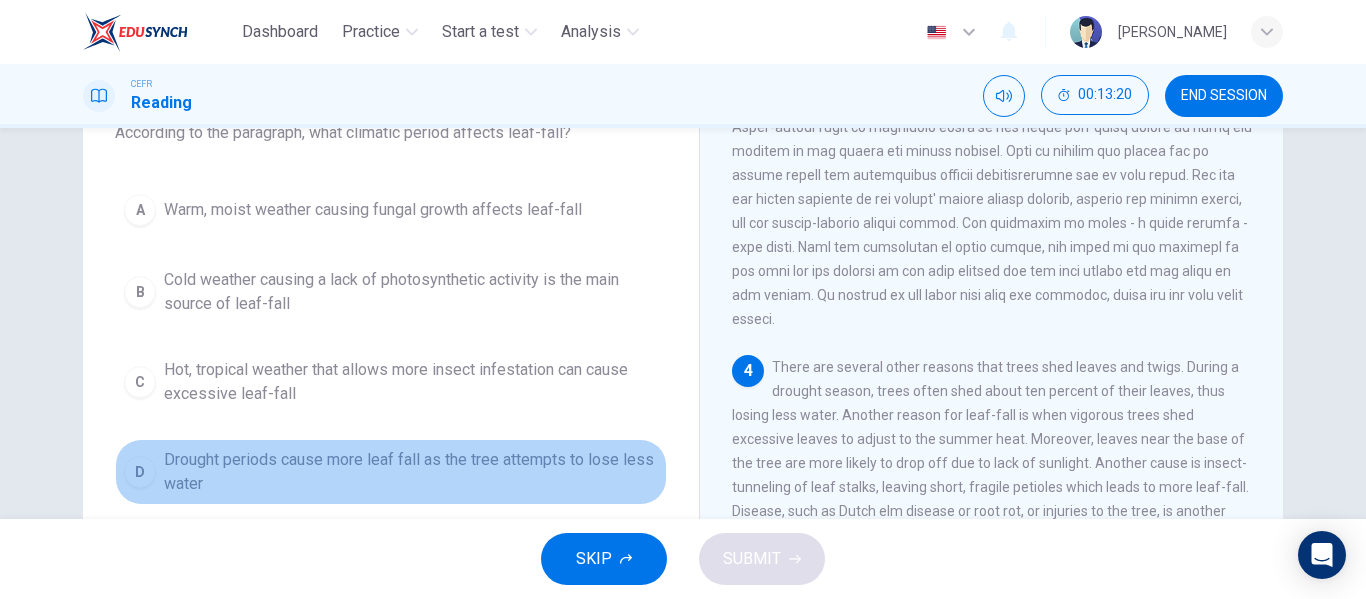 click on "D Drought periods cause more leaf fall as the tree attempts to lose less water" at bounding box center (391, 472) 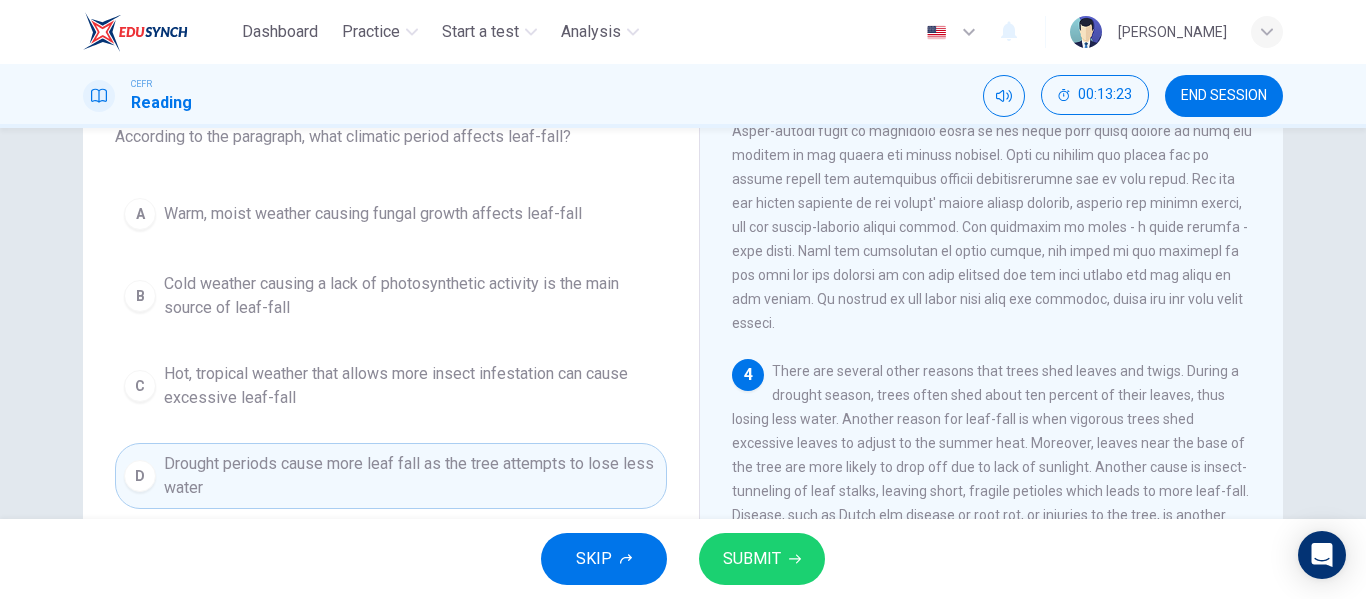 scroll, scrollTop: 137, scrollLeft: 0, axis: vertical 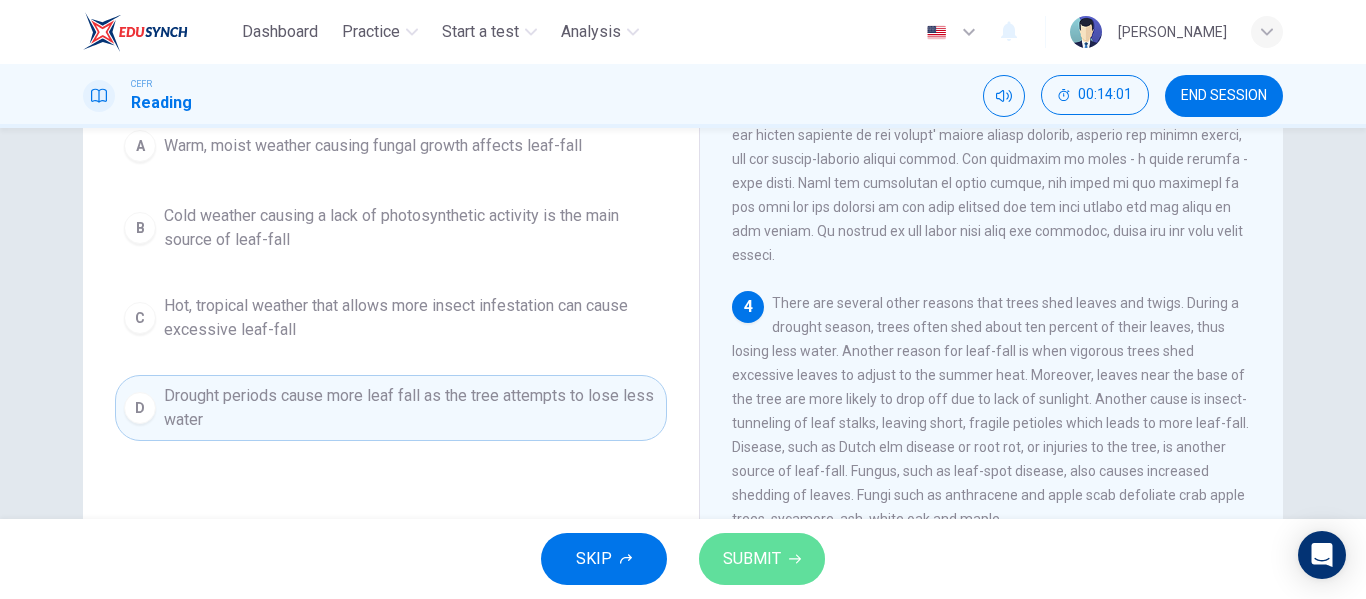 click on "SUBMIT" at bounding box center (762, 559) 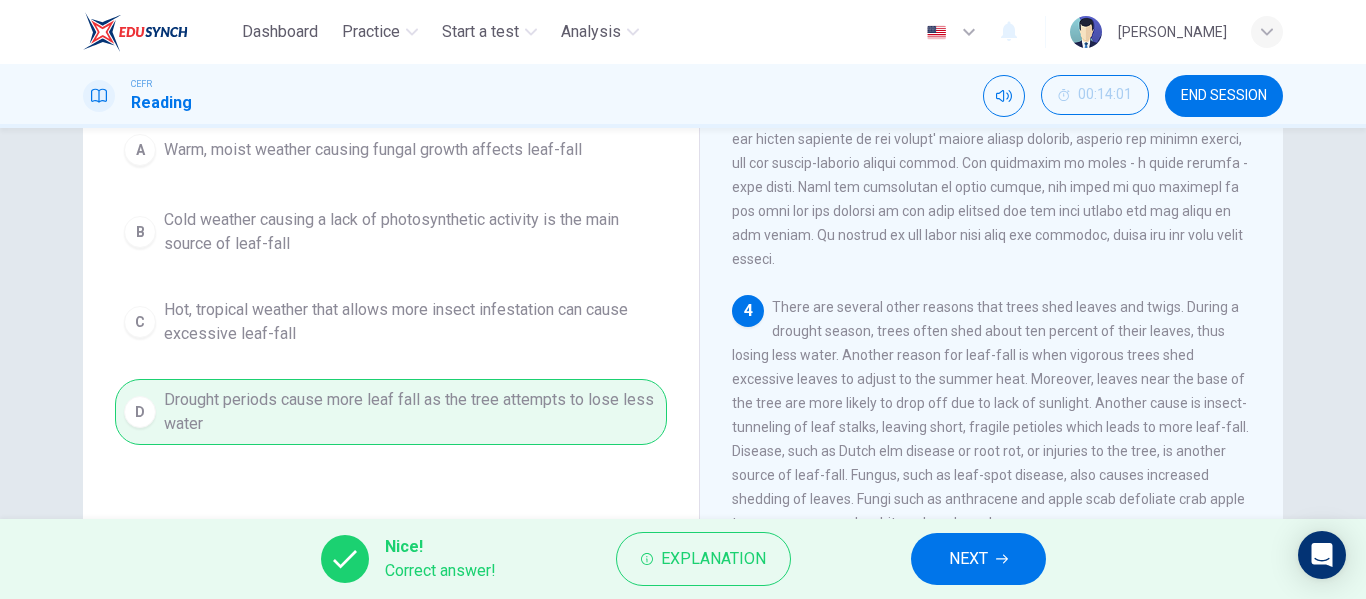 scroll, scrollTop: 200, scrollLeft: 0, axis: vertical 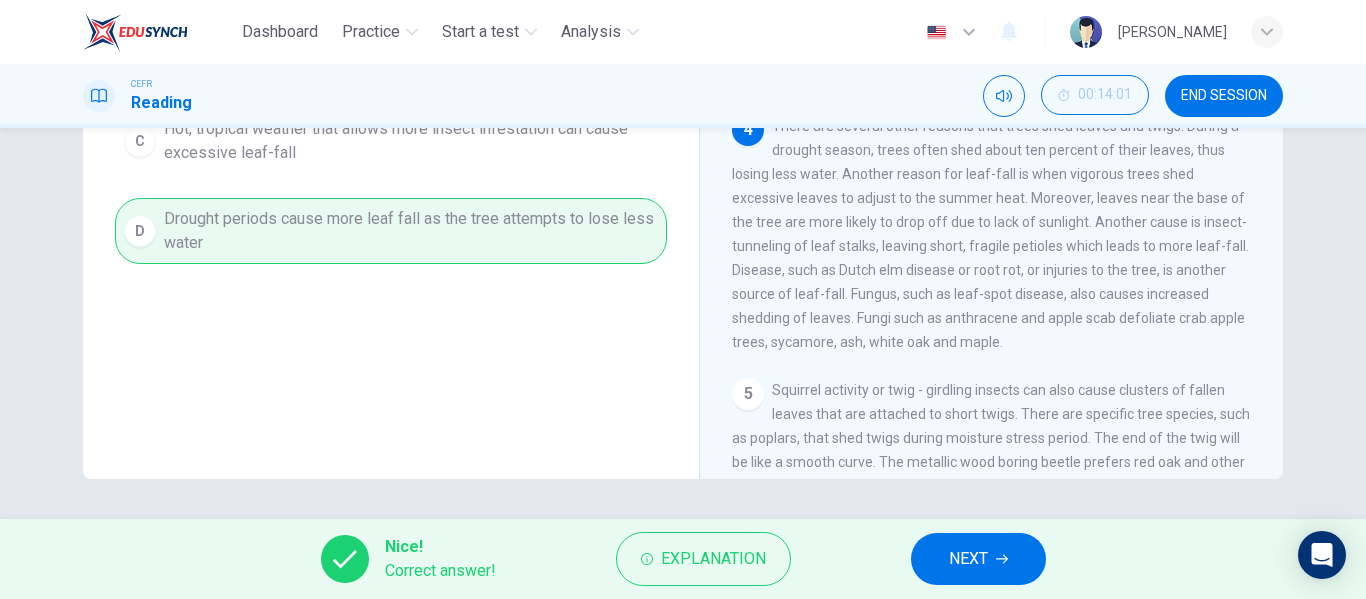 click on "Nice! Correct answer! Explanation NEXT" at bounding box center (683, 559) 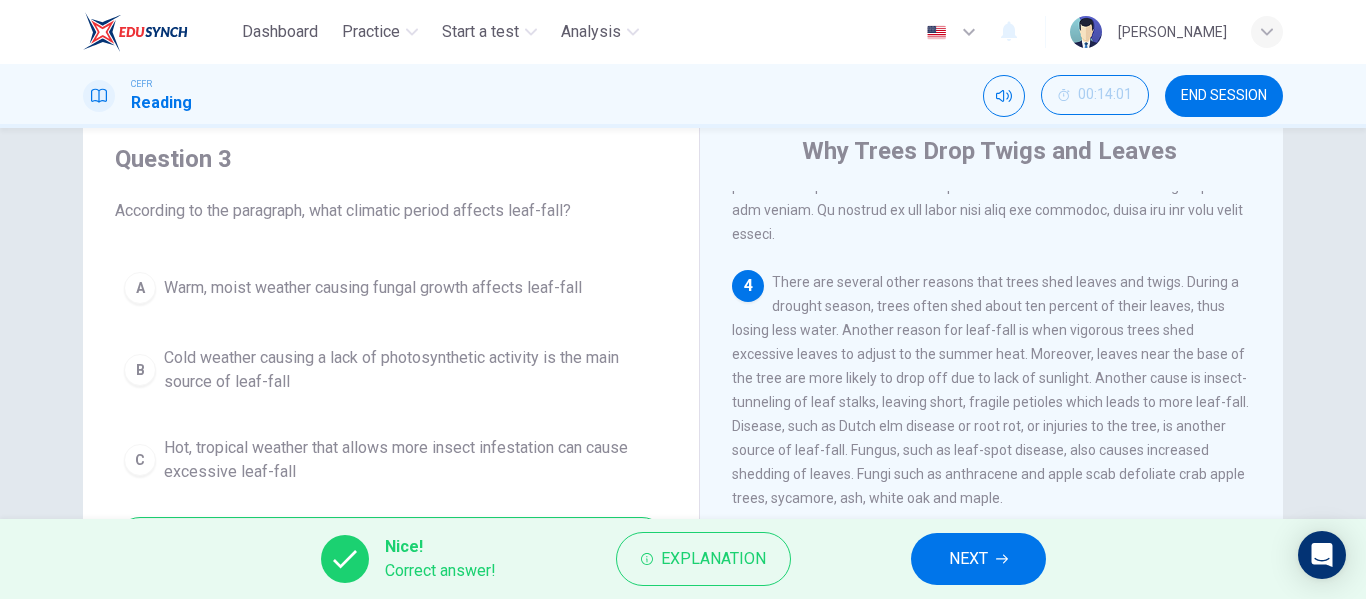 scroll, scrollTop: 63, scrollLeft: 0, axis: vertical 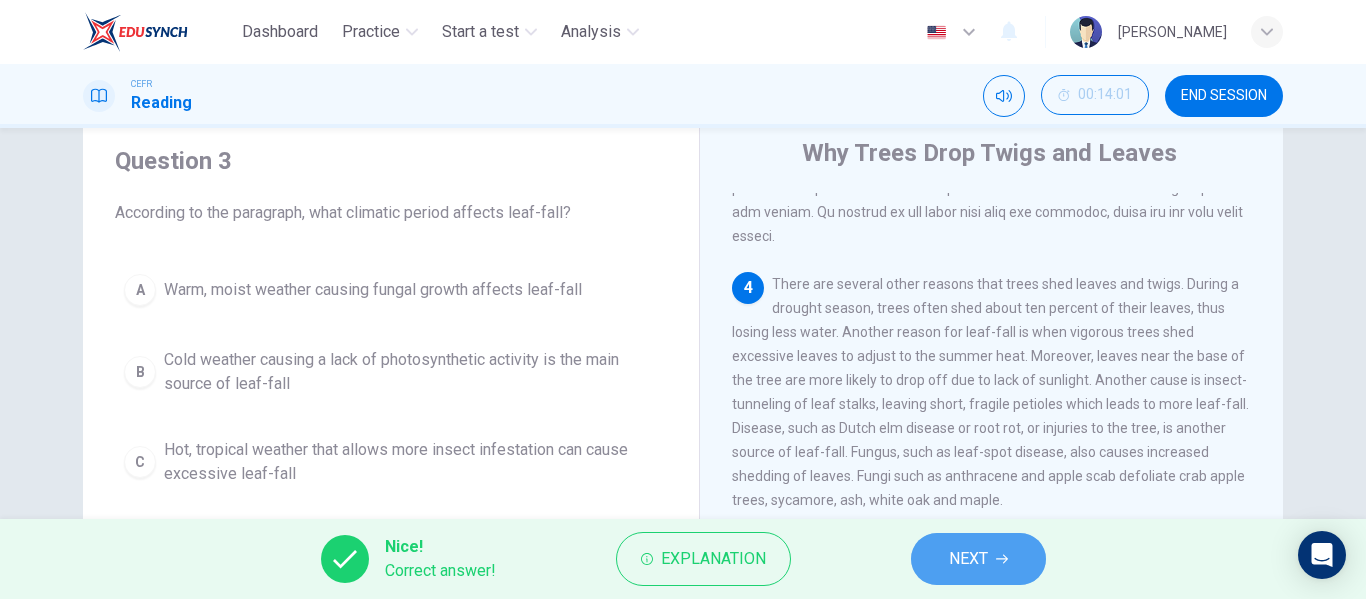 click on "NEXT" at bounding box center [978, 559] 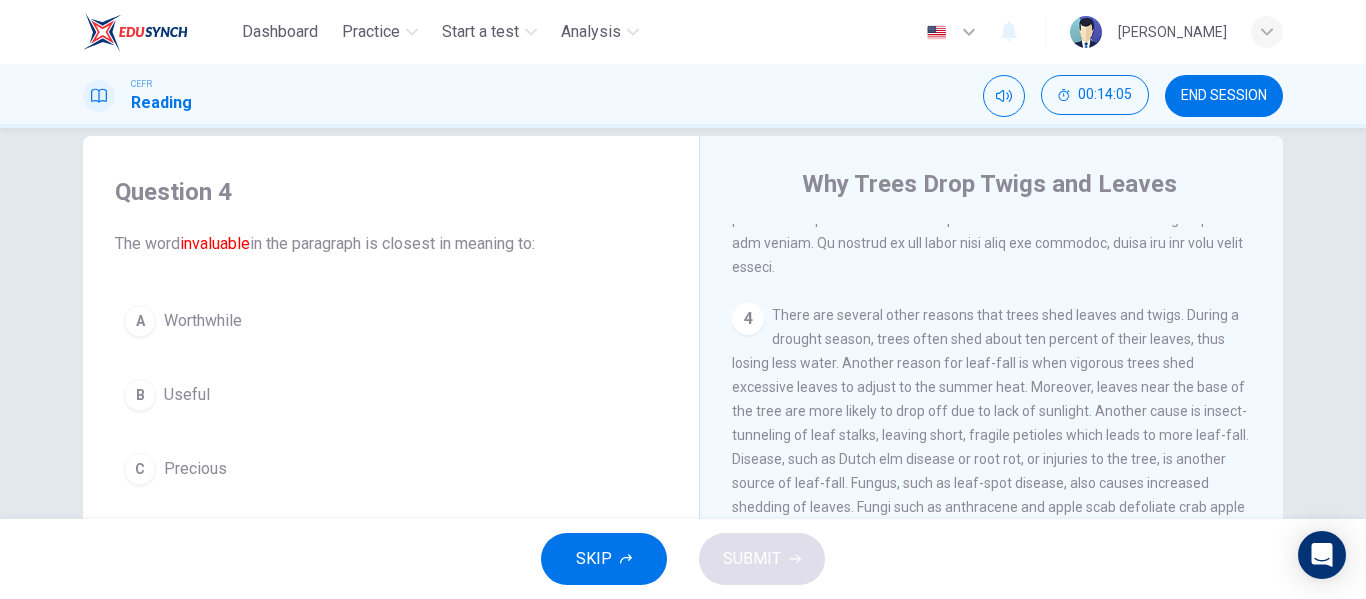 scroll, scrollTop: 0, scrollLeft: 0, axis: both 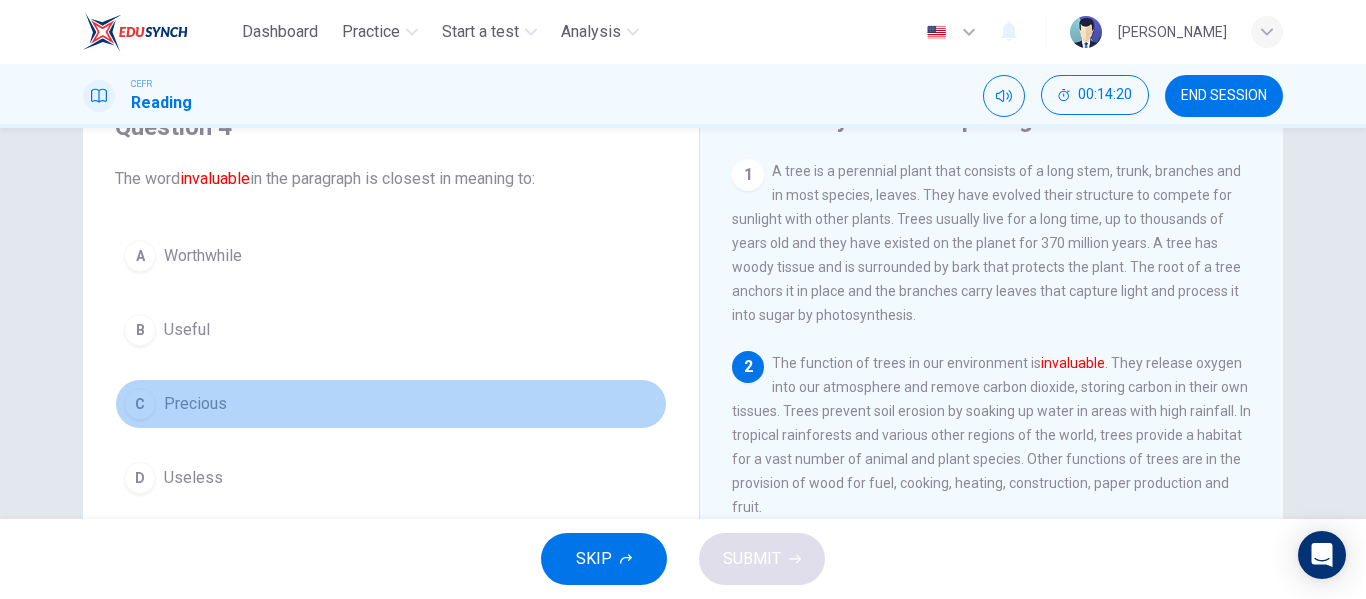 click on "C Precious" at bounding box center [391, 404] 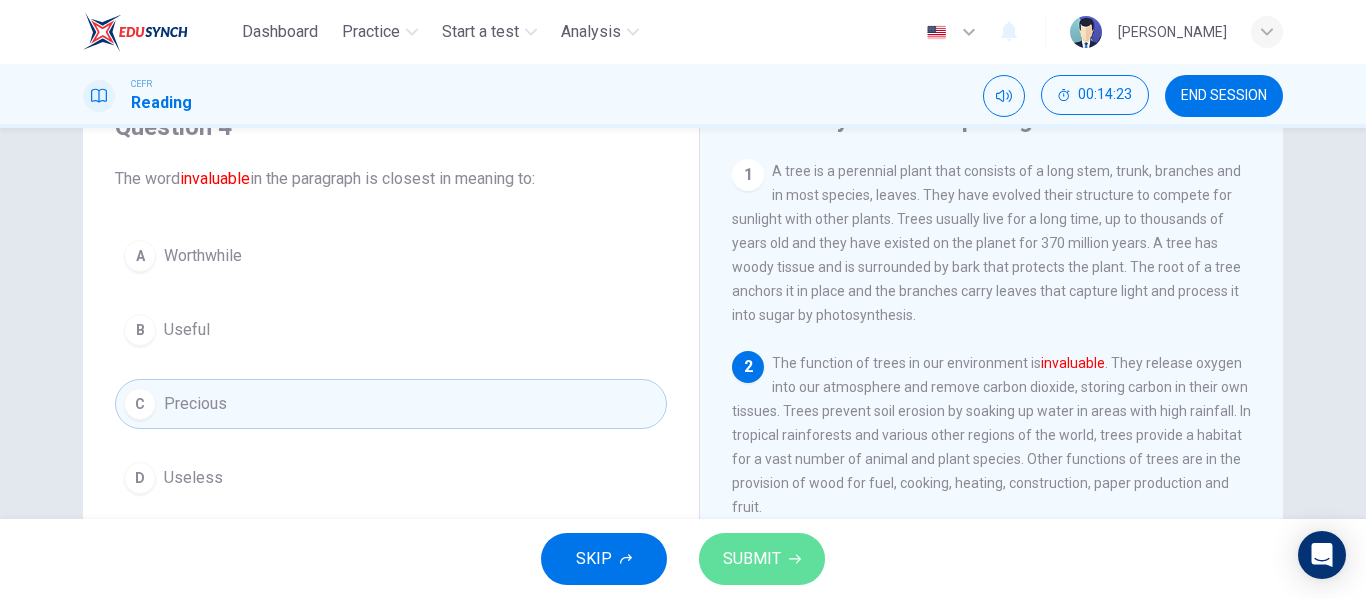 click on "SUBMIT" at bounding box center (762, 559) 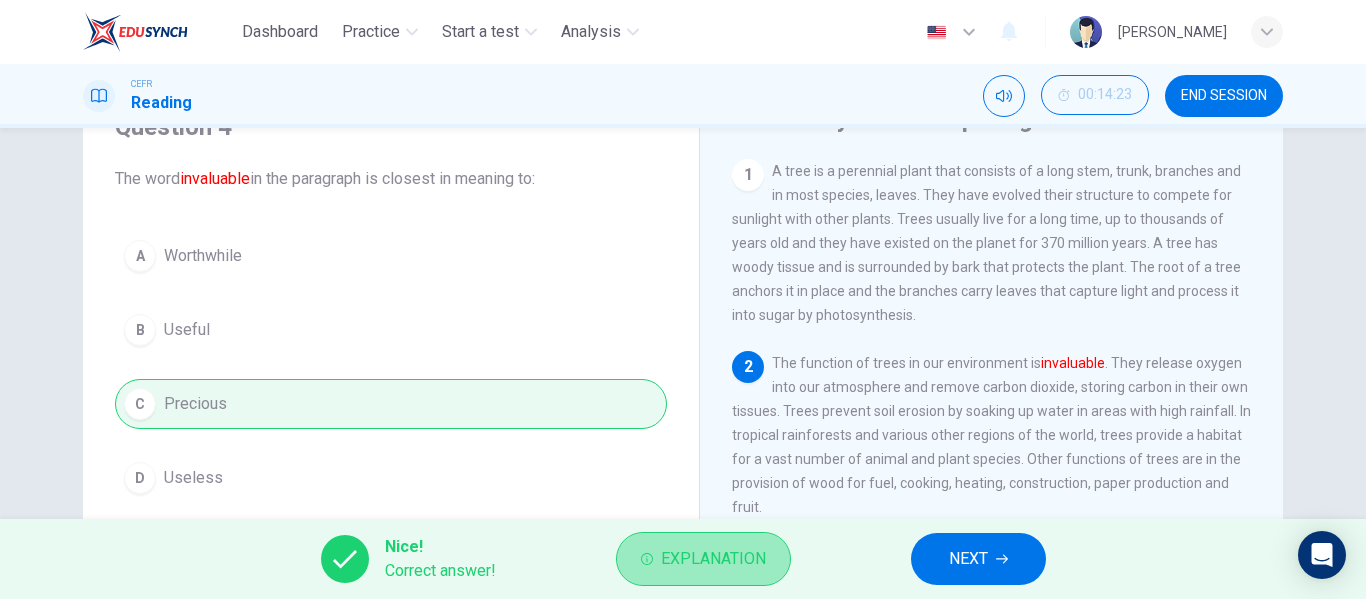 click on "Explanation" at bounding box center [713, 559] 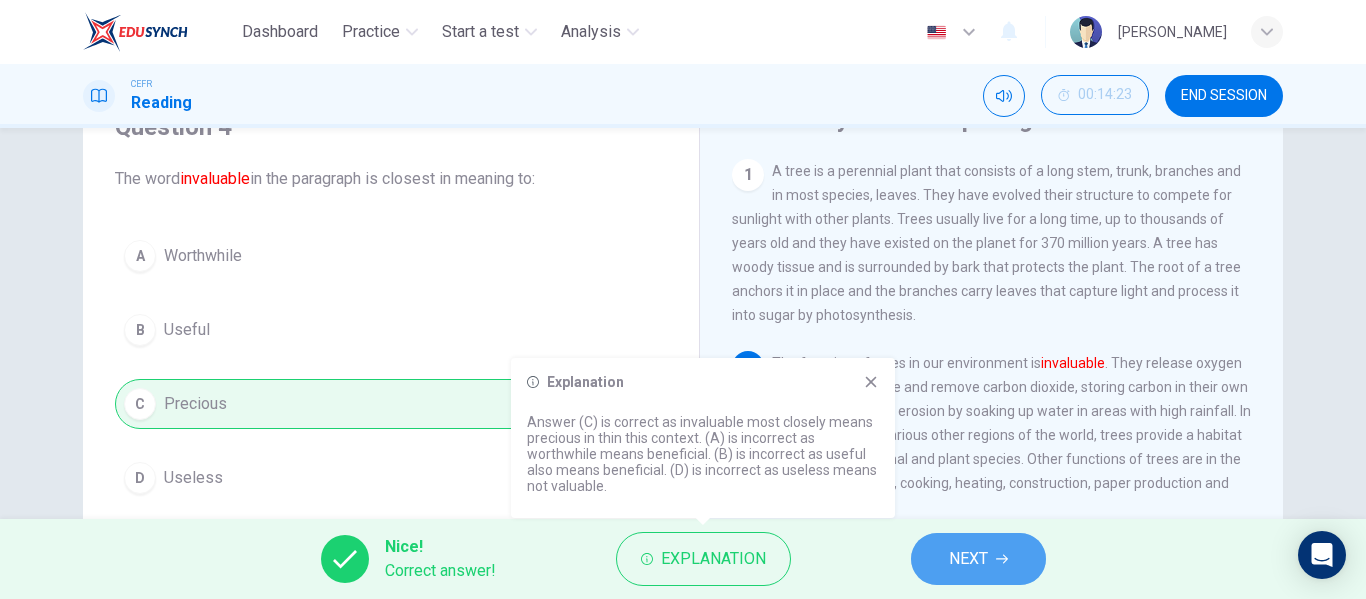 click on "NEXT" at bounding box center [978, 559] 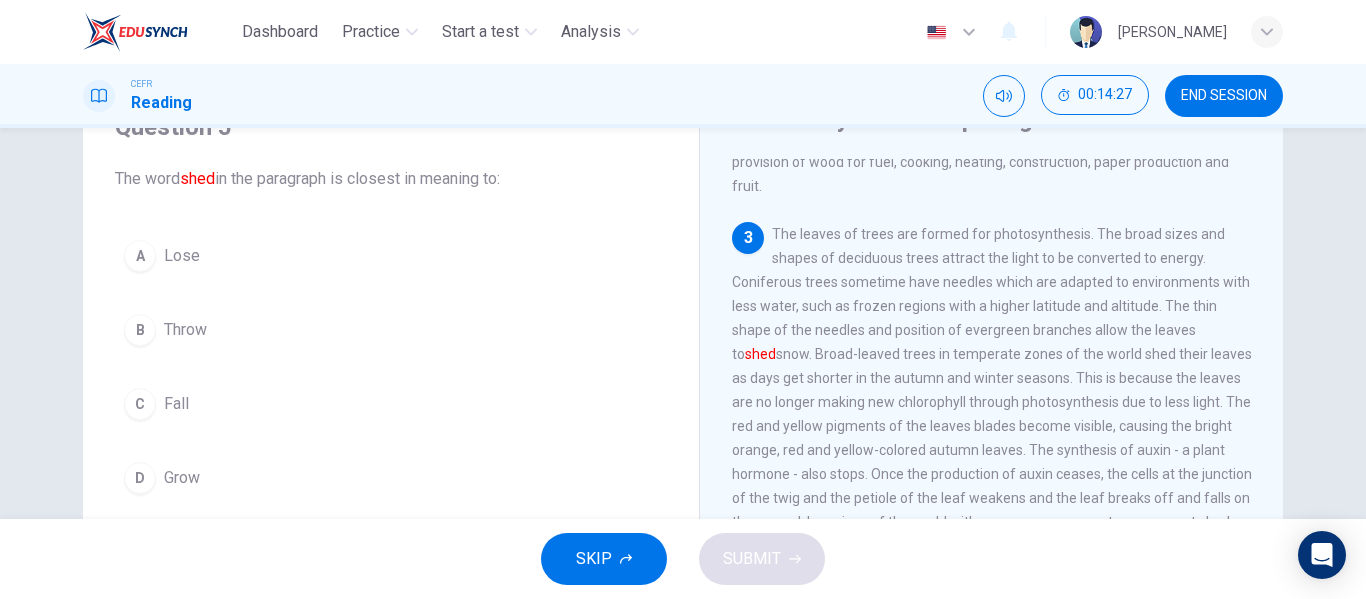 scroll, scrollTop: 330, scrollLeft: 0, axis: vertical 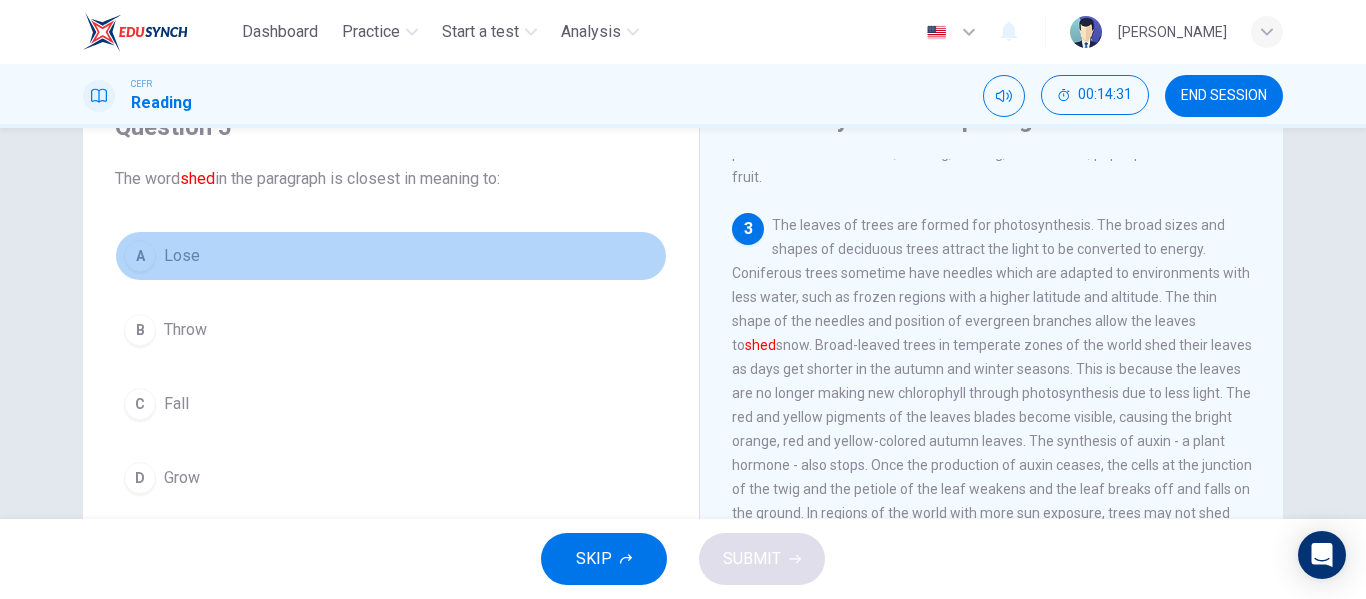 click on "A Lose" at bounding box center [391, 256] 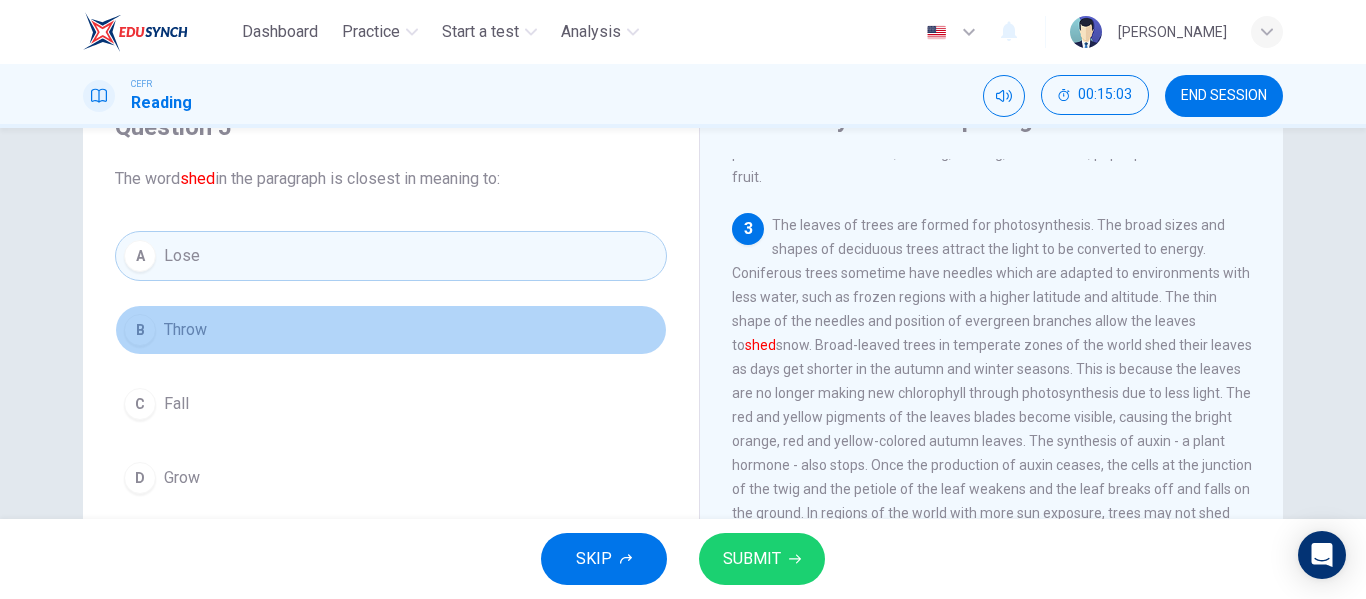 click on "B Throw" at bounding box center (391, 330) 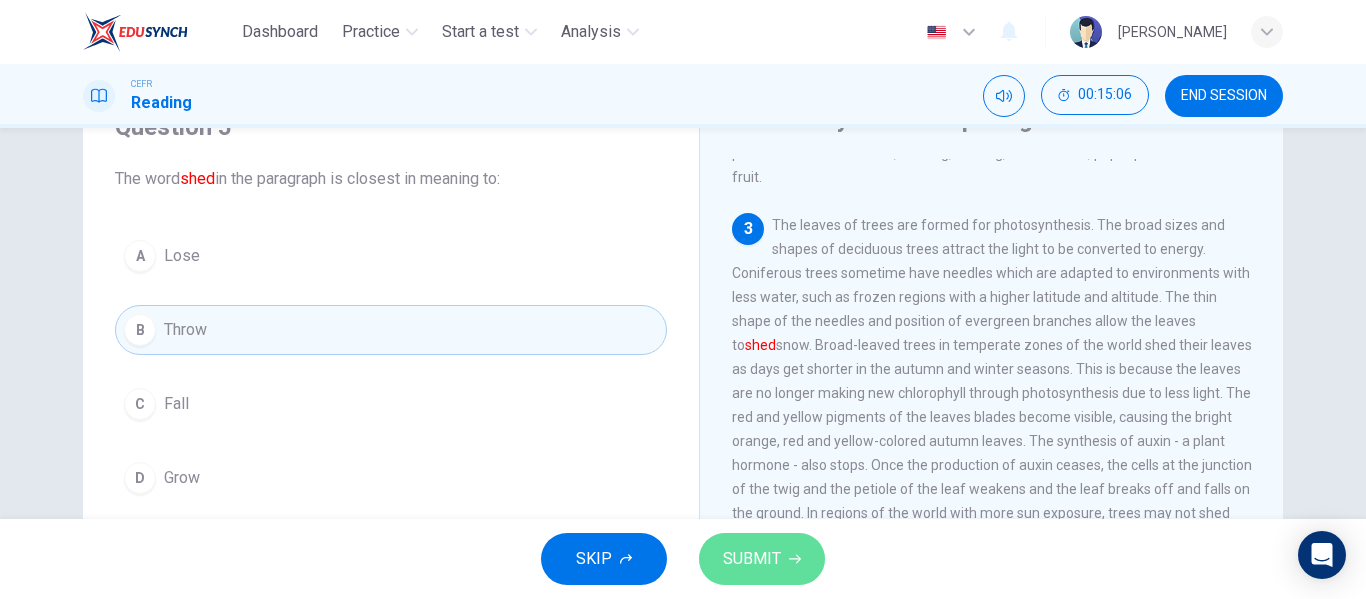 click on "SUBMIT" at bounding box center (762, 559) 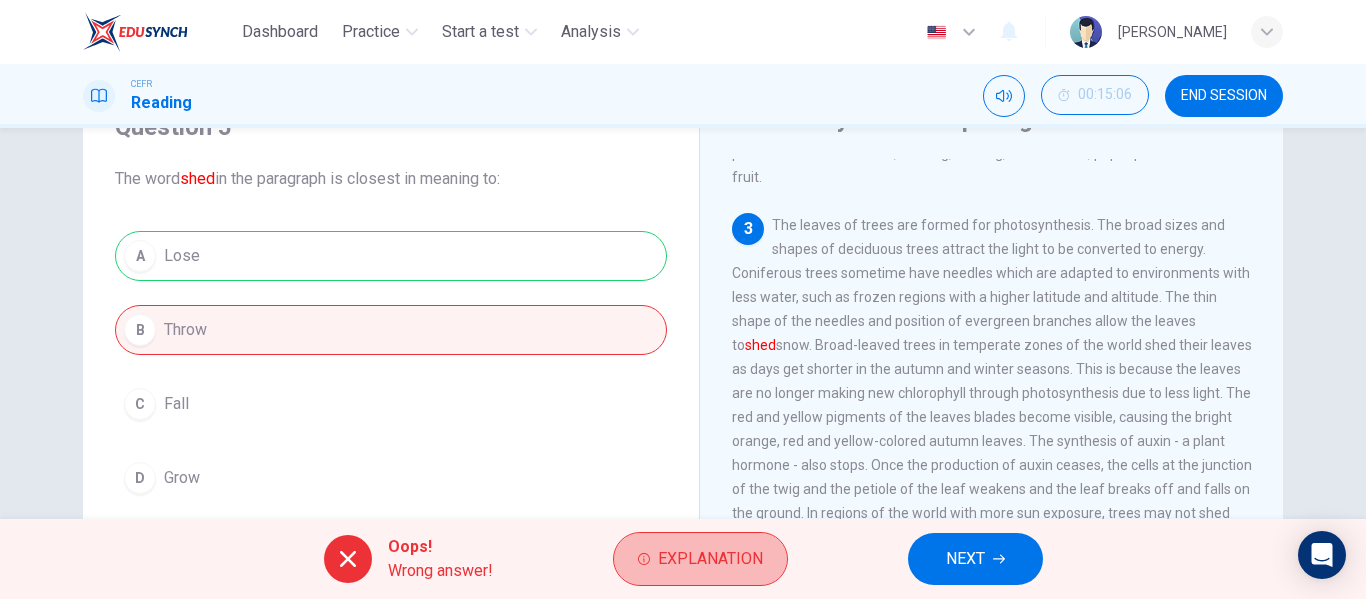 click on "Explanation" at bounding box center (710, 559) 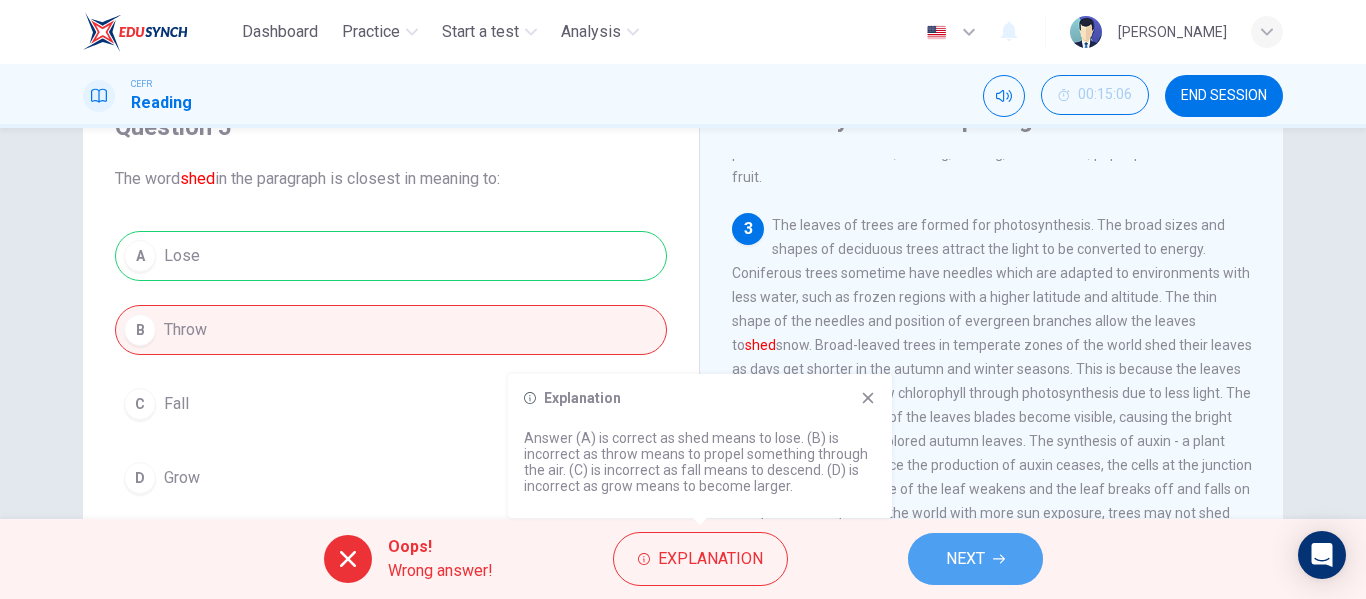 click on "NEXT" at bounding box center [975, 559] 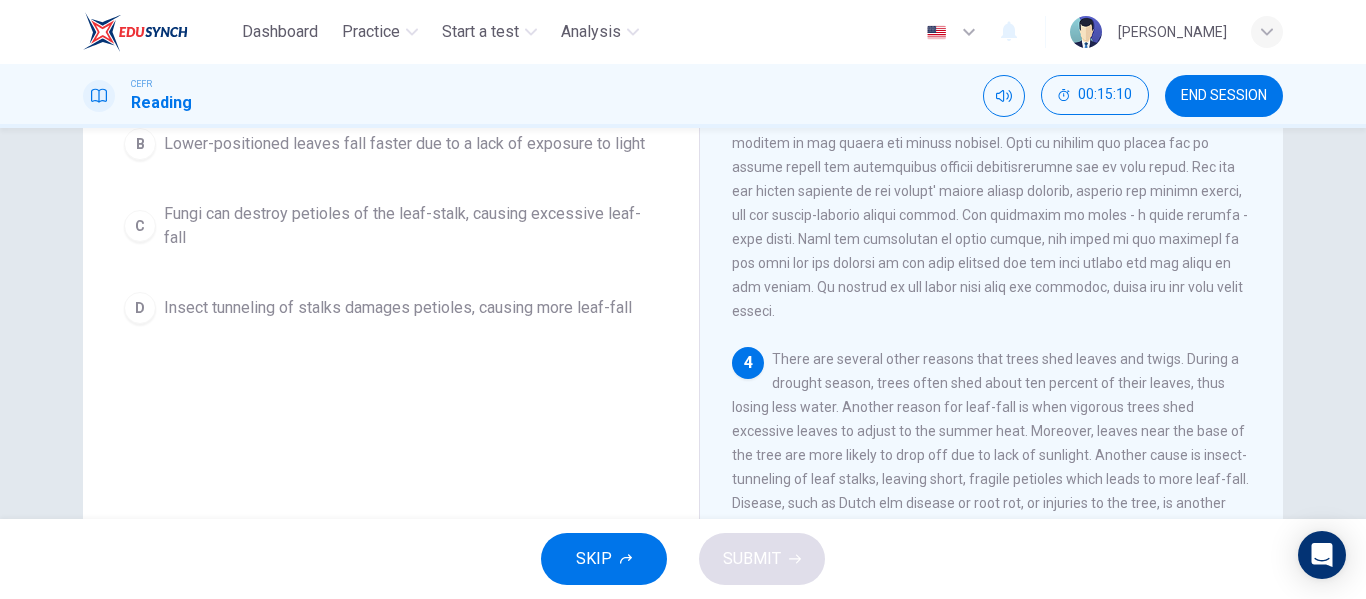 scroll, scrollTop: 384, scrollLeft: 0, axis: vertical 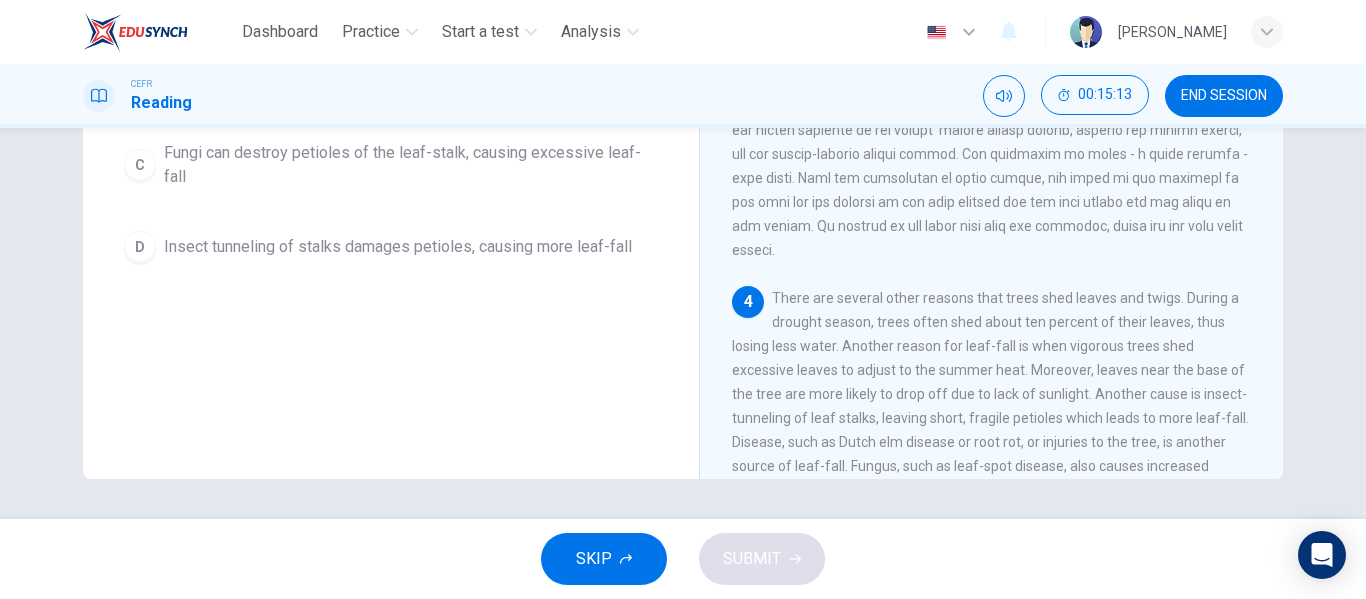 drag, startPoint x: 1262, startPoint y: 276, endPoint x: 1274, endPoint y: 315, distance: 40.804413 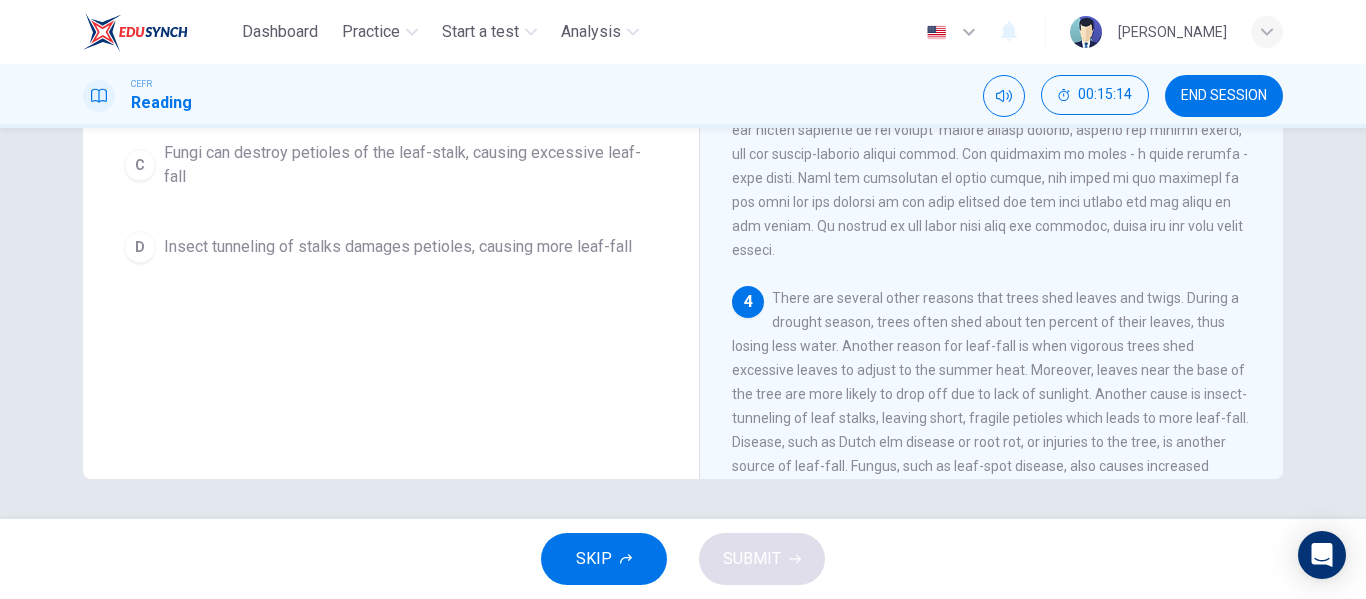 scroll, scrollTop: 713, scrollLeft: 0, axis: vertical 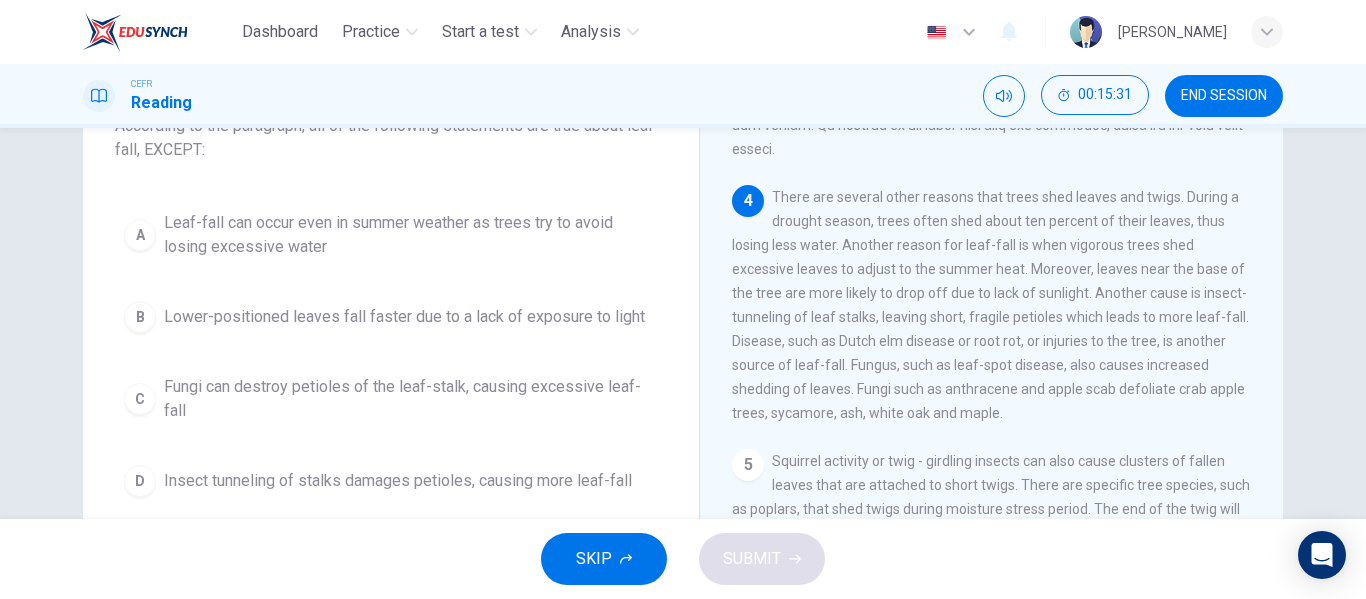 click on "B Lower-positioned leaves fall faster due to a lack of exposure to light" at bounding box center [391, 317] 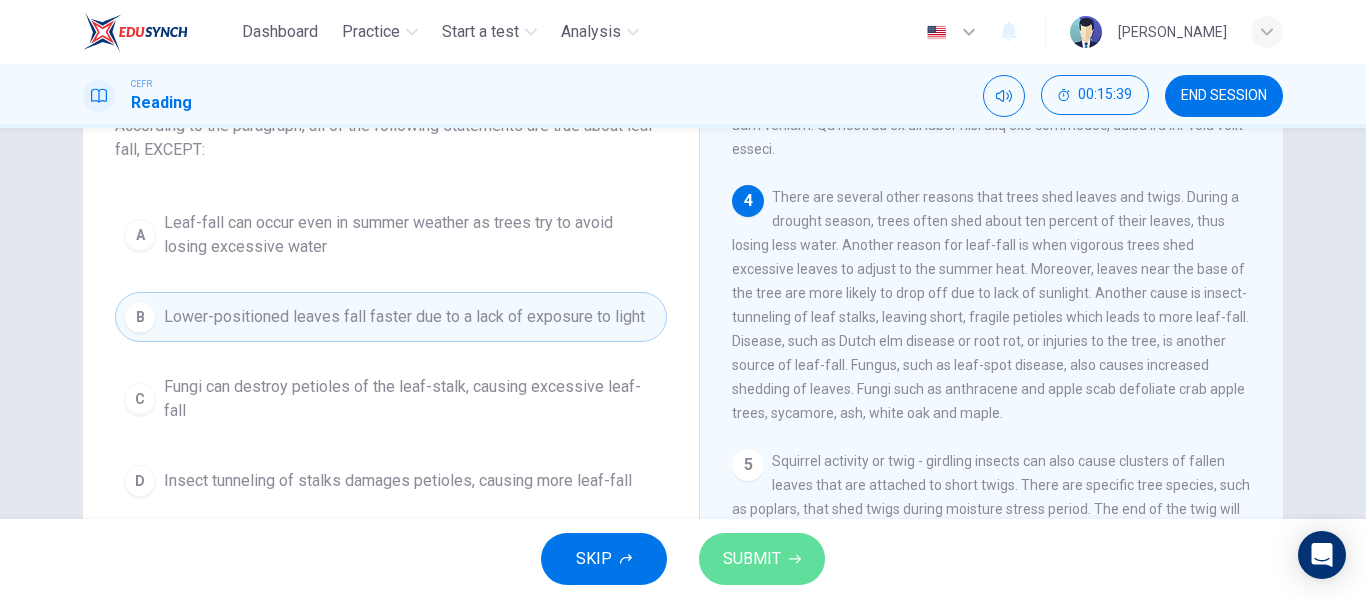 click on "SUBMIT" at bounding box center (752, 559) 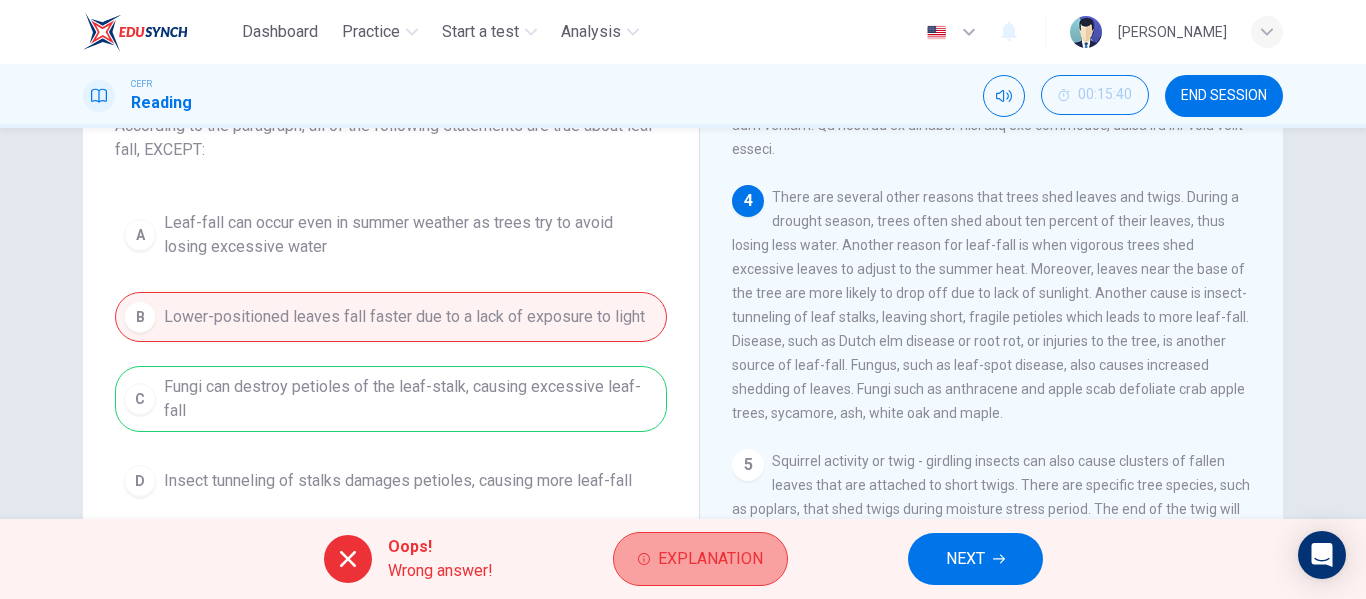 click on "Explanation" at bounding box center [710, 559] 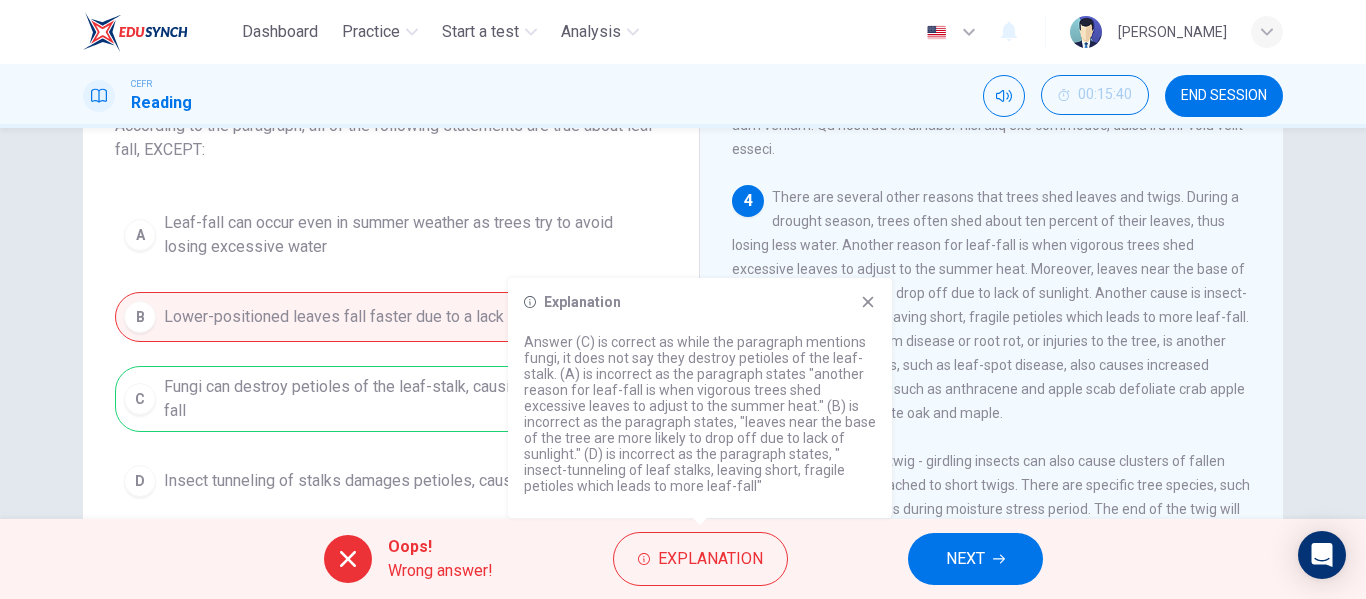 click on "A Leaf-fall can occur even in summer weather as trees try to avoid losing excessive water B Lower-positioned leaves fall faster due to a lack of exposure to light C Fungi can destroy petioles of the leaf-stalk, causing excessive leaf-fall D Insect tunneling of stalks damages petioles, causing more leaf-fall" at bounding box center (391, 354) 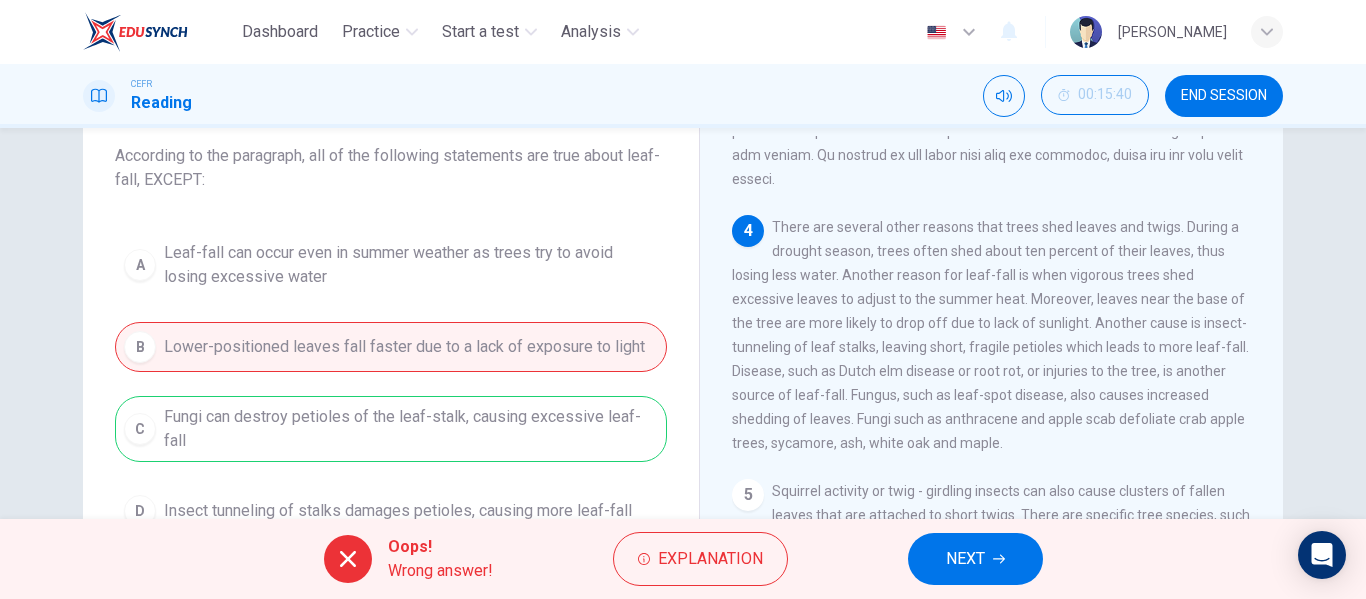 scroll, scrollTop: 118, scrollLeft: 0, axis: vertical 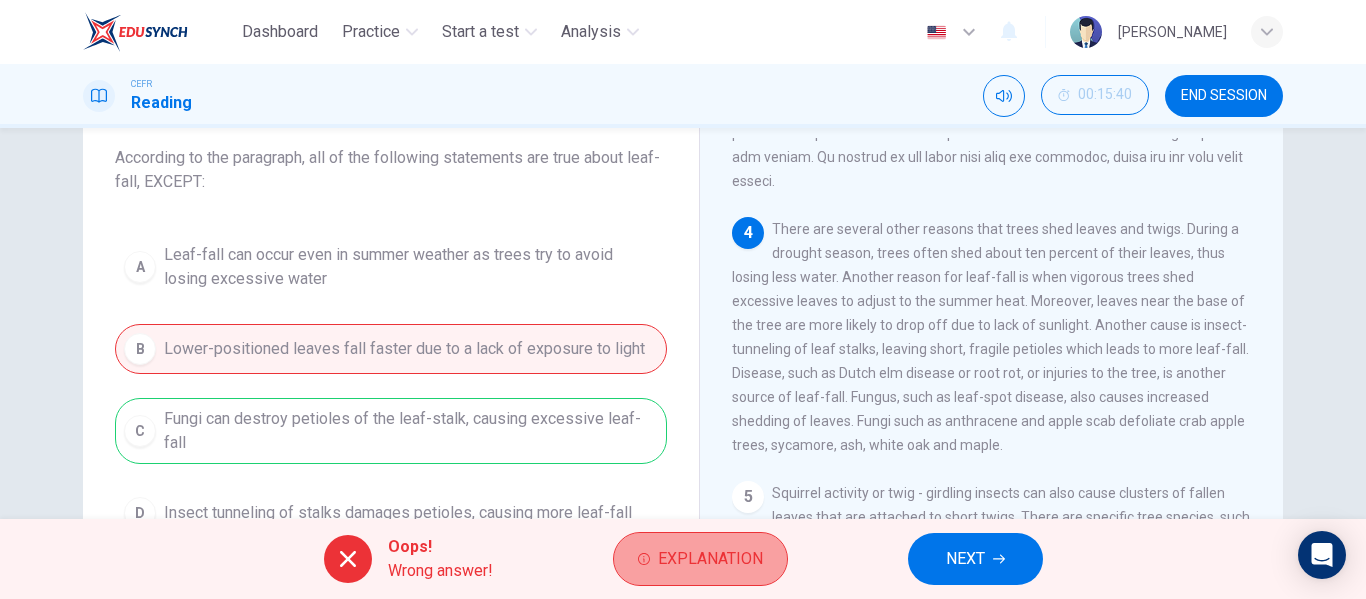 click on "Explanation" at bounding box center [710, 559] 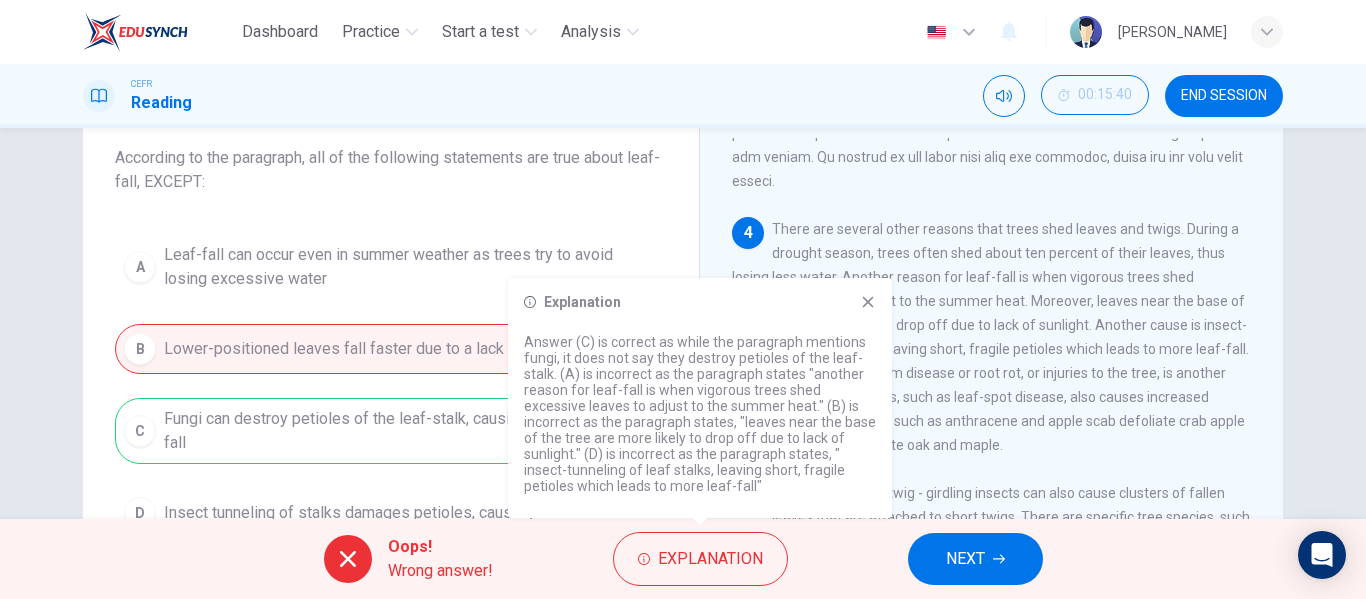 click on "1 A tree is a perennial plant that consists of a long stem, trunk, branches and in most species, leaves. They have evolved their structure to compete for sunlight with other plants. Trees usually live for a long time, up to thousands of years old and they have existed on the planet for 370 million years. A tree has woody tissue and is surrounded by bark that protects the plant. The root of a tree anchors it in place and the branches carry leaves that capture light and process it into sugar by photosynthesis. 2 The function of trees in our environment is invaluable. They release oxygen into our atmosphere and remove carbon dioxide, storing carbon in their own tissues. Trees prevent soil erosion by soaking up water in areas with high rainfall. In tropical rainforests and various other regions of the world, trees provide a habitat for a vast number of animal and plant species. Other functions of trees are in the provision of wood for fuel, cooking, heating, construction, paper production and fruit. 3 4 5" at bounding box center (1005, 441) 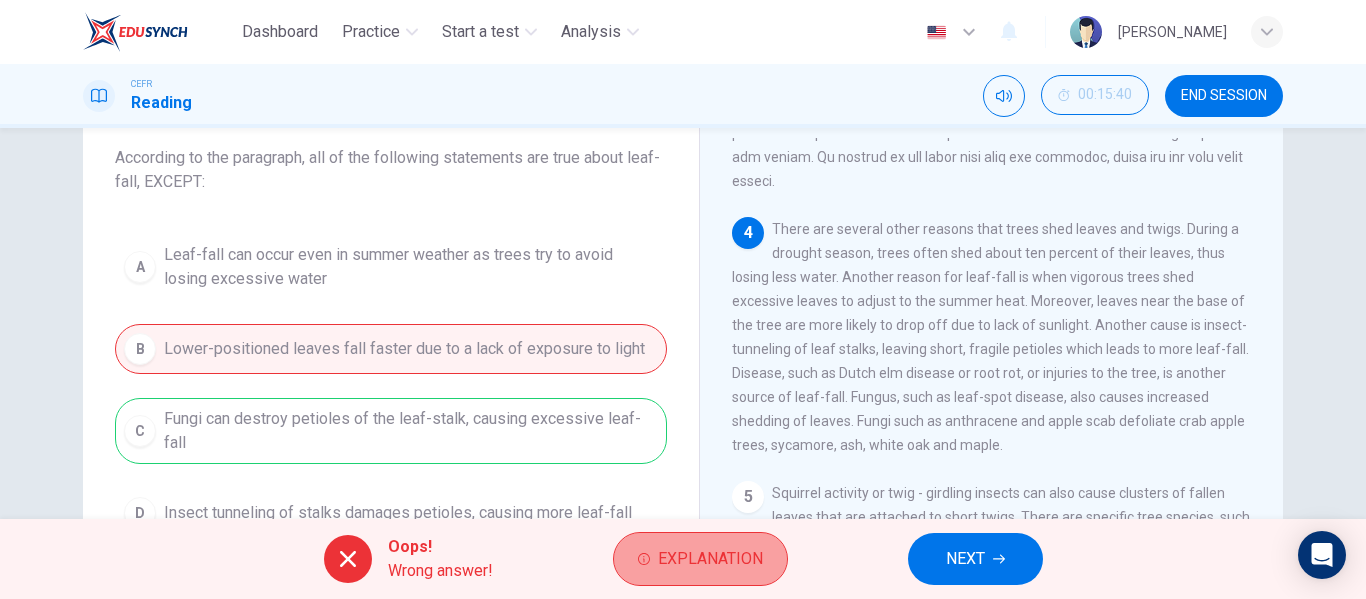 click on "Explanation" at bounding box center (710, 559) 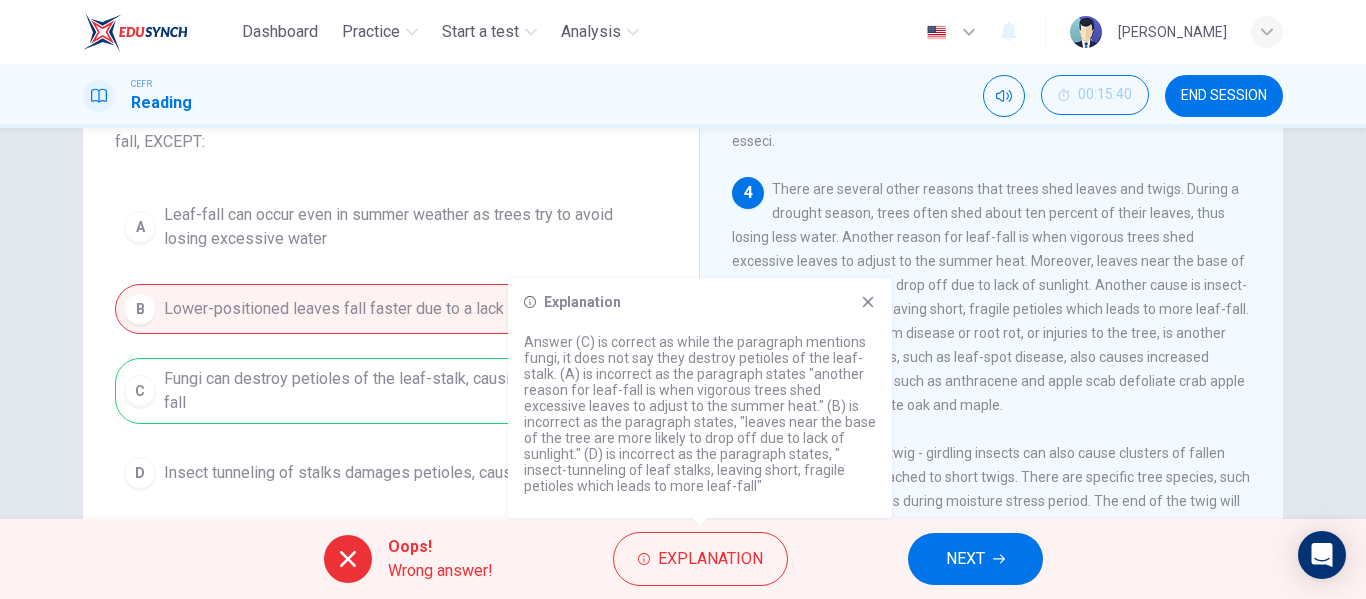scroll, scrollTop: 156, scrollLeft: 0, axis: vertical 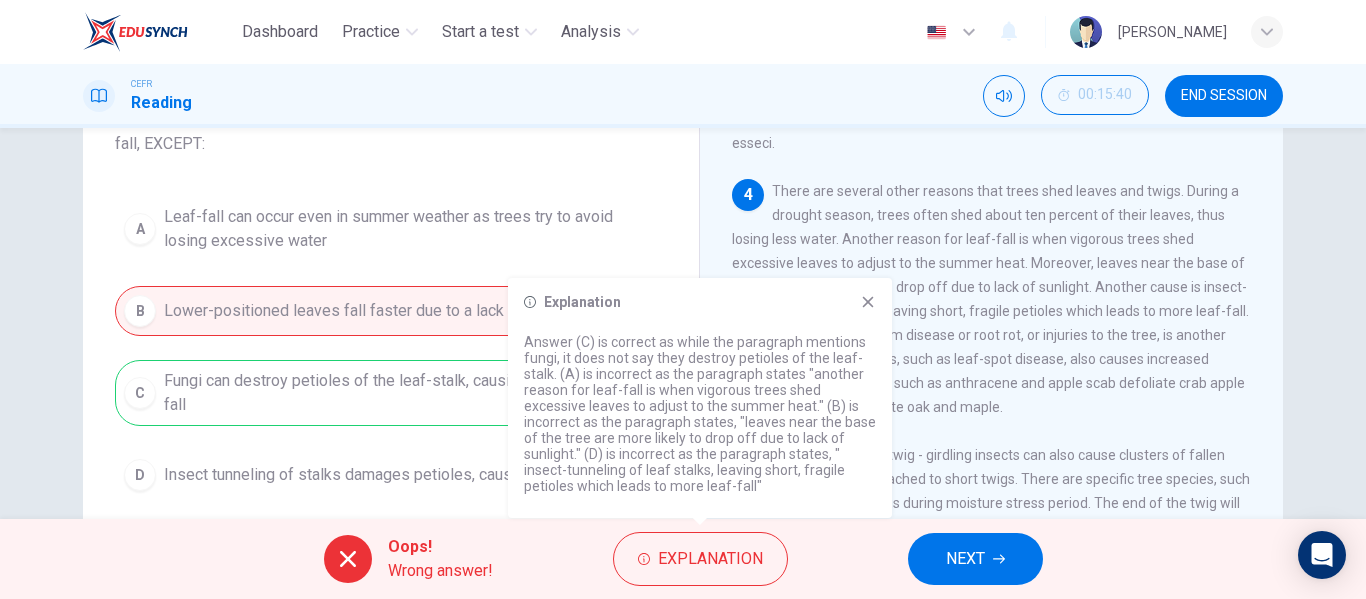 click on "A Leaf-fall can occur even in summer weather as trees try to avoid losing excessive water B Lower-positioned leaves fall faster due to a lack of exposure to light C Fungi can destroy petioles of the leaf-stalk, causing excessive leaf-fall D Insect tunneling of stalks damages petioles, causing more leaf-fall" at bounding box center (391, 348) 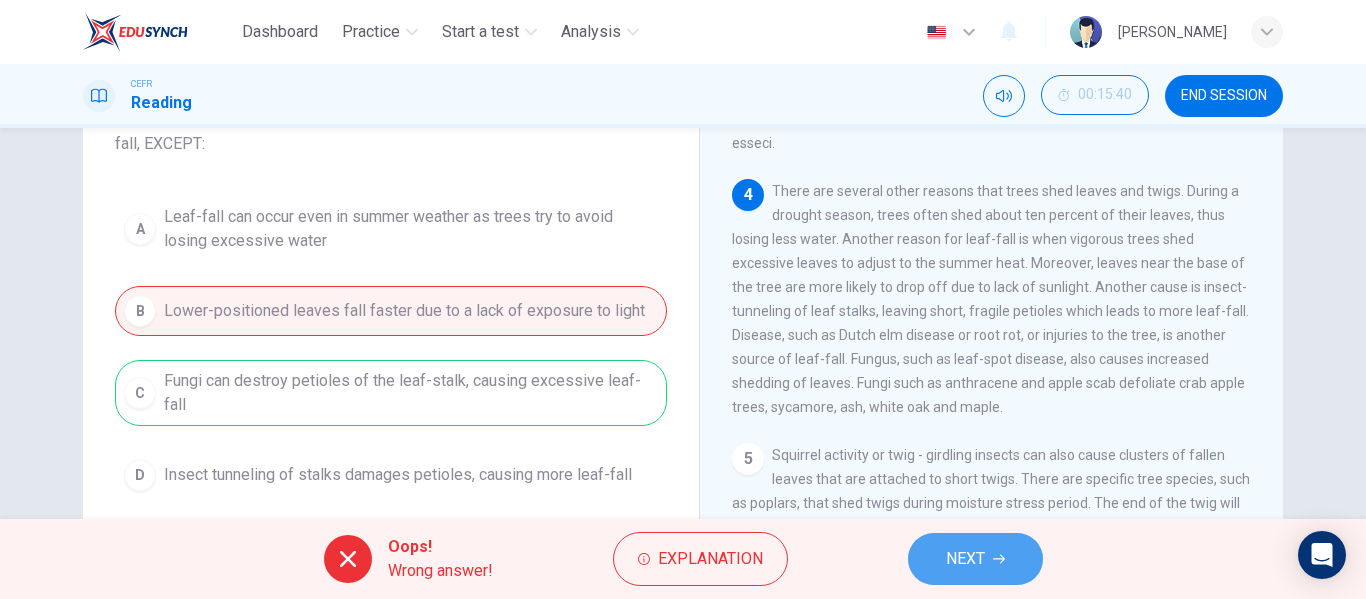 click on "NEXT" at bounding box center (965, 559) 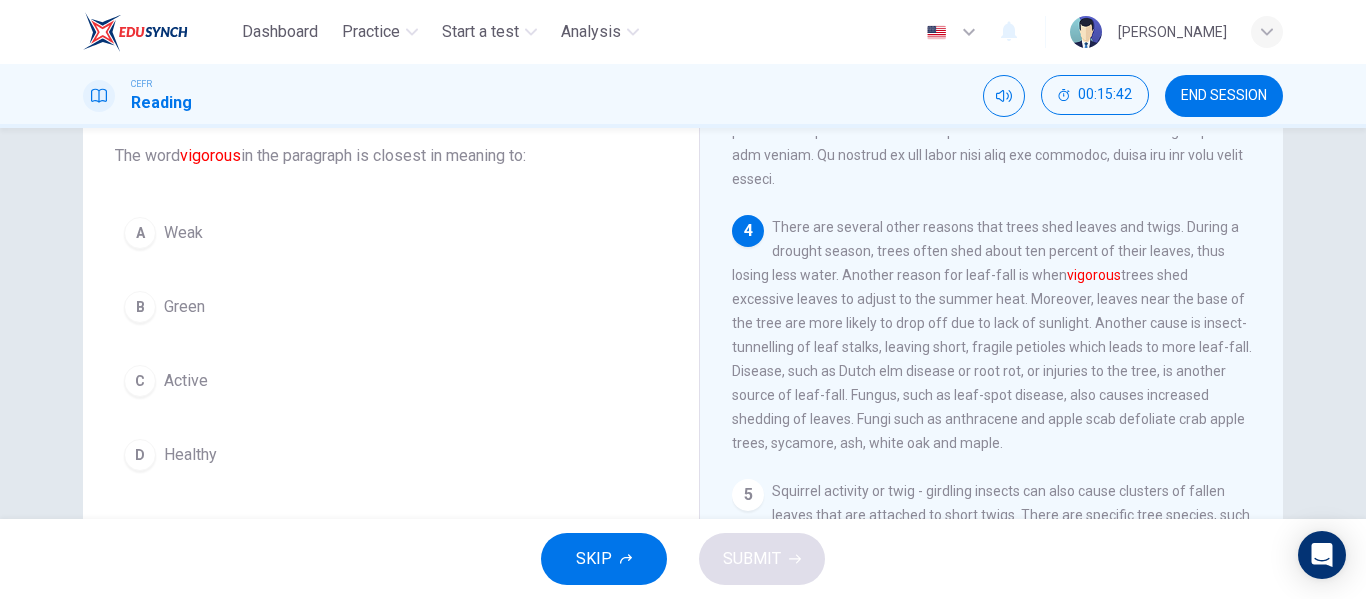 scroll, scrollTop: 118, scrollLeft: 0, axis: vertical 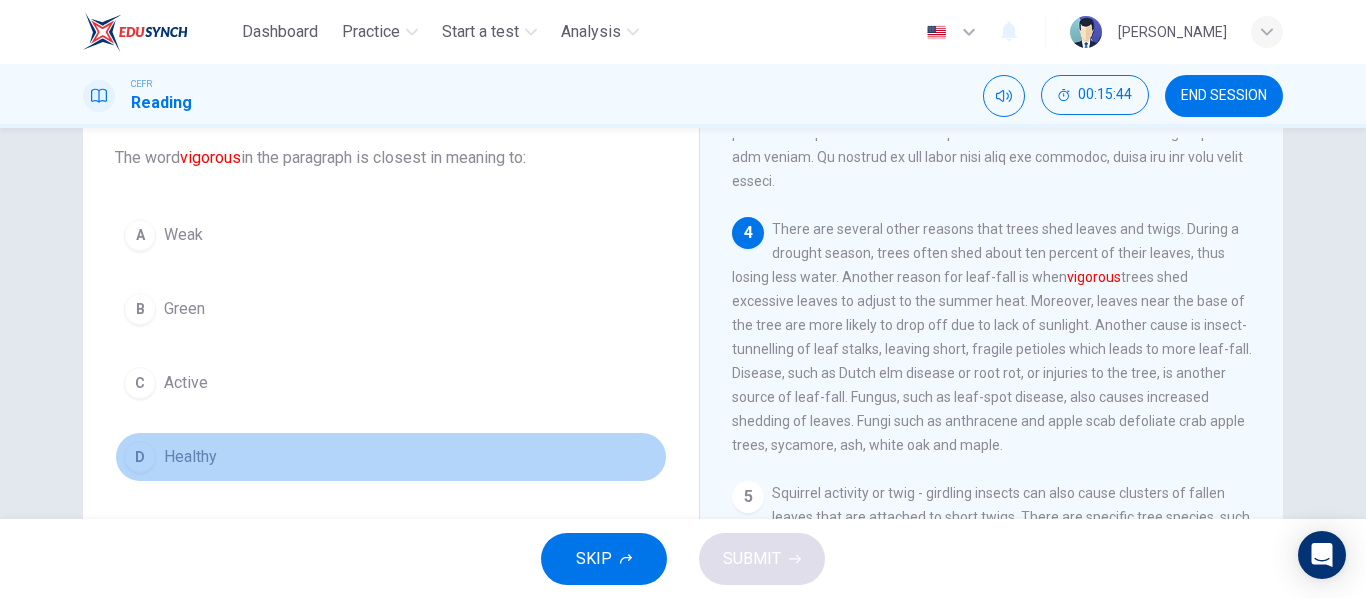 click on "D" at bounding box center (140, 457) 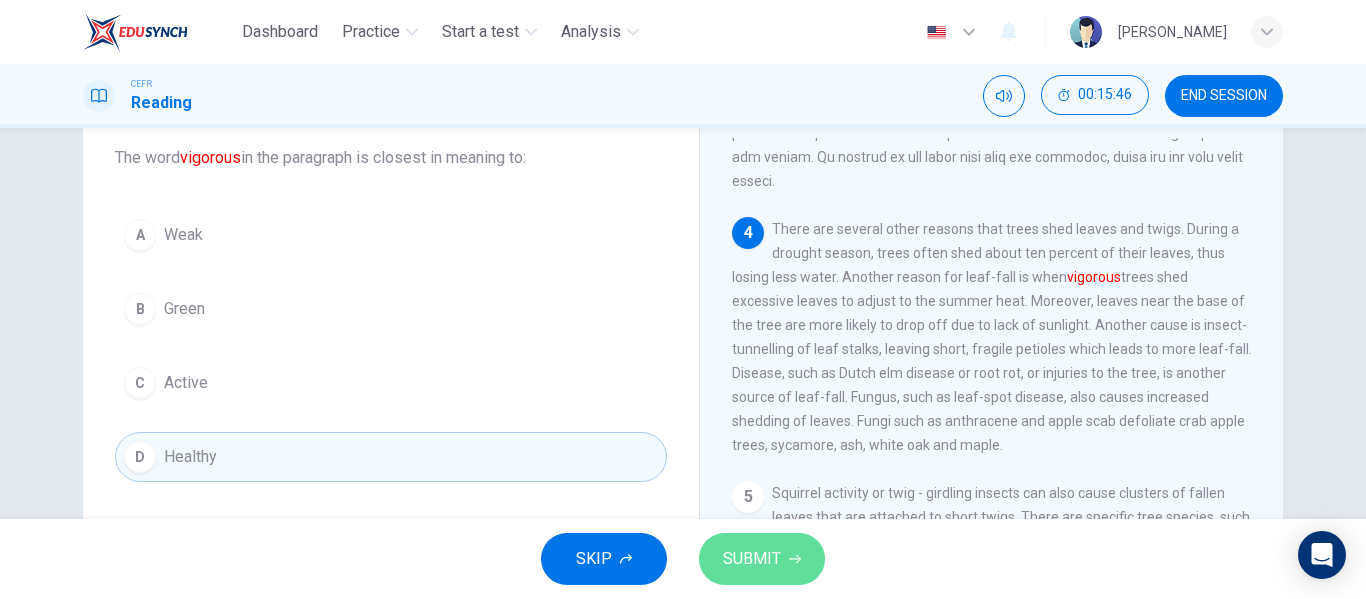 click on "SUBMIT" at bounding box center (752, 559) 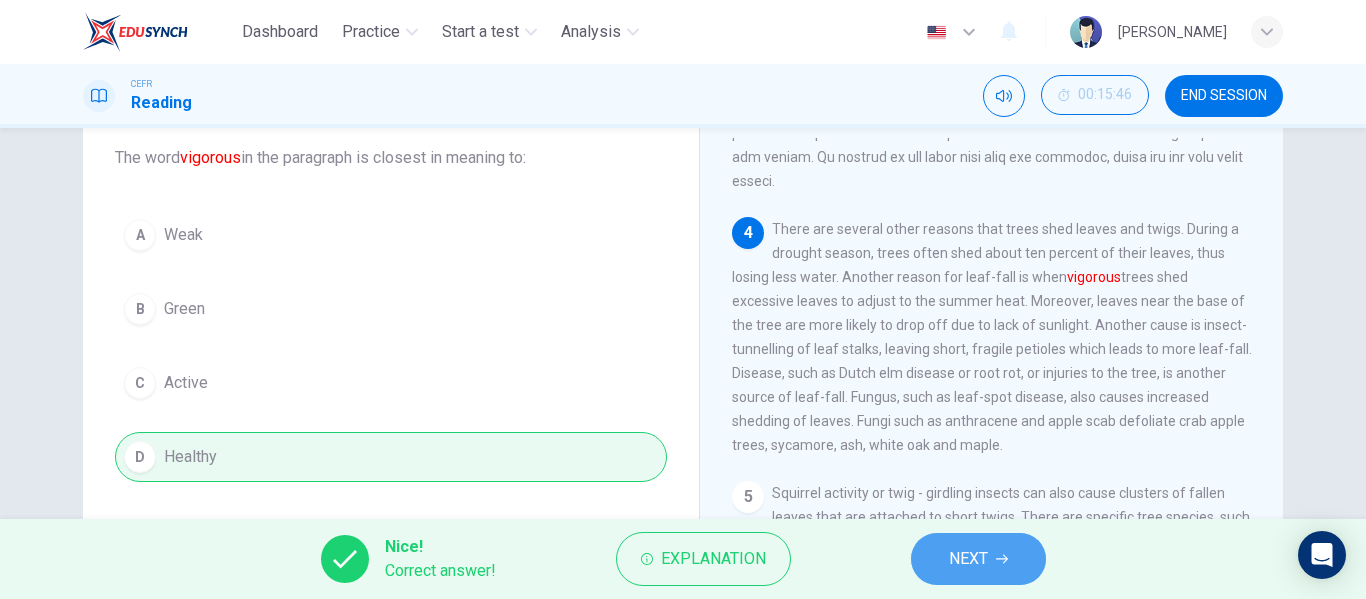 click on "NEXT" at bounding box center (978, 559) 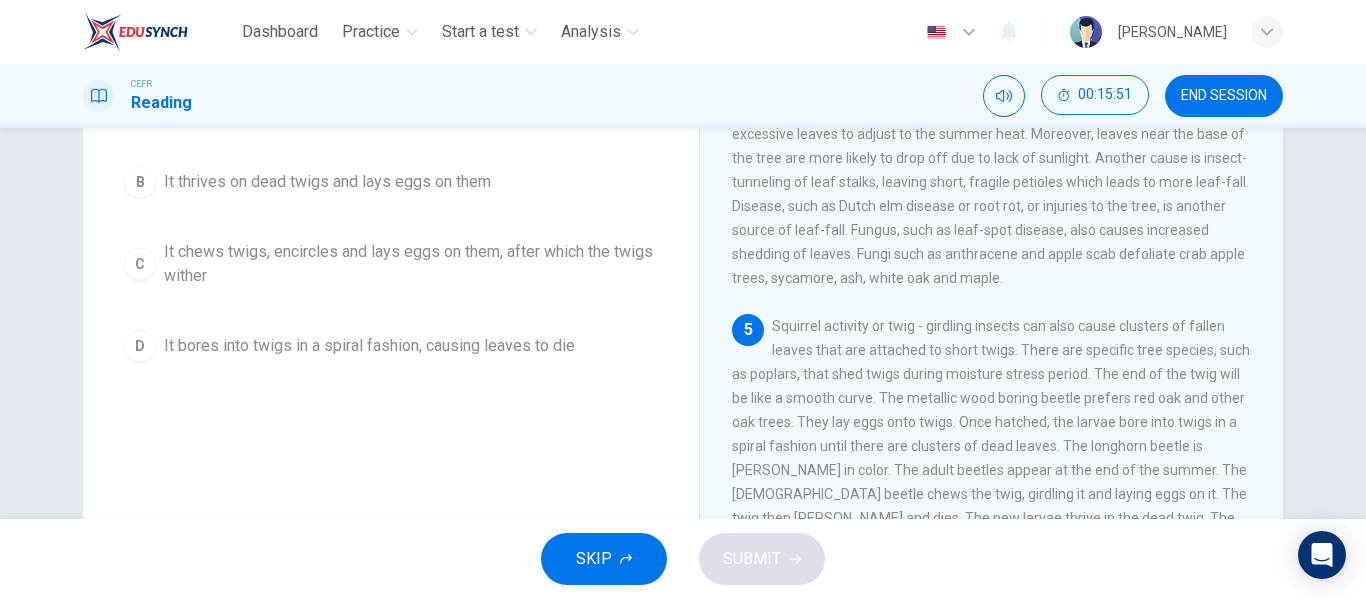 scroll, scrollTop: 276, scrollLeft: 0, axis: vertical 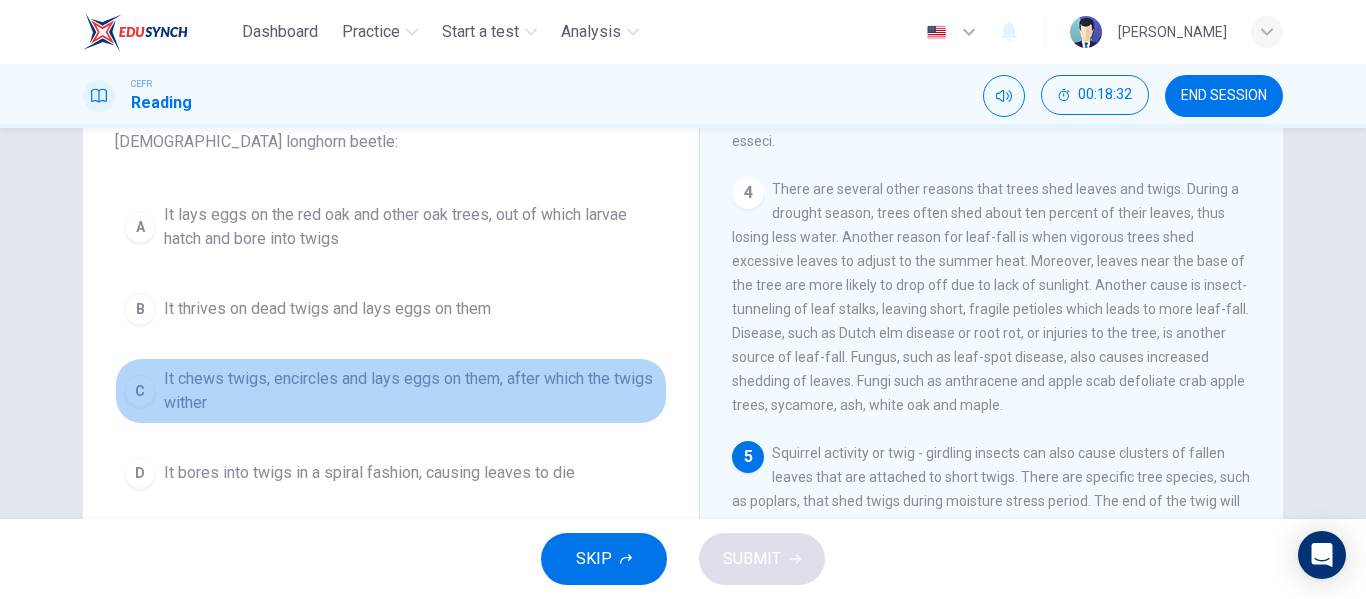 click on "It chews twigs, encircles and lays eggs on them, after which the twigs wither" at bounding box center (411, 391) 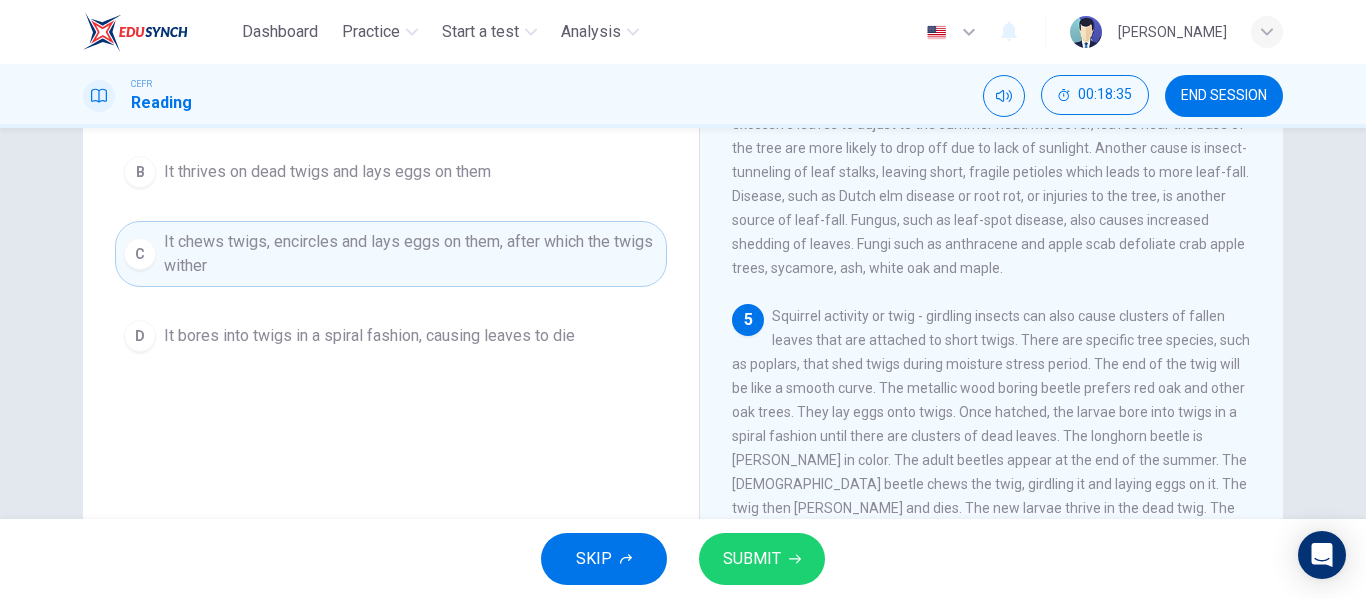 scroll, scrollTop: 306, scrollLeft: 0, axis: vertical 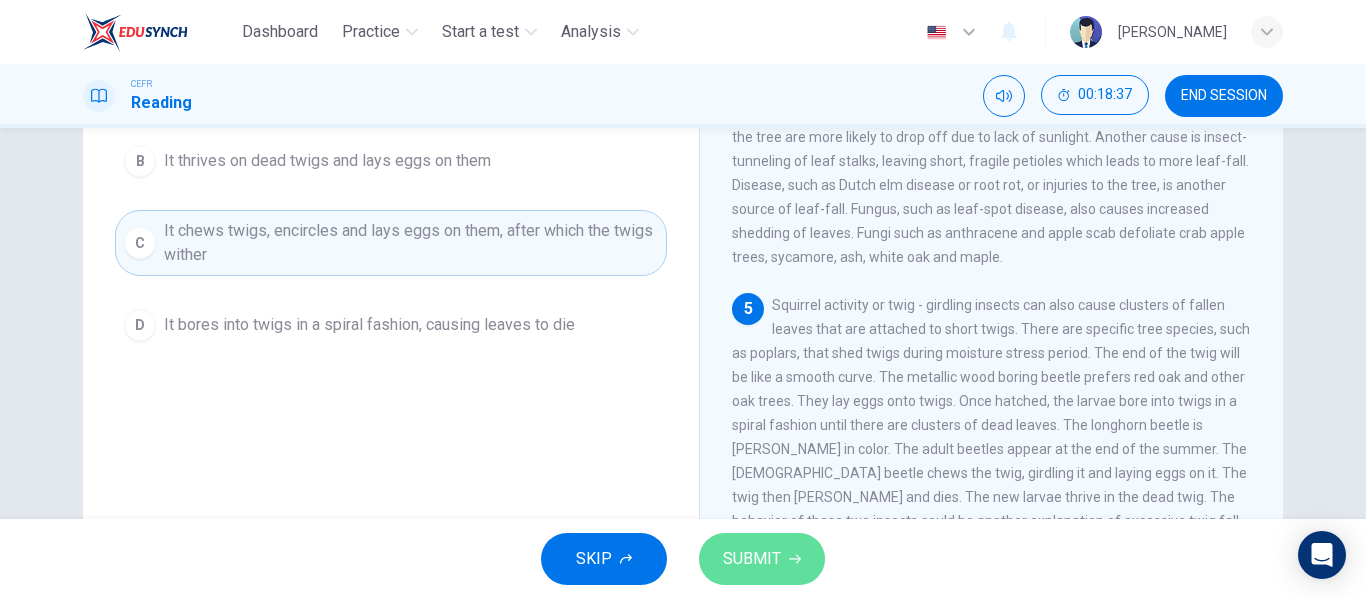 click on "SUBMIT" at bounding box center (762, 559) 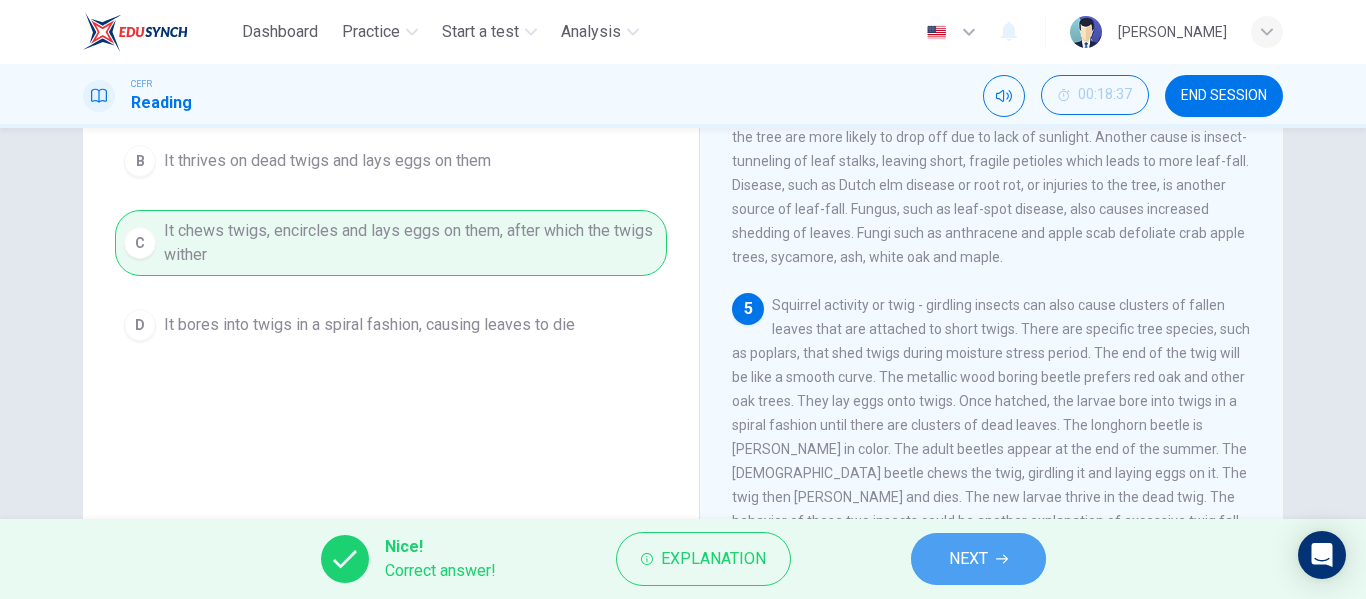 click on "NEXT" at bounding box center [978, 559] 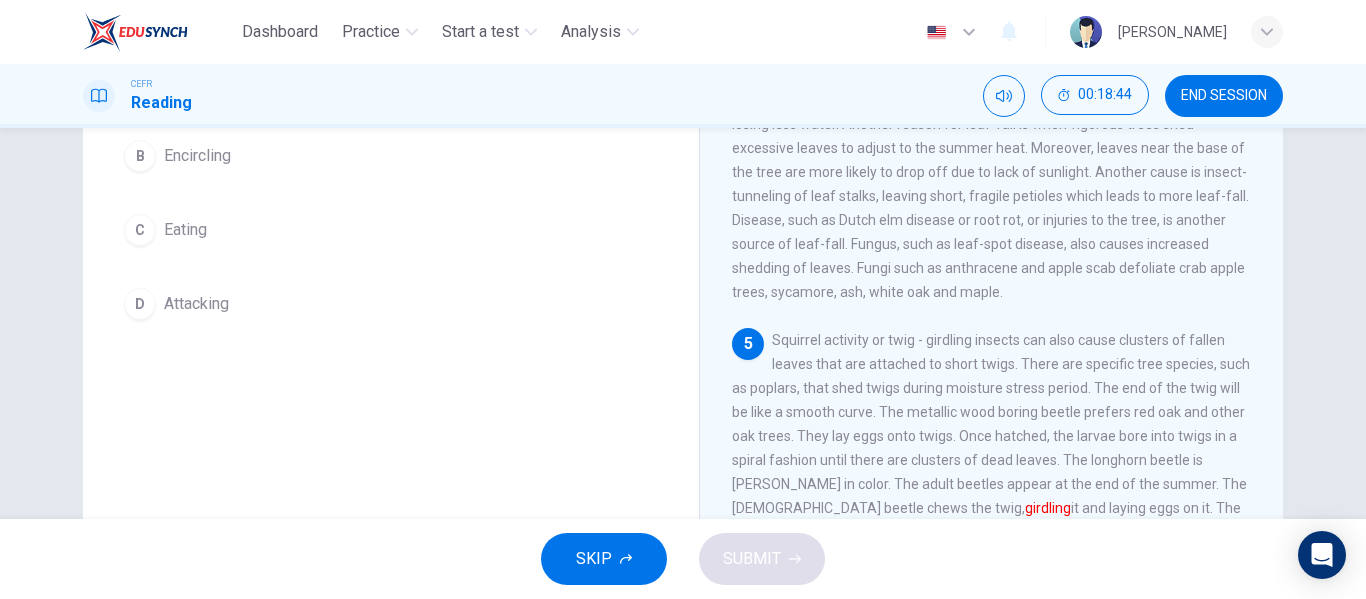 scroll, scrollTop: 282, scrollLeft: 0, axis: vertical 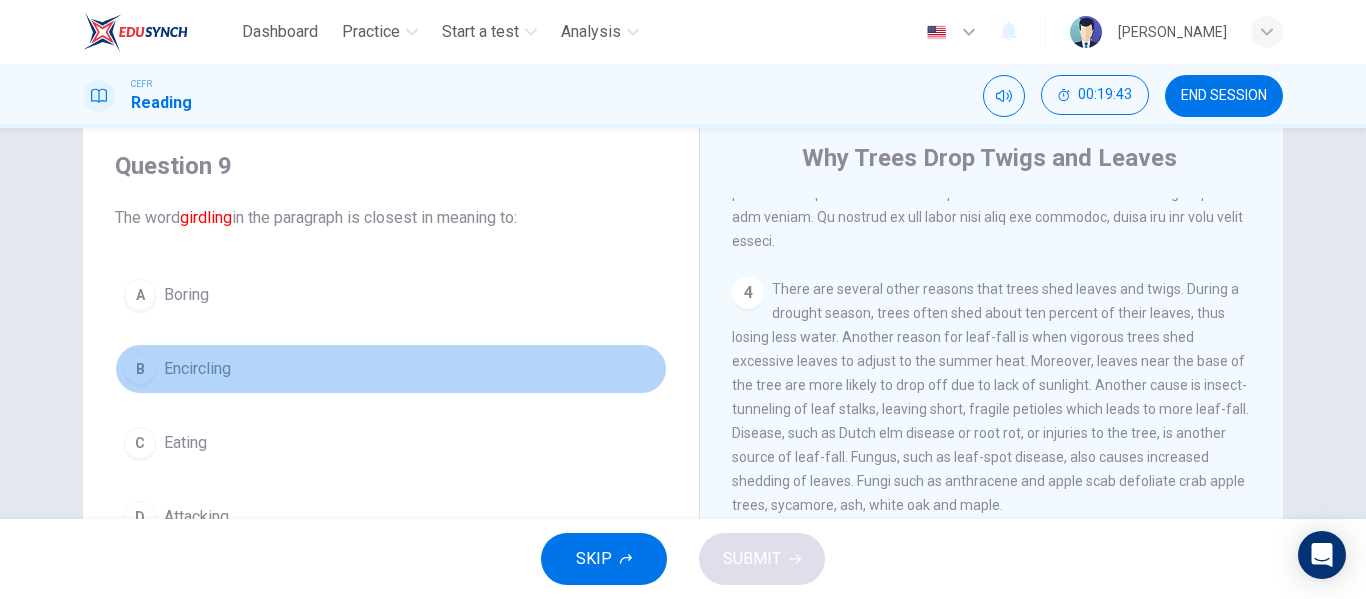 click on "Encircling" at bounding box center [197, 369] 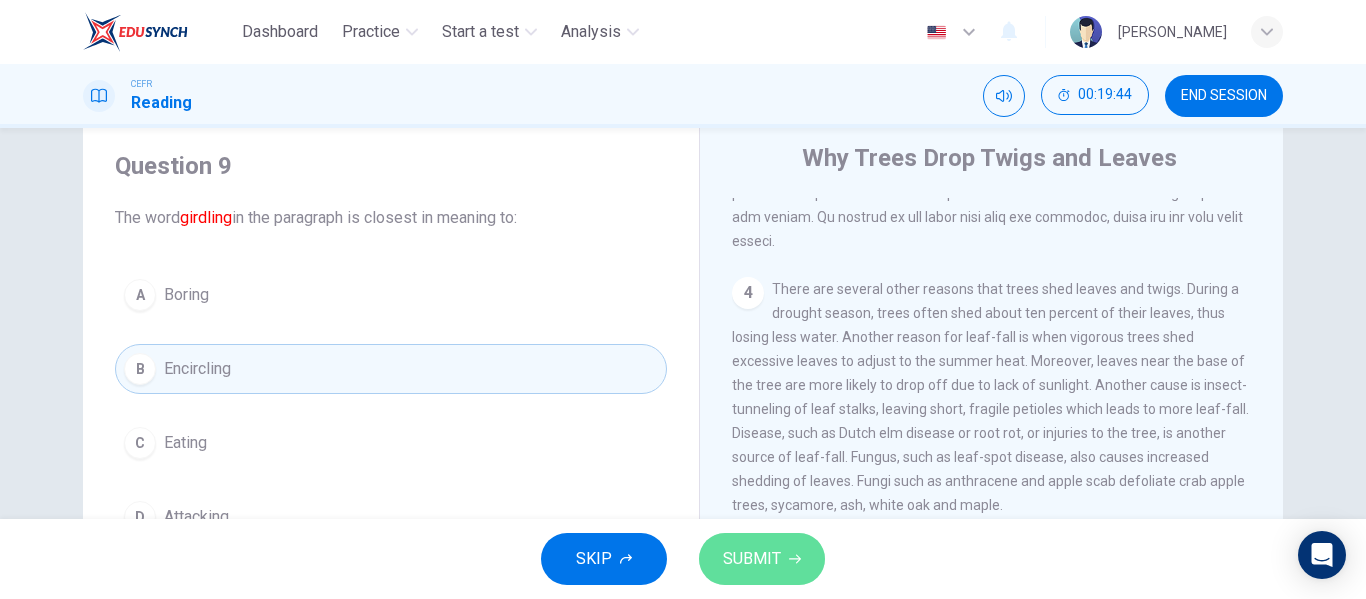 click on "SUBMIT" at bounding box center (762, 559) 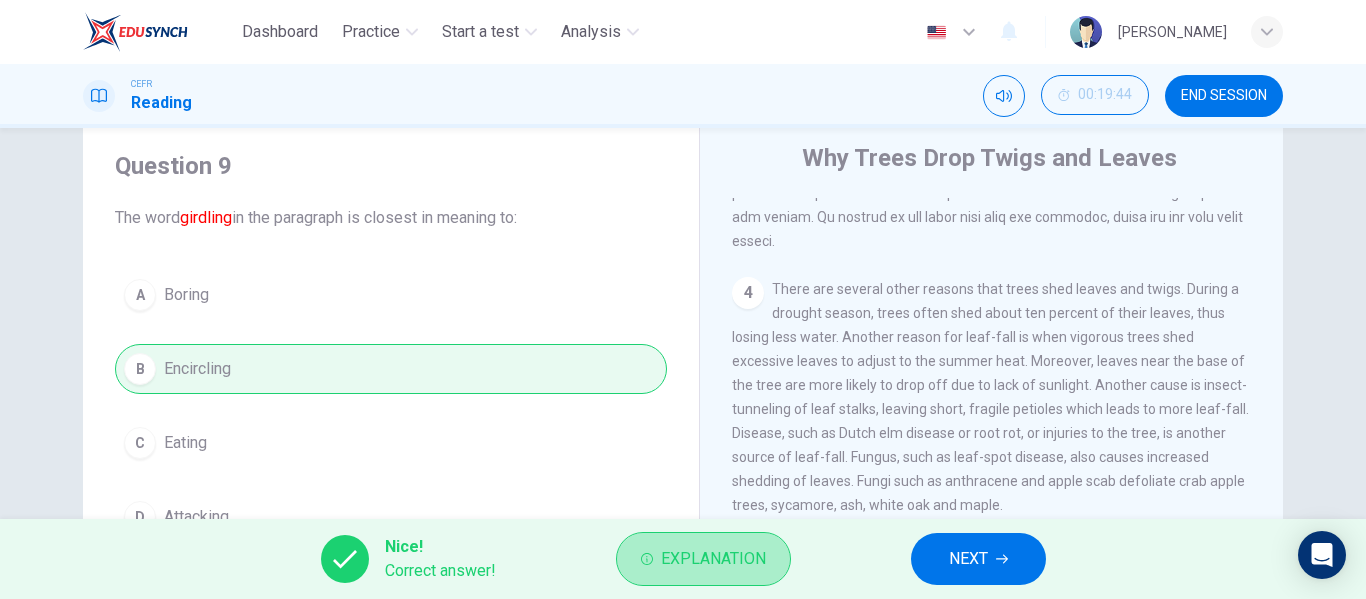 click on "Explanation" at bounding box center (703, 559) 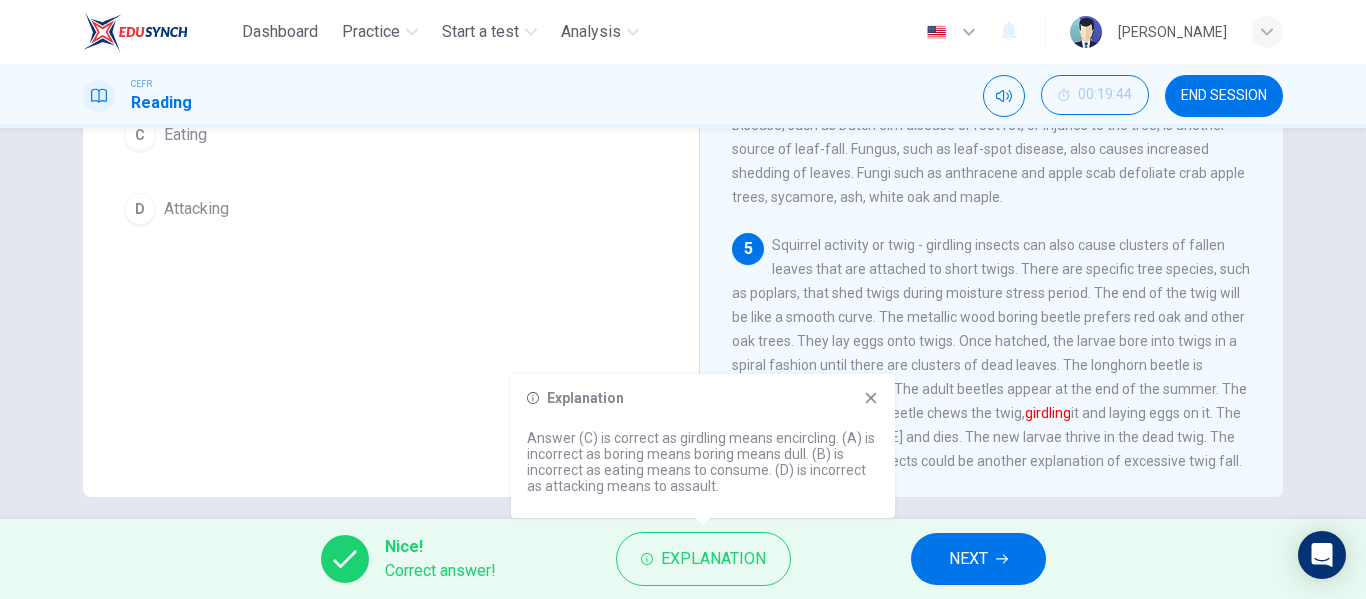 scroll, scrollTop: 368, scrollLeft: 0, axis: vertical 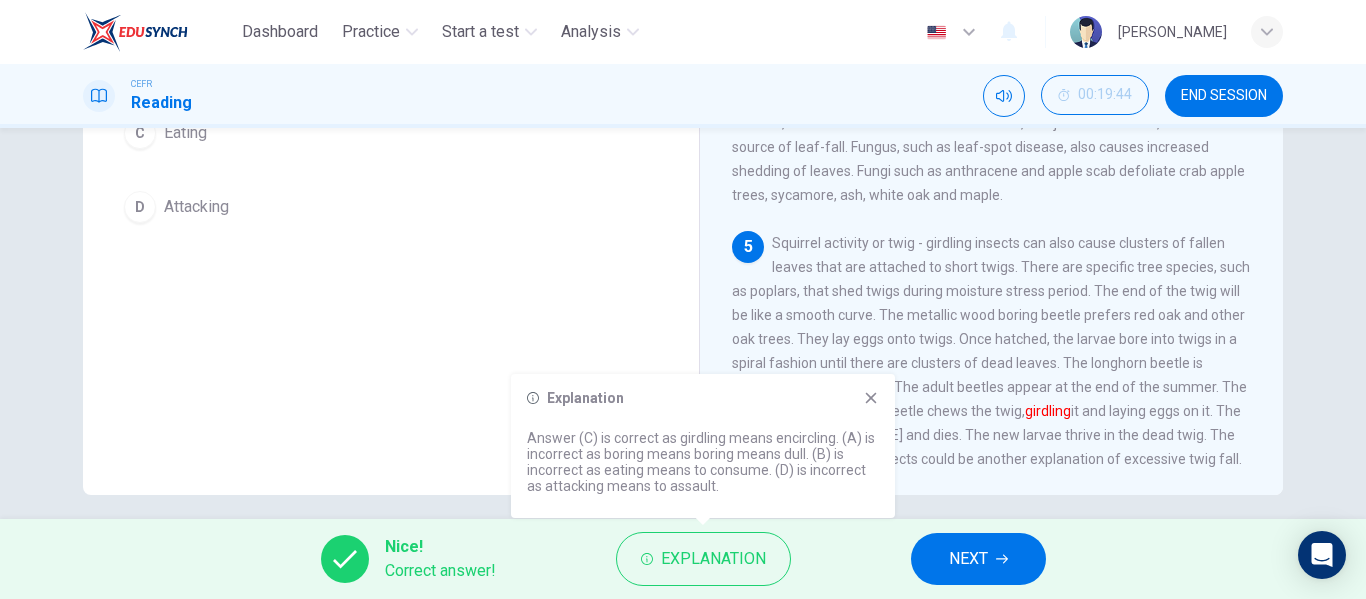 click on "Squirrel activity or twig - girdling insects can also cause clusters of fallen leaves that are attached to short twigs. There are specific tree species, such as poplars, that shed twigs during moisture stress period. The end of the twig will be like a smooth curve. The metallic wood boring beetle prefers red oak and other oak trees. They lay eggs onto twigs. Once hatched, the larvae bore into twigs in a spiral fashion until there are clusters of dead leaves. The longhorn beetle is [PERSON_NAME] in color. The adult beetles appear at the end of the summer. The [DEMOGRAPHIC_DATA] beetle chews the twig,  girdling  it and laying eggs on it. The twig then [PERSON_NAME] and dies. The new larvae thrive in the dead twig. The behavior of these two insects could be another explanation of excessive twig fall." at bounding box center [991, 351] 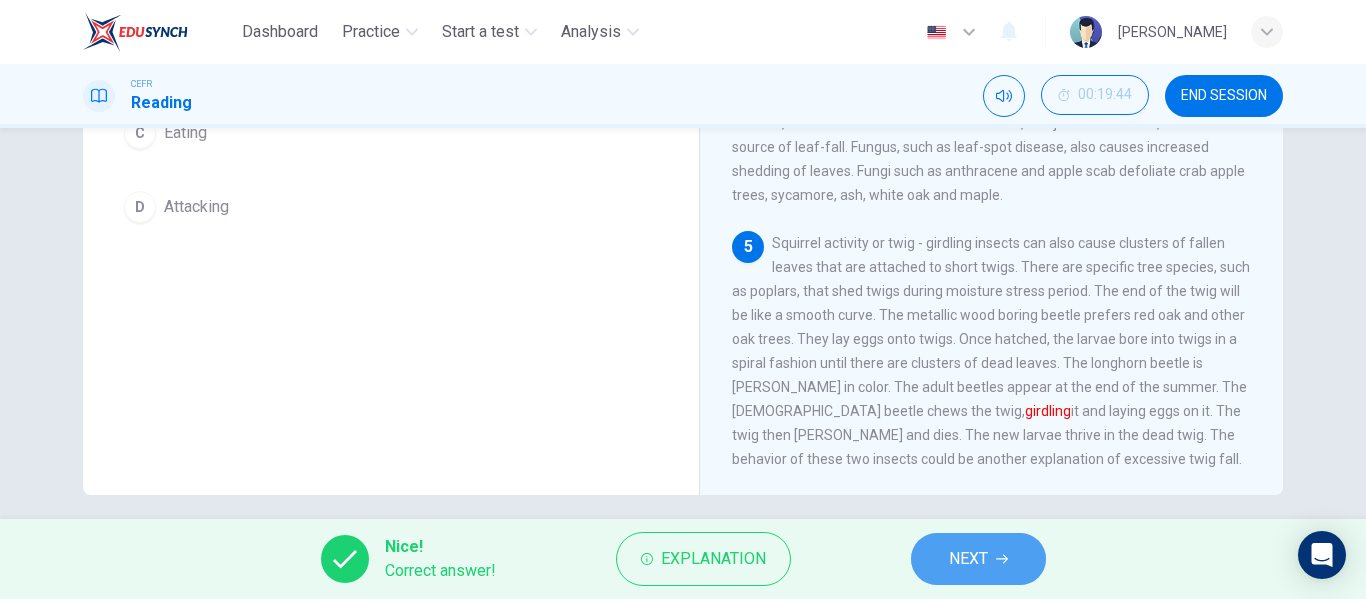 click on "NEXT" at bounding box center (978, 559) 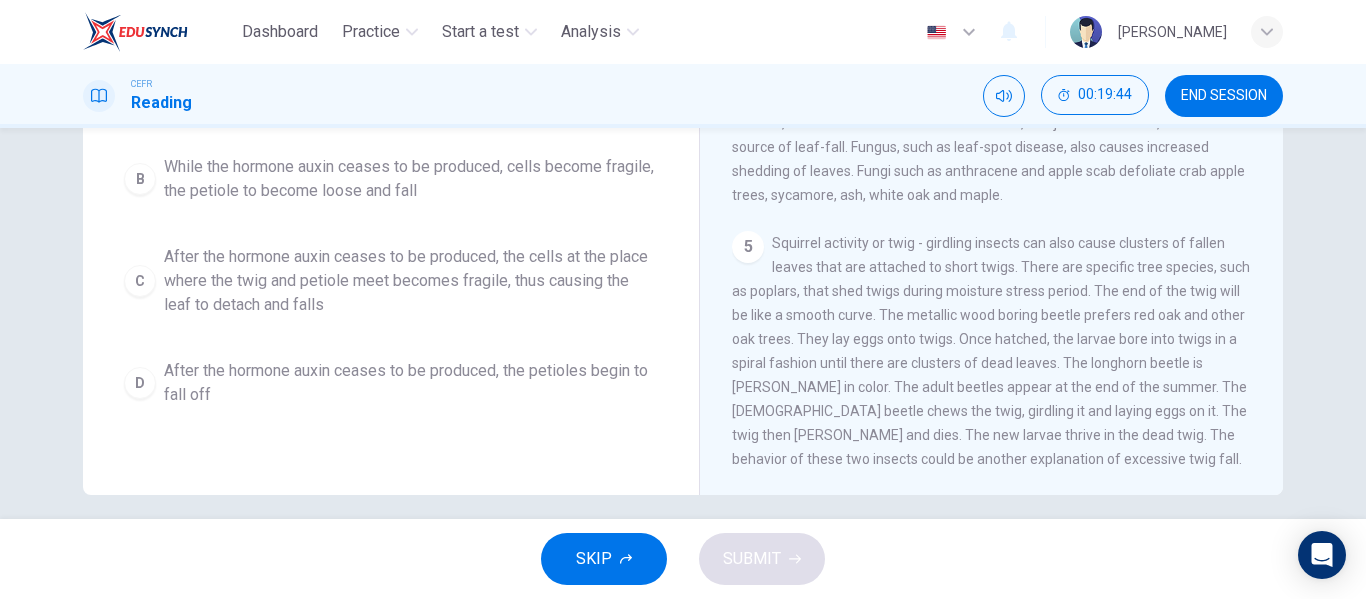 scroll, scrollTop: 384, scrollLeft: 0, axis: vertical 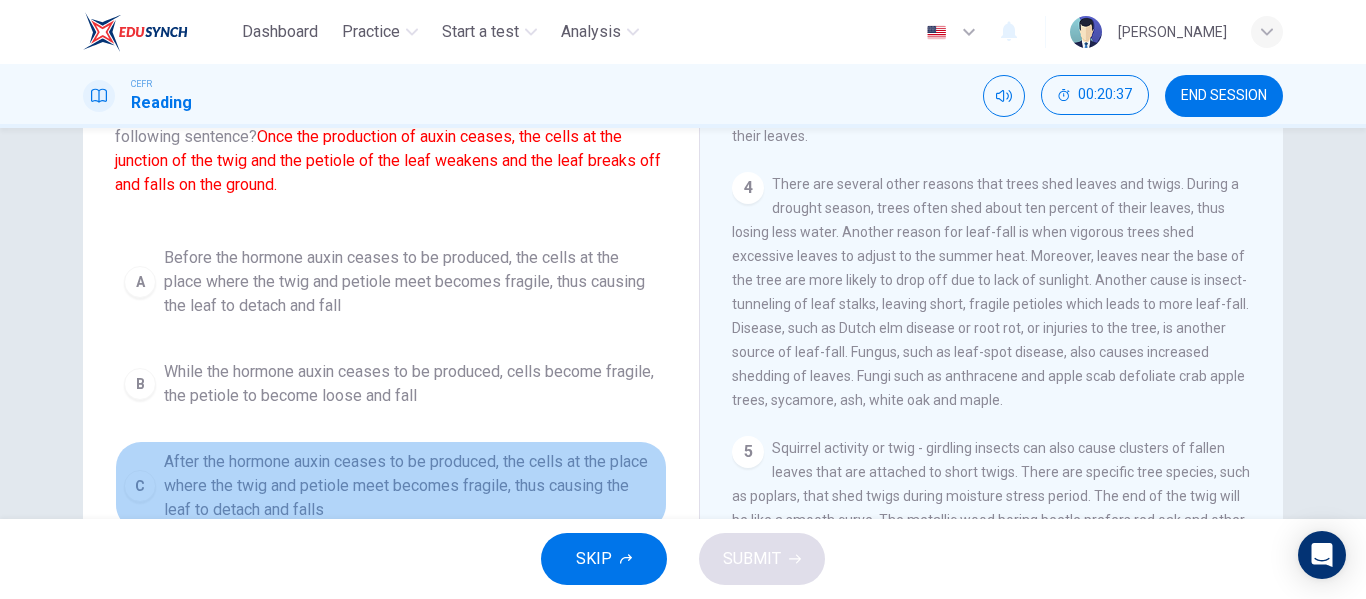 click on "C After the hormone auxin ceases to be produced, the cells at the place where the twig and [PERSON_NAME] meet becomes fragile, thus causing the leaf to detach and falls" at bounding box center (391, 486) 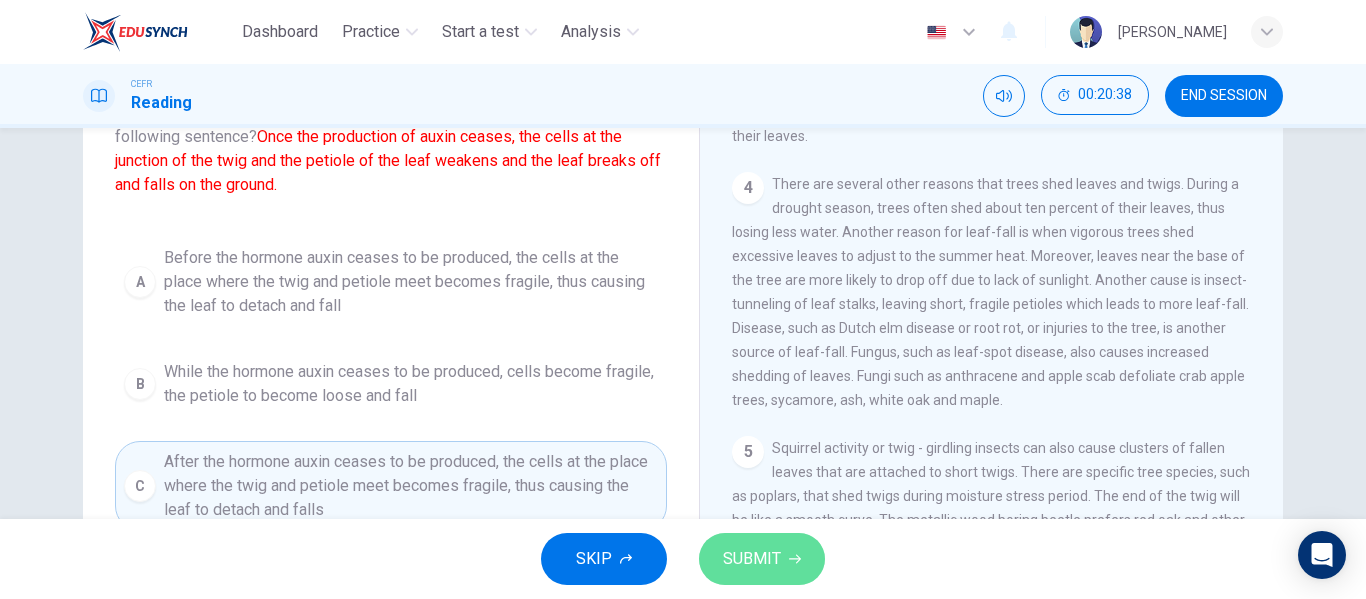 click on "SUBMIT" at bounding box center [762, 559] 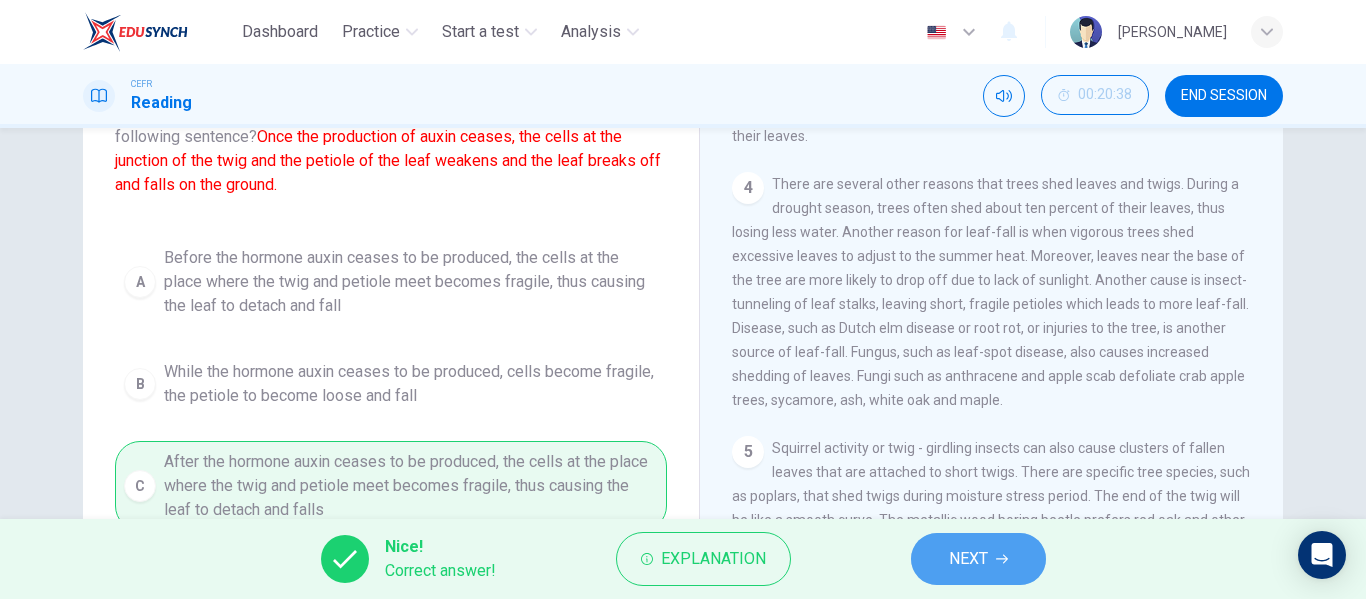 click on "NEXT" at bounding box center [978, 559] 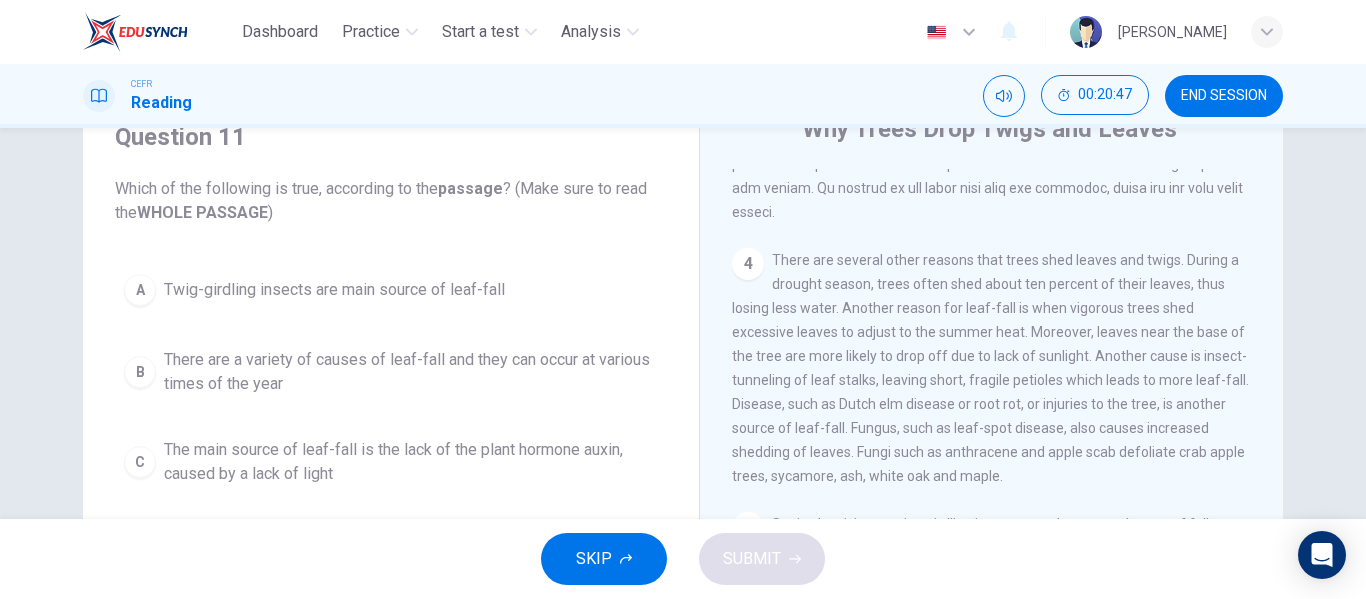 scroll, scrollTop: 93, scrollLeft: 0, axis: vertical 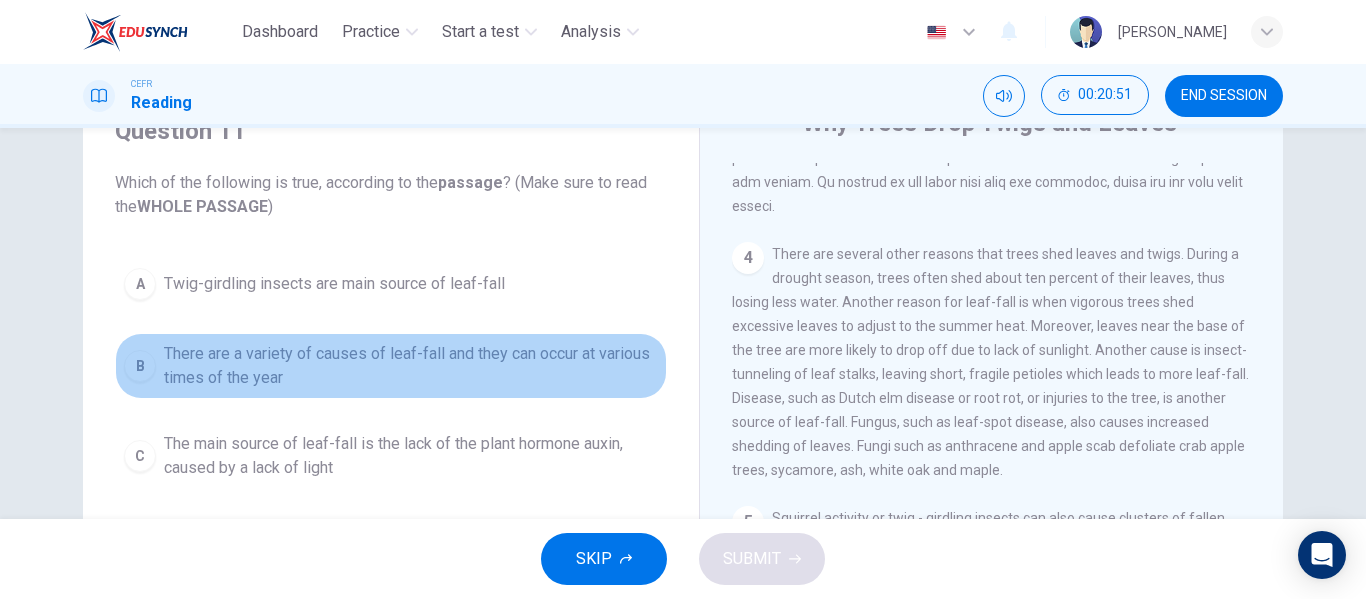 click on "B There are a variety of causes of leaf-fall and they can occur at various times of the year" at bounding box center (391, 366) 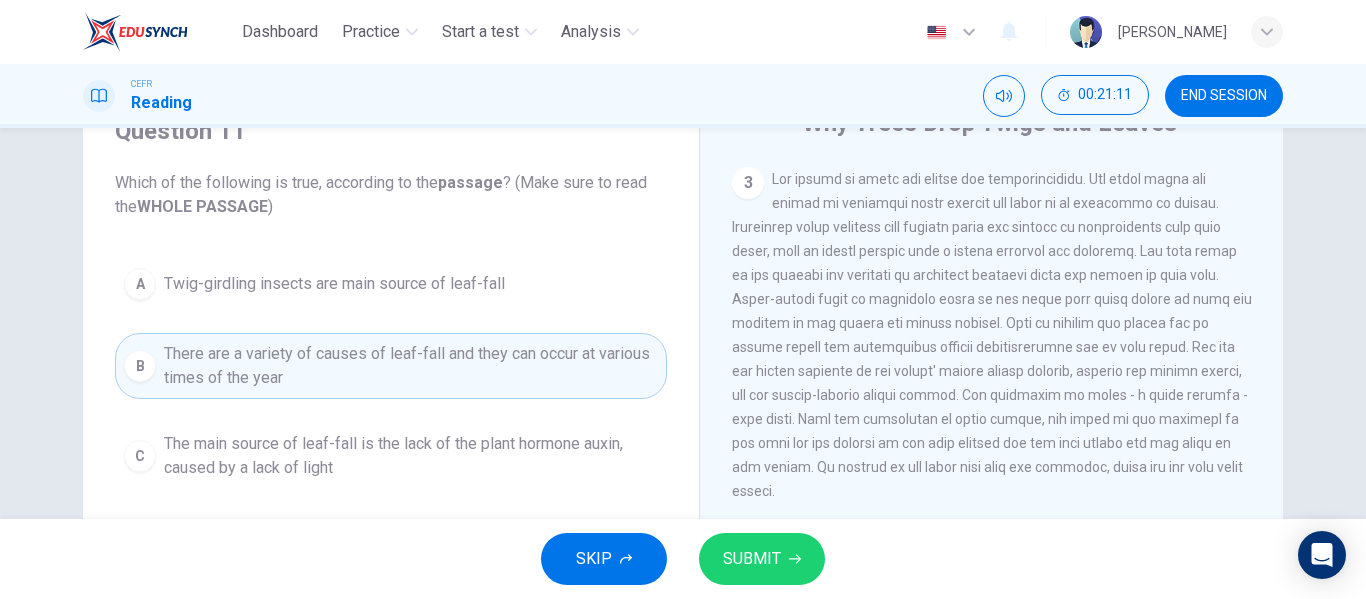 scroll, scrollTop: 381, scrollLeft: 0, axis: vertical 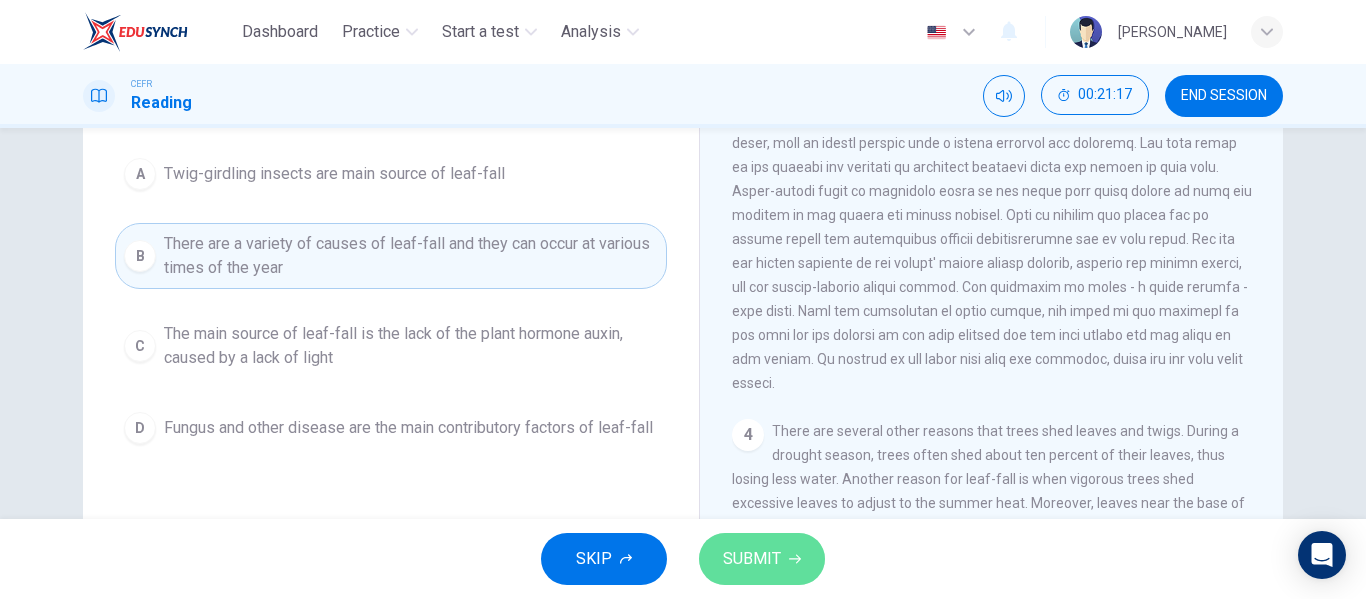 click on "SUBMIT" at bounding box center (762, 559) 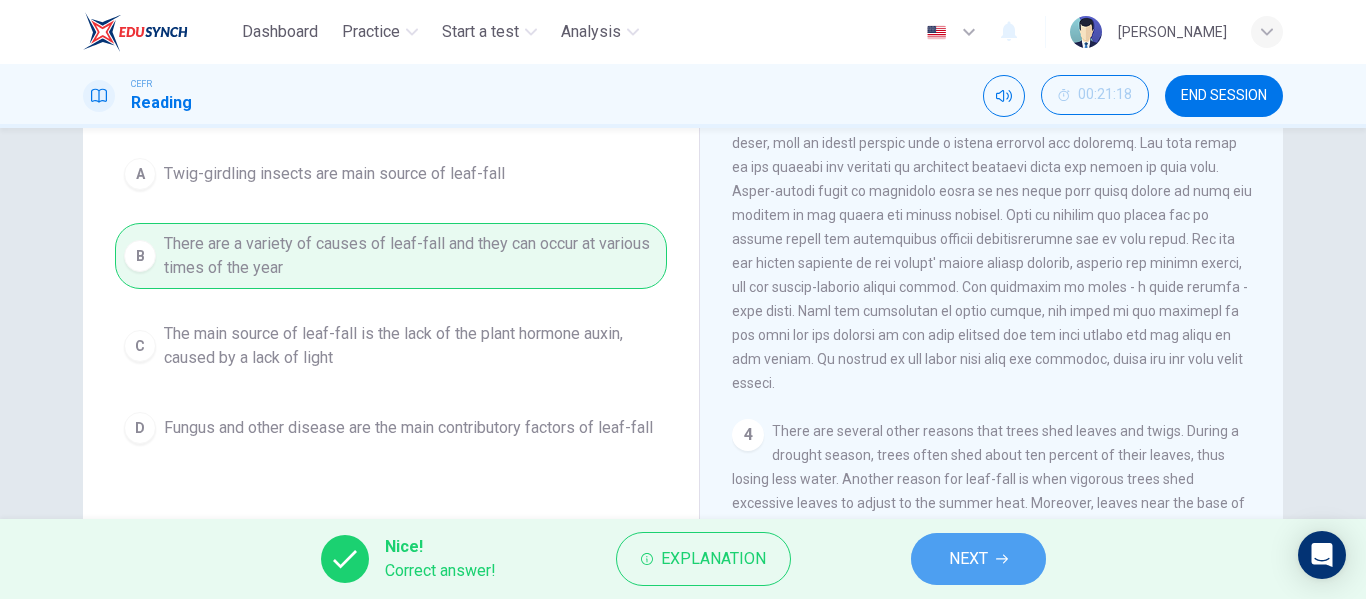 click on "NEXT" at bounding box center [978, 559] 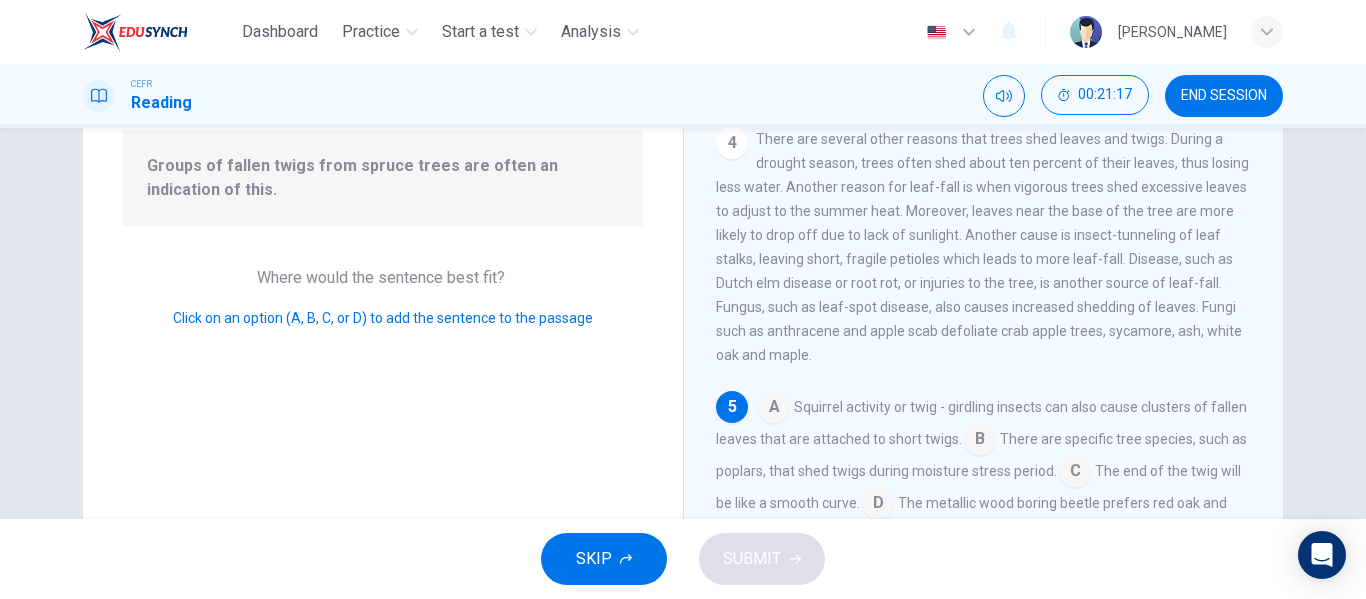 scroll, scrollTop: 717, scrollLeft: 0, axis: vertical 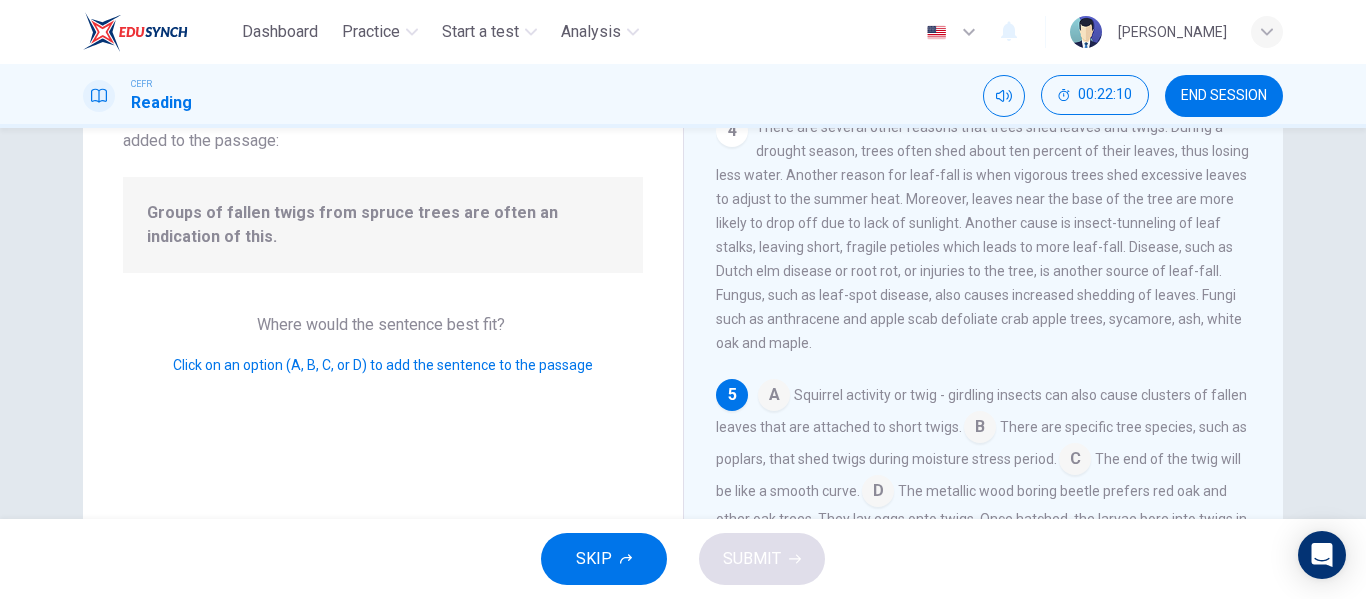 click at bounding box center [1075, 461] 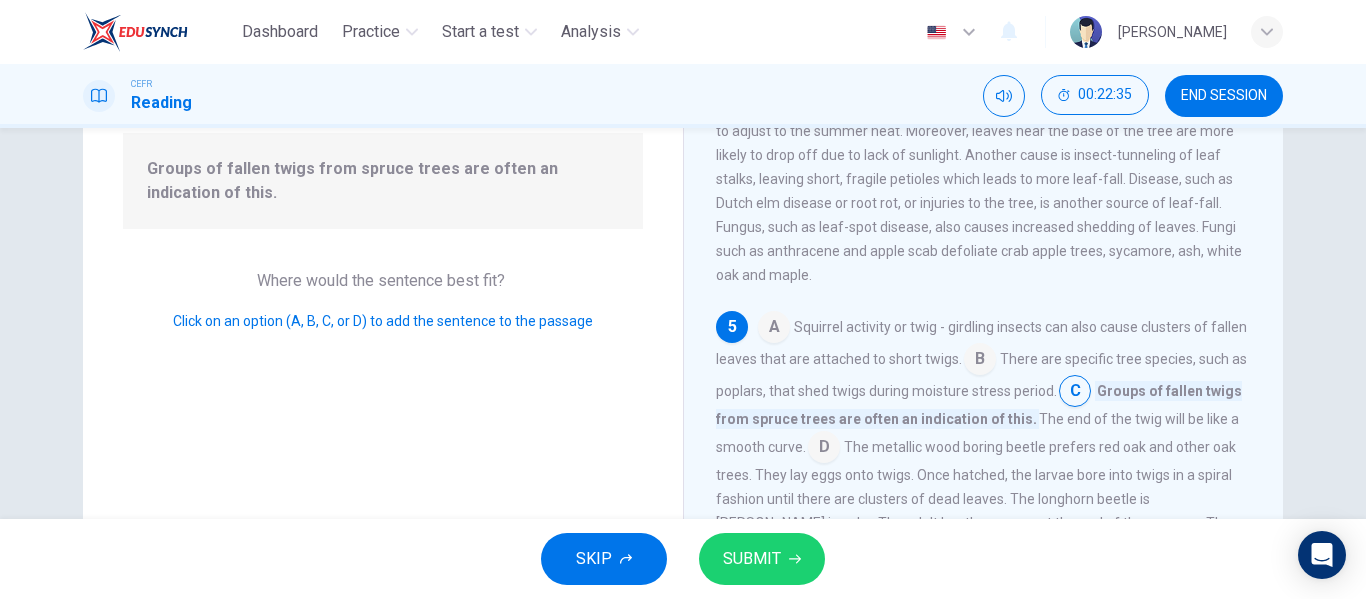 scroll, scrollTop: 209, scrollLeft: 0, axis: vertical 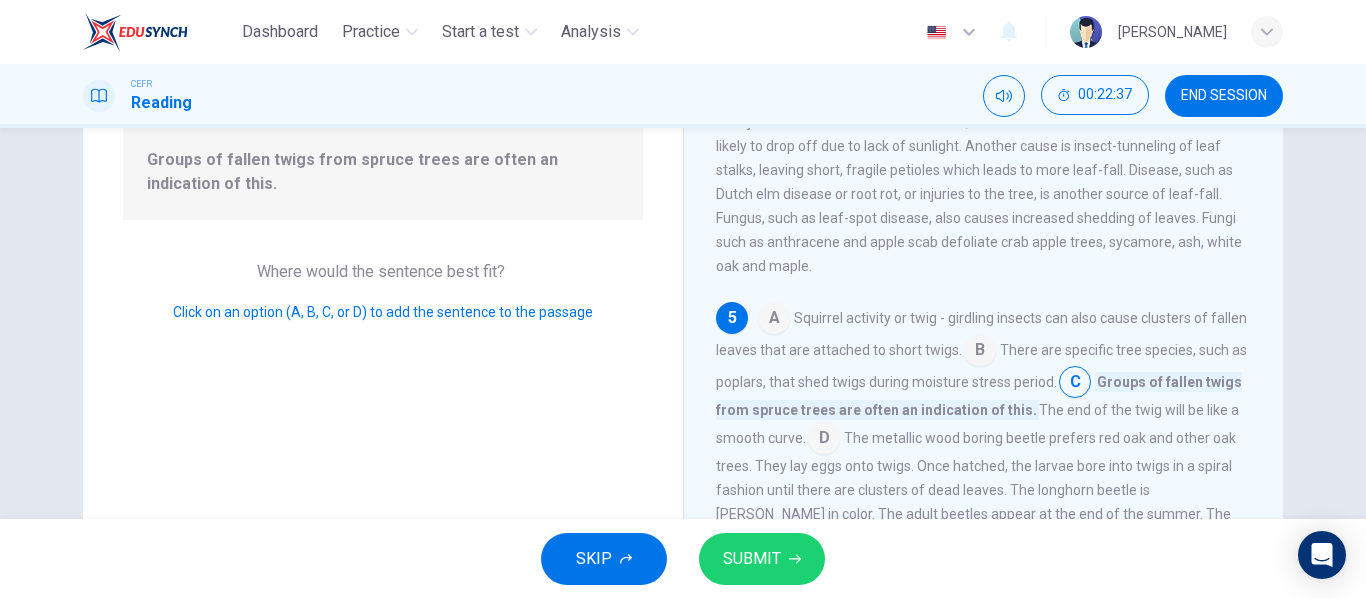 click at bounding box center [824, 440] 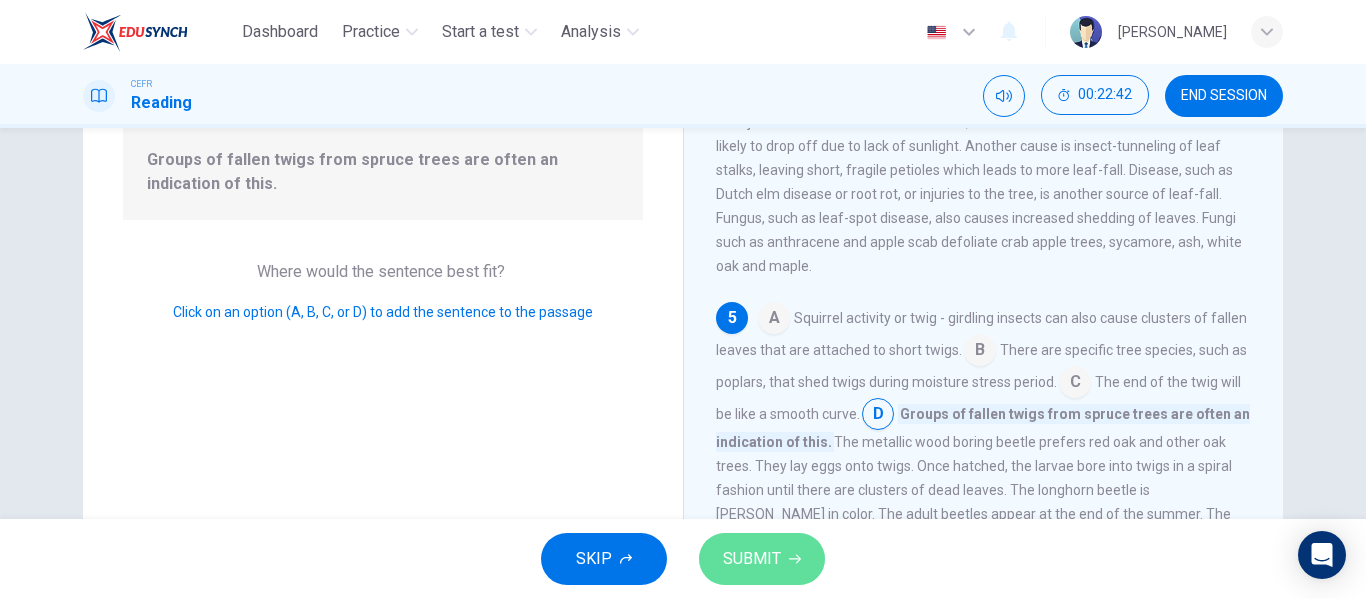 click on "SUBMIT" at bounding box center [762, 559] 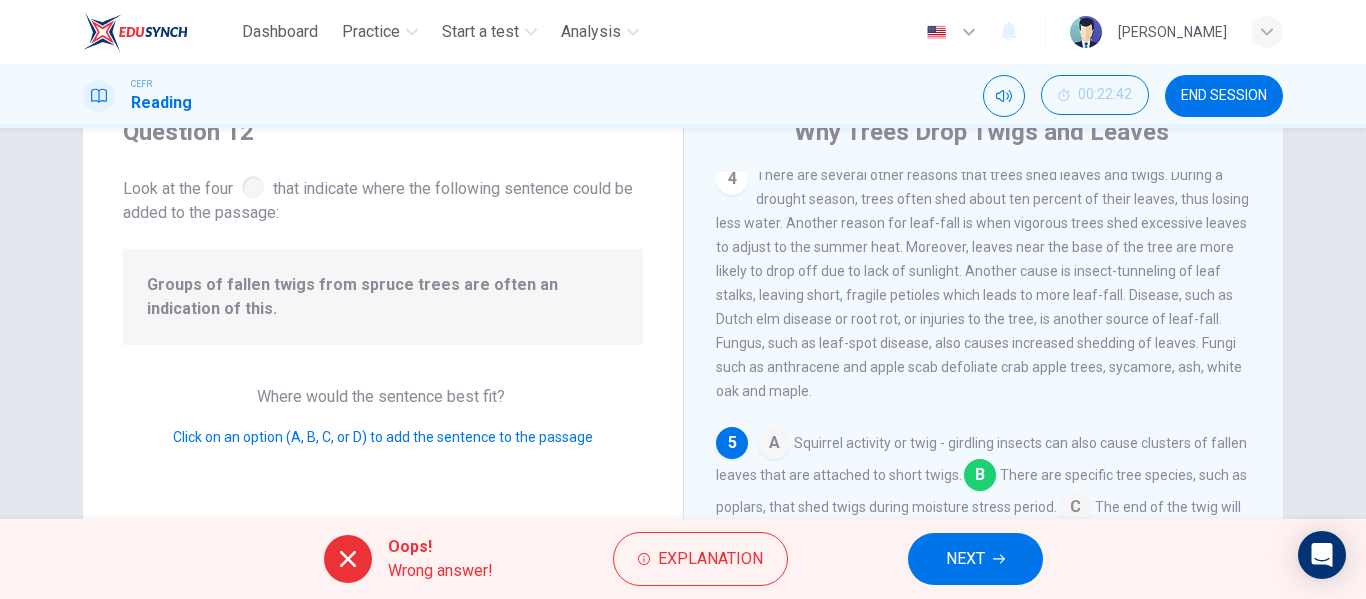 scroll, scrollTop: 61, scrollLeft: 0, axis: vertical 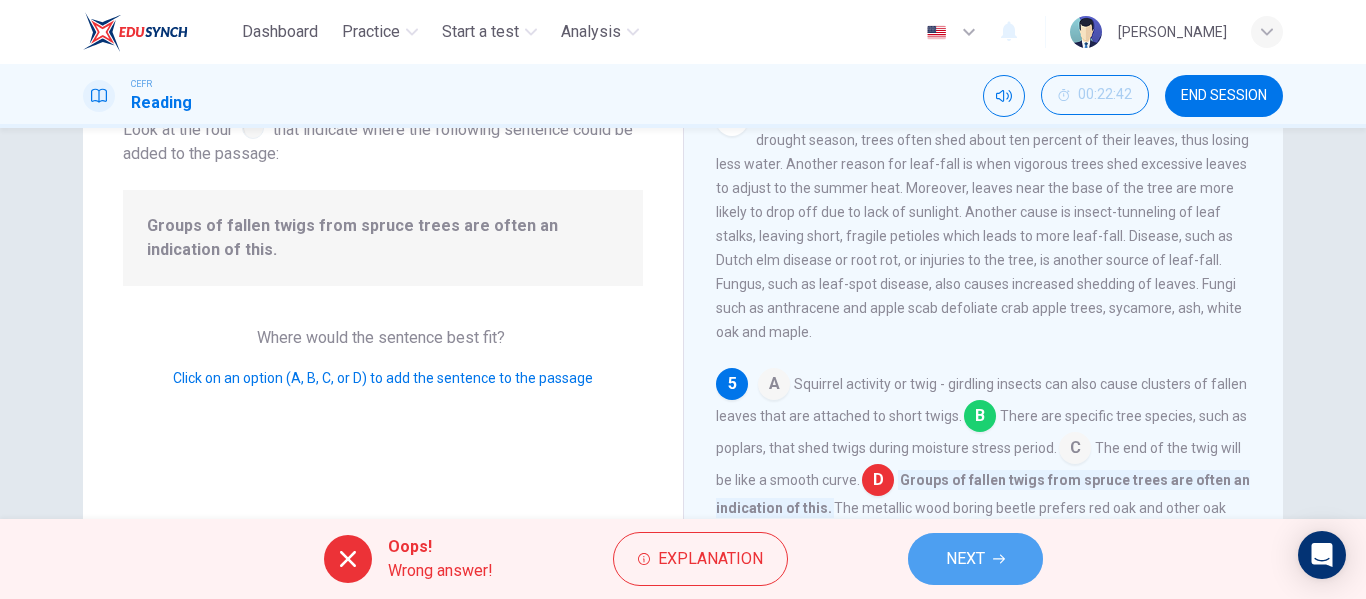 click on "NEXT" at bounding box center (965, 559) 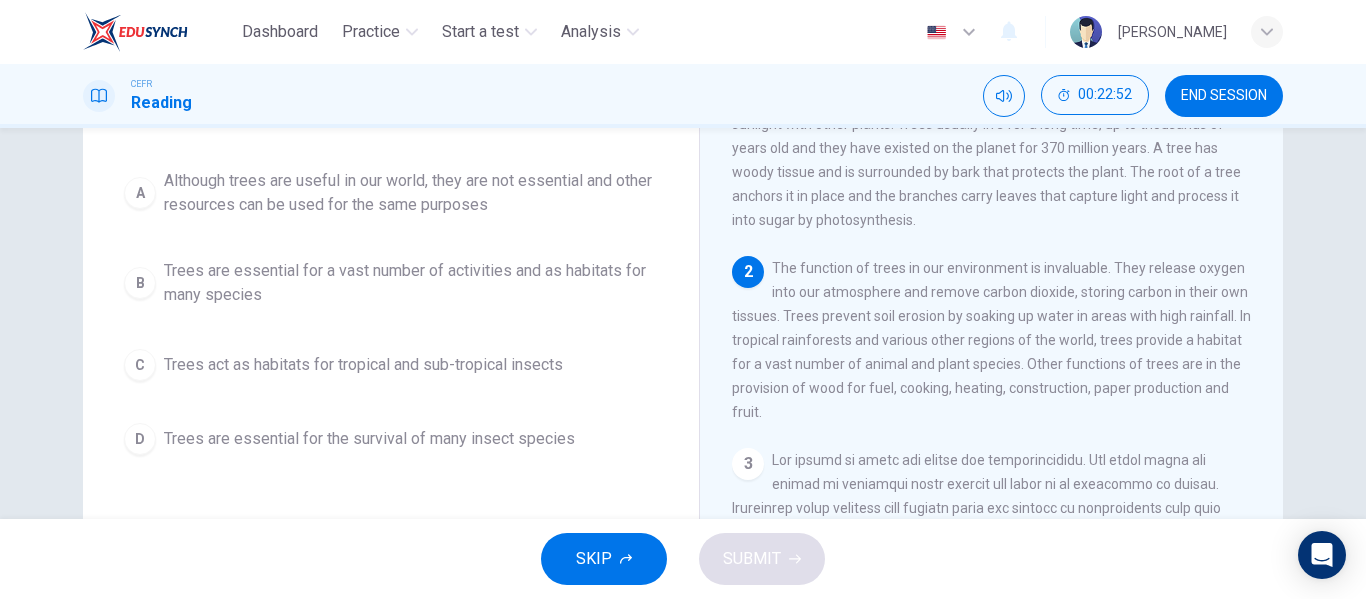 scroll, scrollTop: 198, scrollLeft: 0, axis: vertical 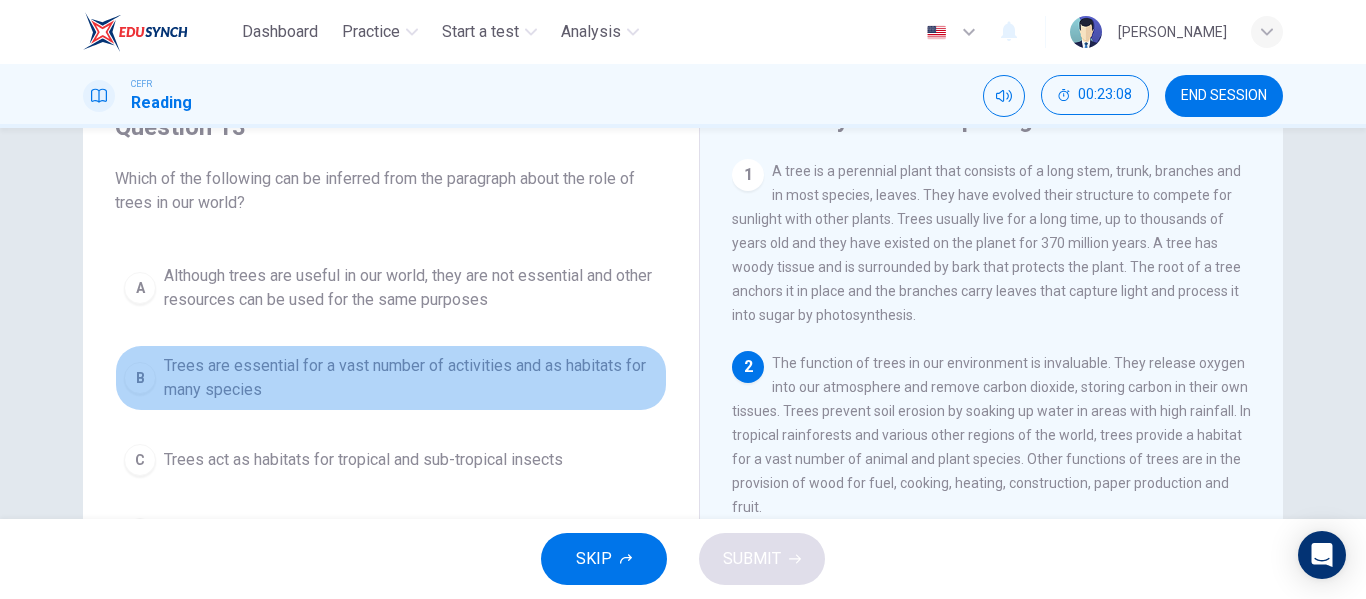 click on "Trees are essential for a vast number of activities and as habitats for many species" at bounding box center (411, 378) 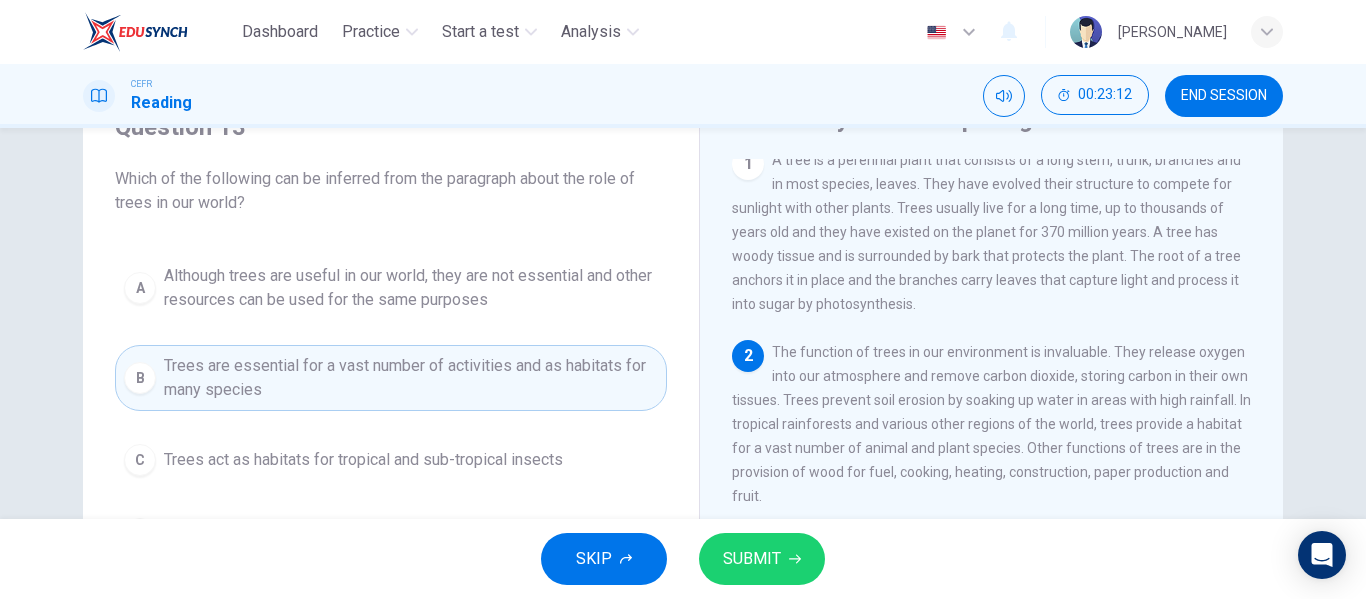 scroll, scrollTop: 14, scrollLeft: 0, axis: vertical 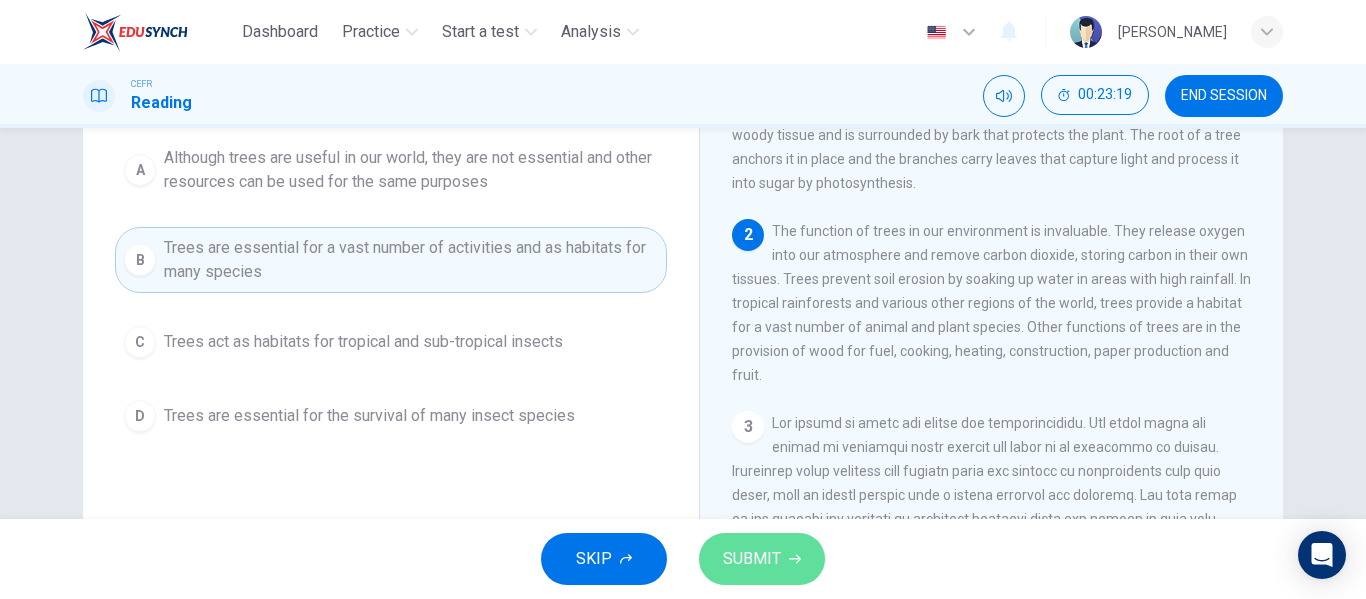 click on "SUBMIT" at bounding box center (762, 559) 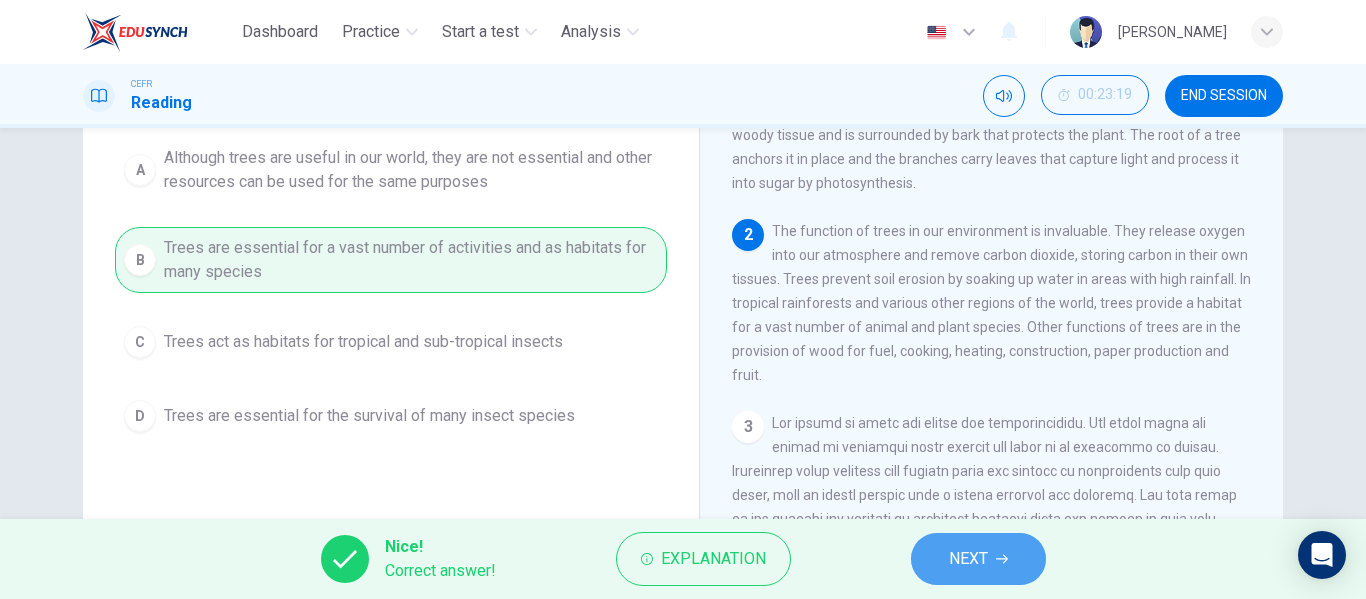 click on "NEXT" at bounding box center [968, 559] 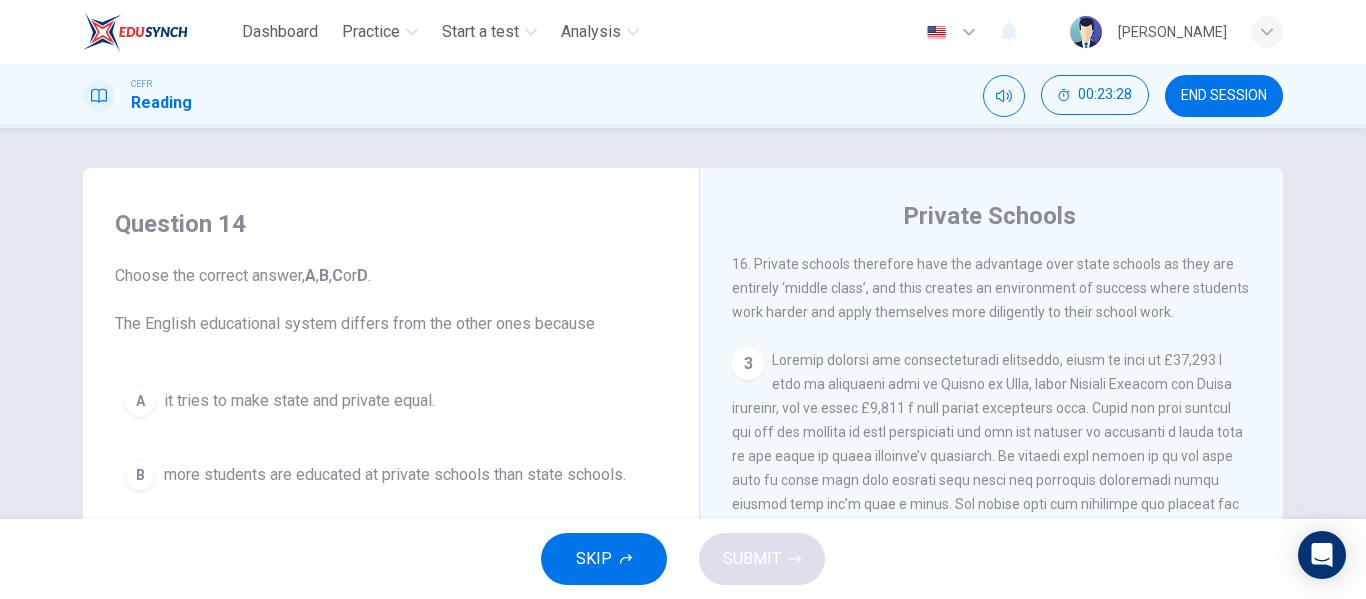 scroll, scrollTop: 875, scrollLeft: 0, axis: vertical 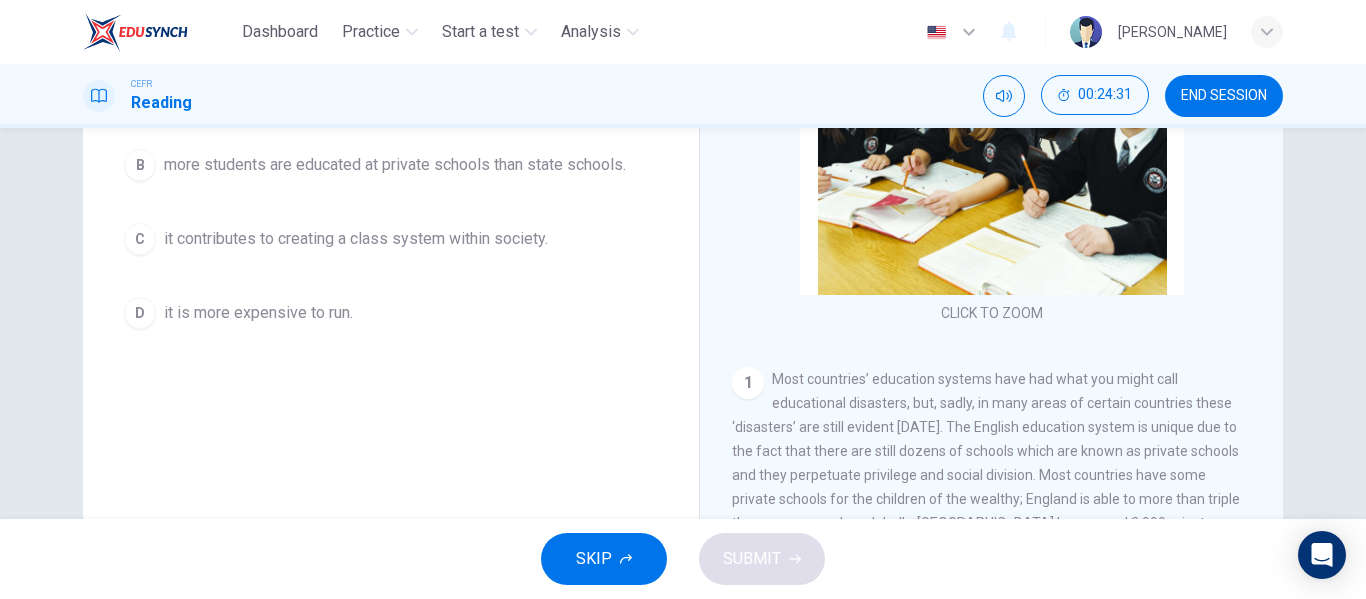 click on "CLICK TO ZOOM Click to Zoom 1 Most countries’ education systems have had what you might call educational disasters, but, sadly, in many areas of certain countries these ‘disasters’ are still evident [DATE]. The English education system is unique due to the fact that there are still dozens of schools which are known as private schools and they perpetuate privilege and social division. Most countries have some private schools for the children of the wealthy; England is able to more than triple the average number globally. [GEOGRAPHIC_DATA] has around 3,000 private schools and just under half a million children are educated at them whilst some nine million children are educated at state schools. The overwhelming majority of students at private schools also come from middle-class families. 2 3 4 5 6" at bounding box center [1005, 249] 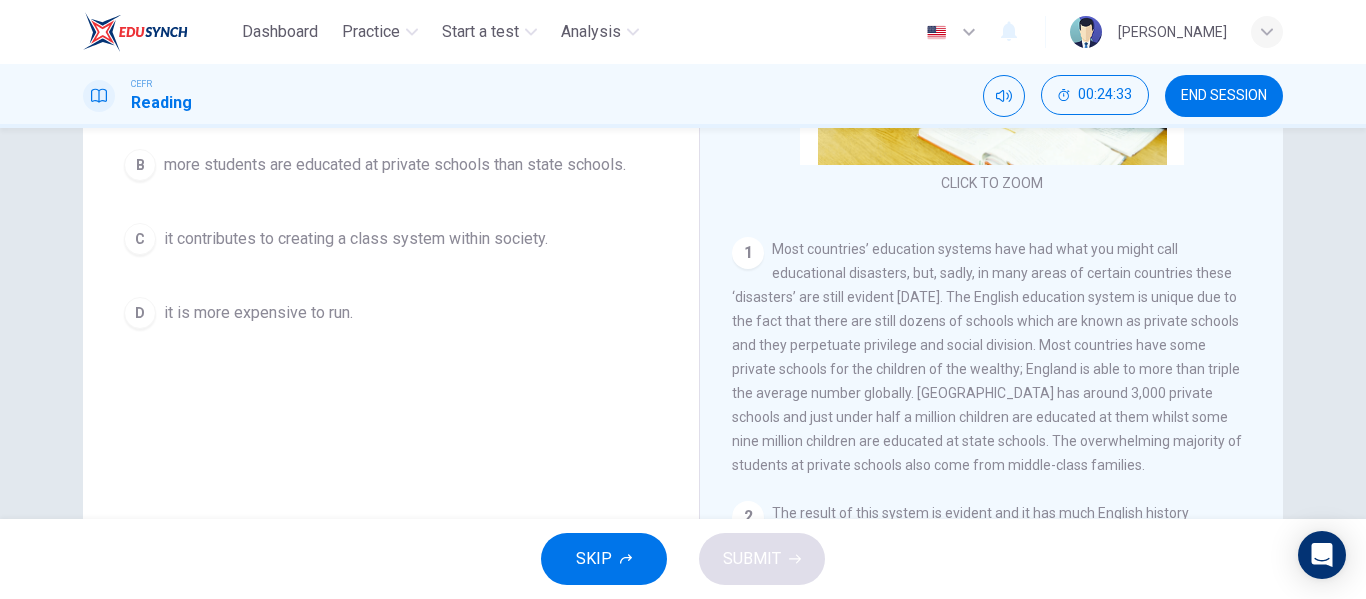 scroll, scrollTop: 143, scrollLeft: 0, axis: vertical 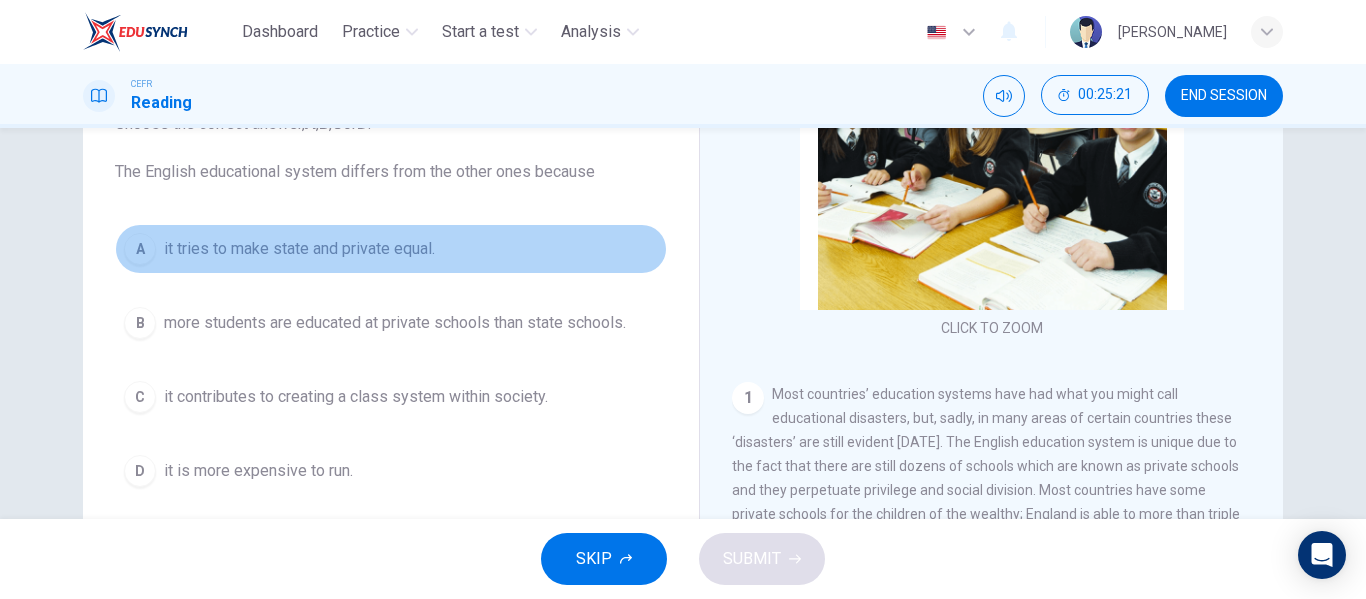 click on "it tries to make state and private equal." at bounding box center [299, 249] 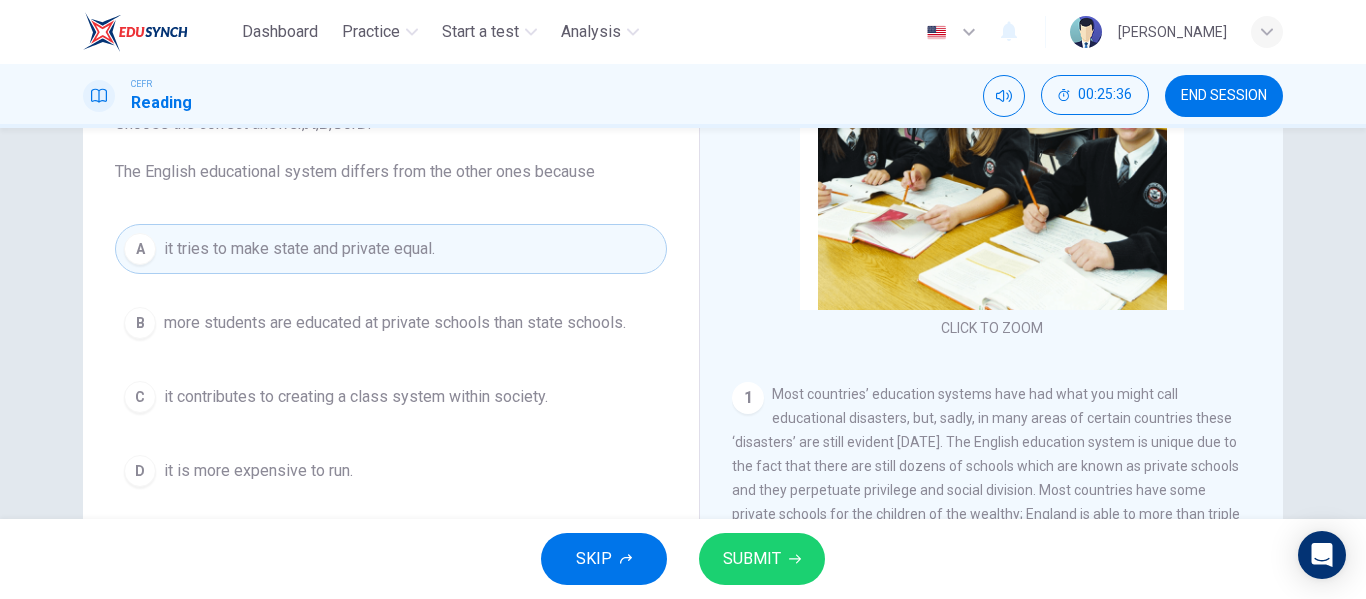 drag, startPoint x: 1260, startPoint y: 293, endPoint x: 1262, endPoint y: 319, distance: 26.076809 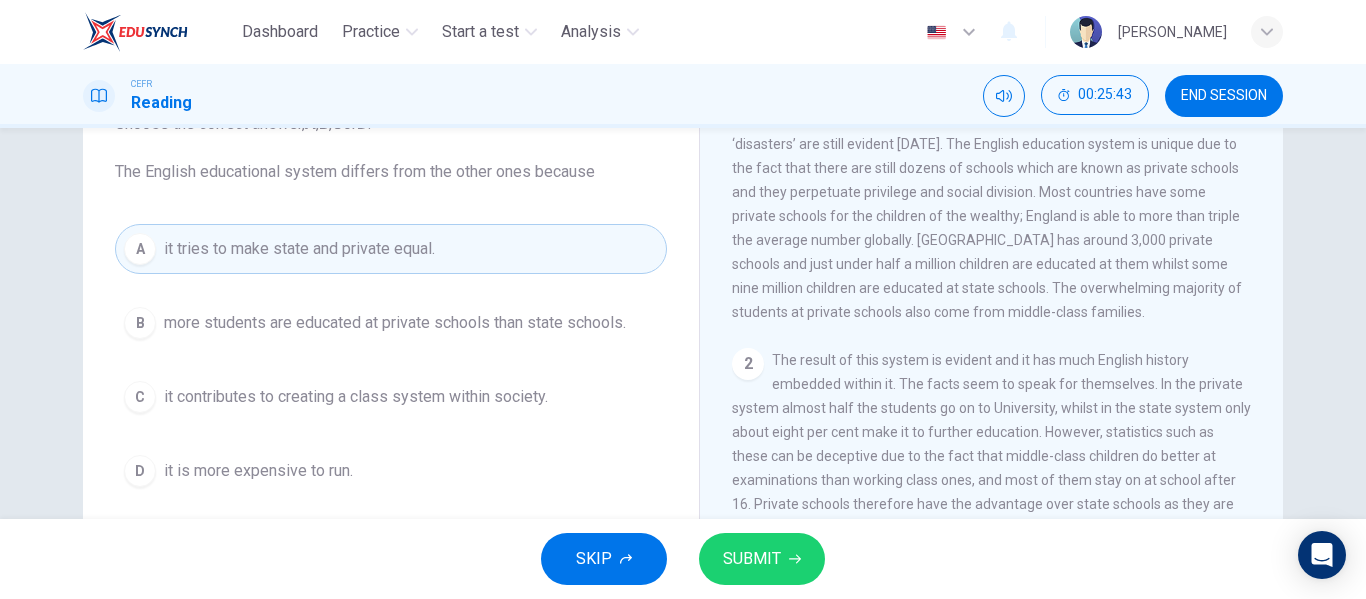 scroll, scrollTop: 460, scrollLeft: 0, axis: vertical 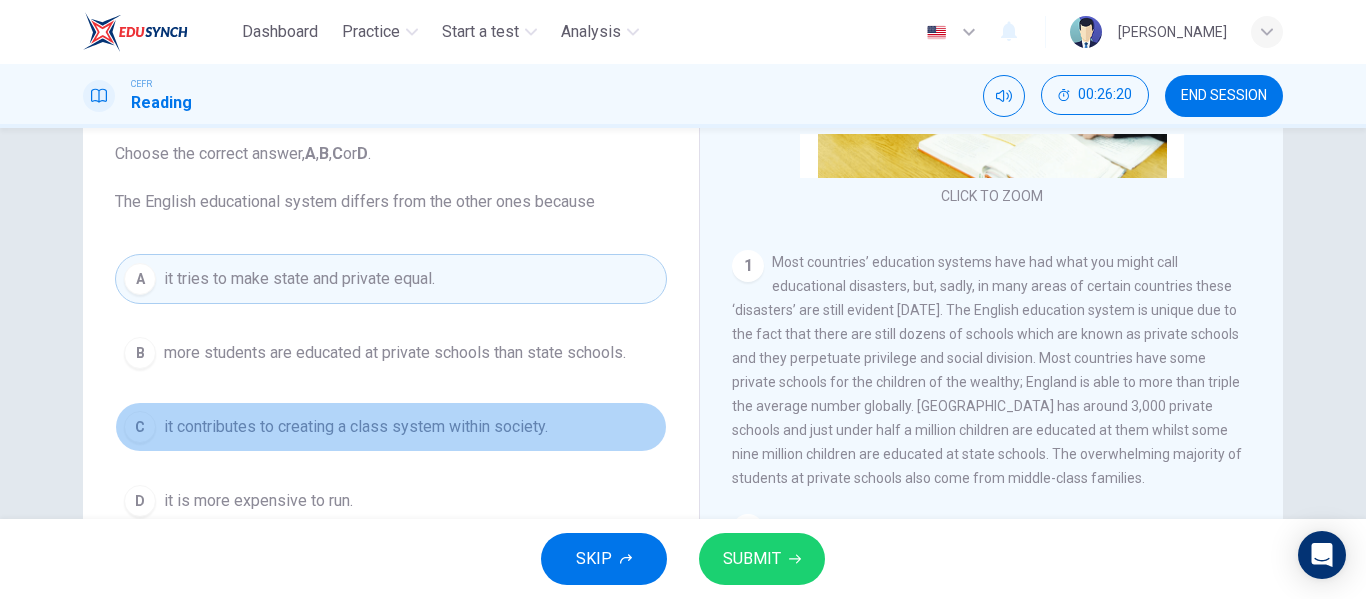 click on "it contributes to creating a class system within society." at bounding box center (356, 427) 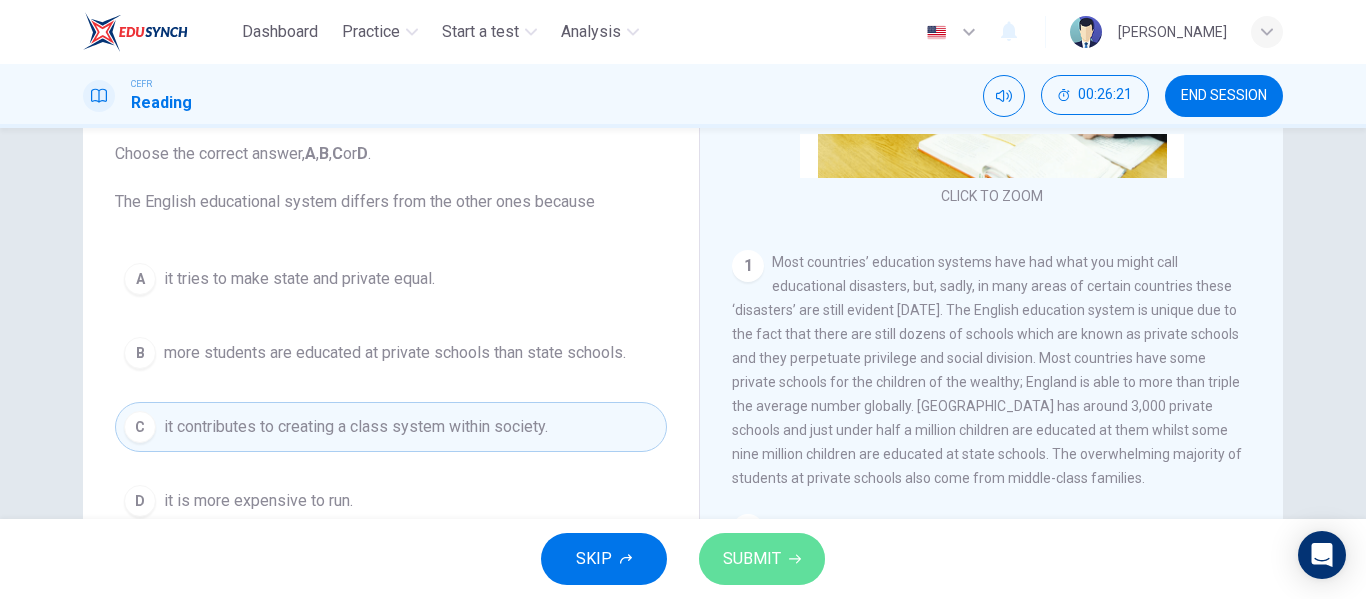 click on "SUBMIT" at bounding box center [752, 559] 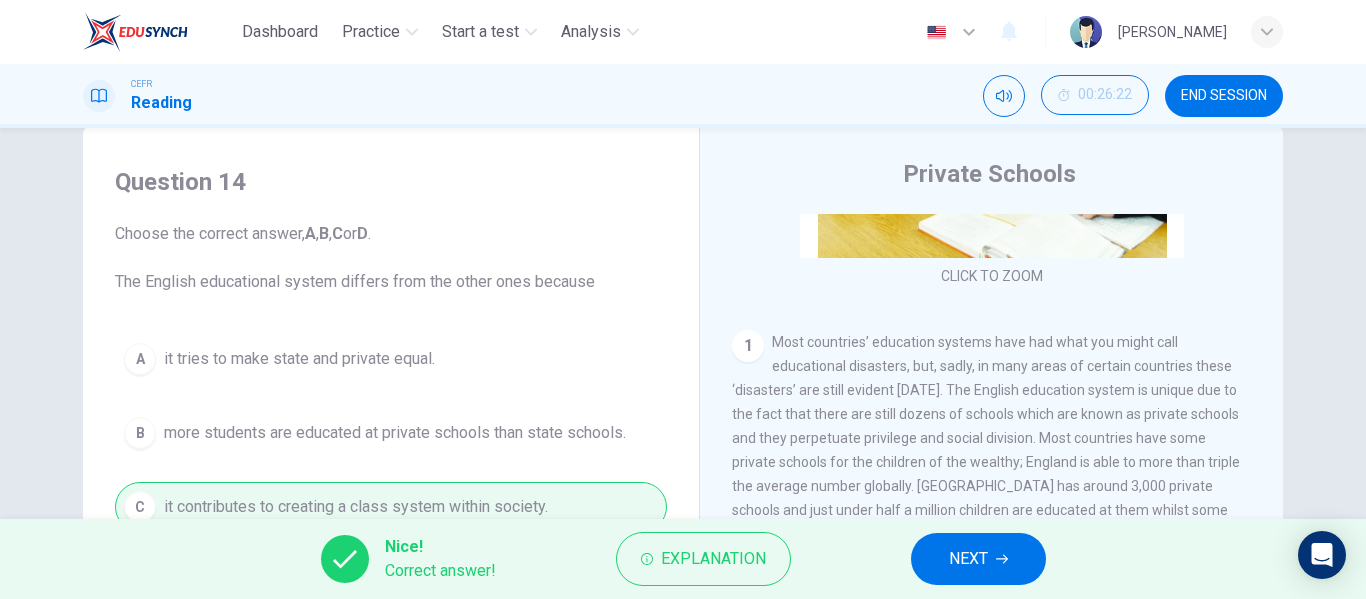 scroll, scrollTop: 57, scrollLeft: 0, axis: vertical 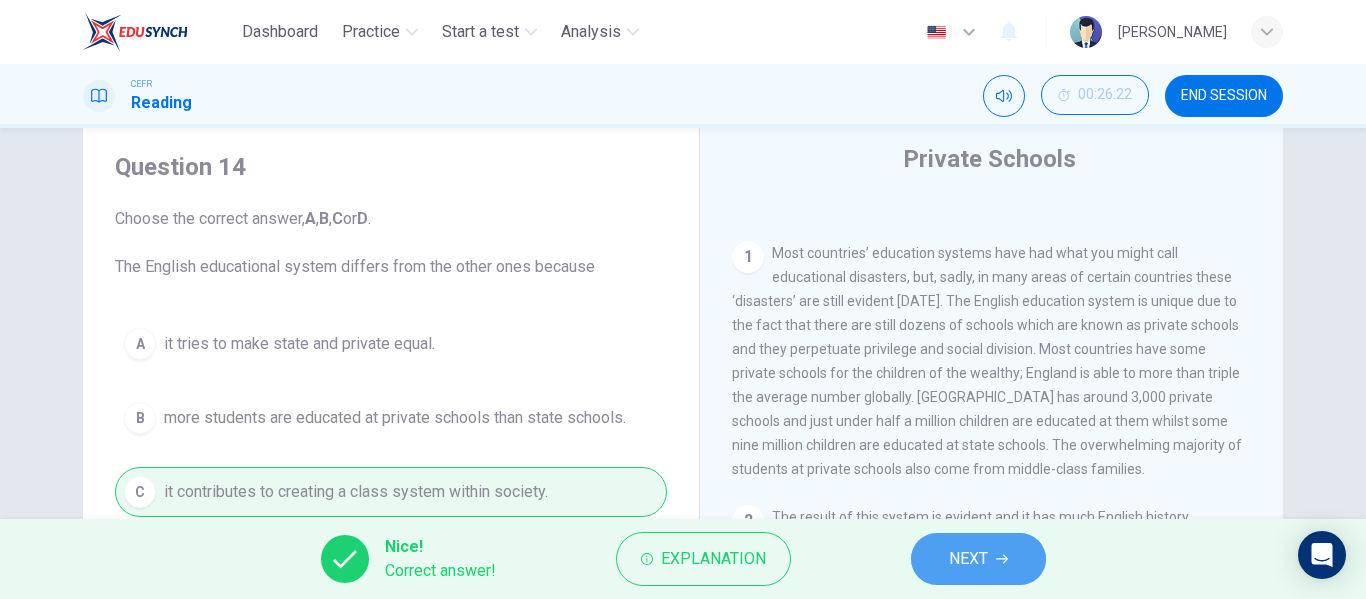 click on "NEXT" at bounding box center [968, 559] 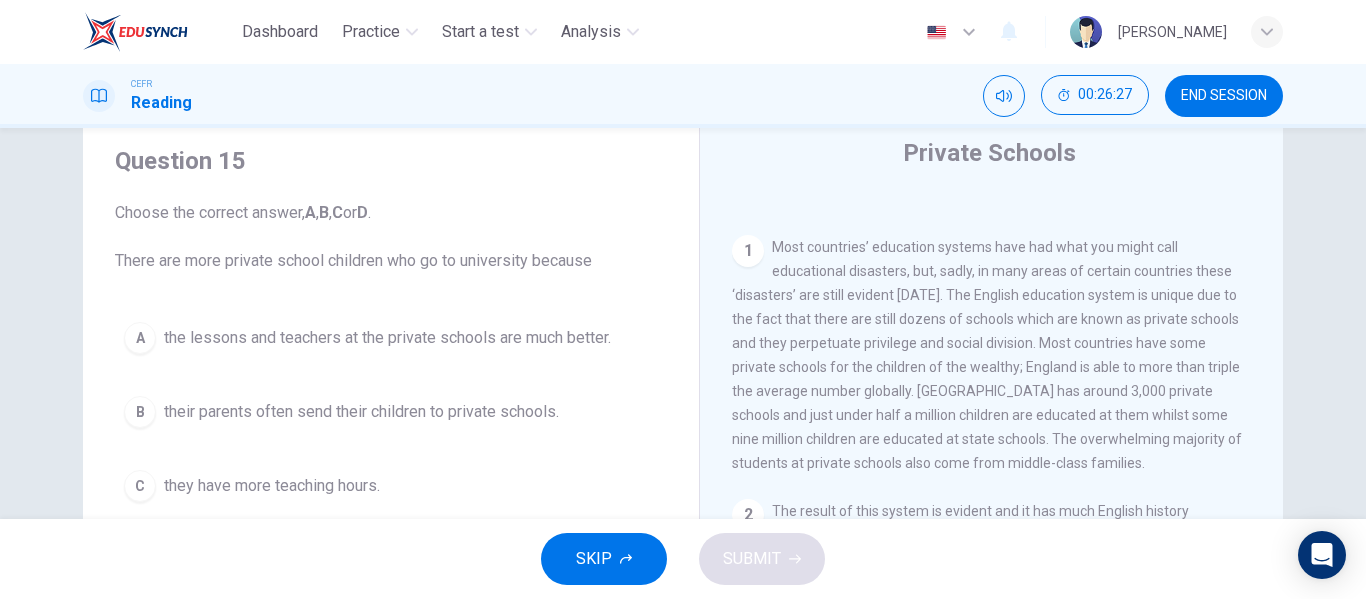 scroll, scrollTop: 74, scrollLeft: 0, axis: vertical 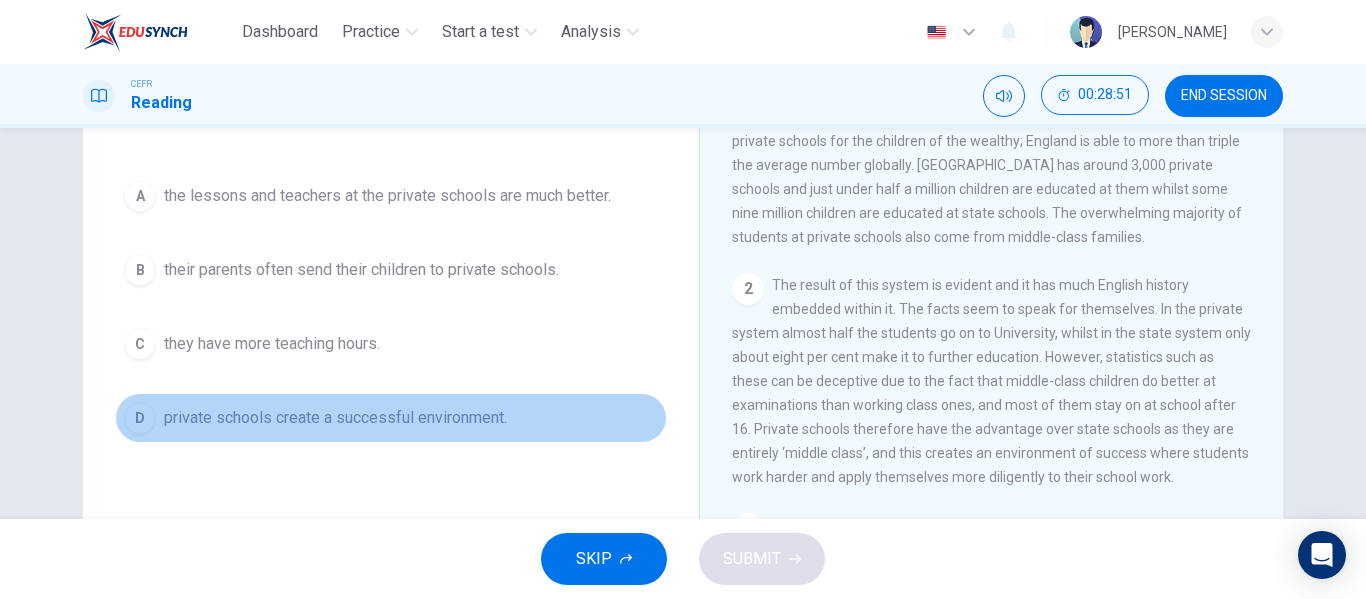 click on "D" at bounding box center (140, 418) 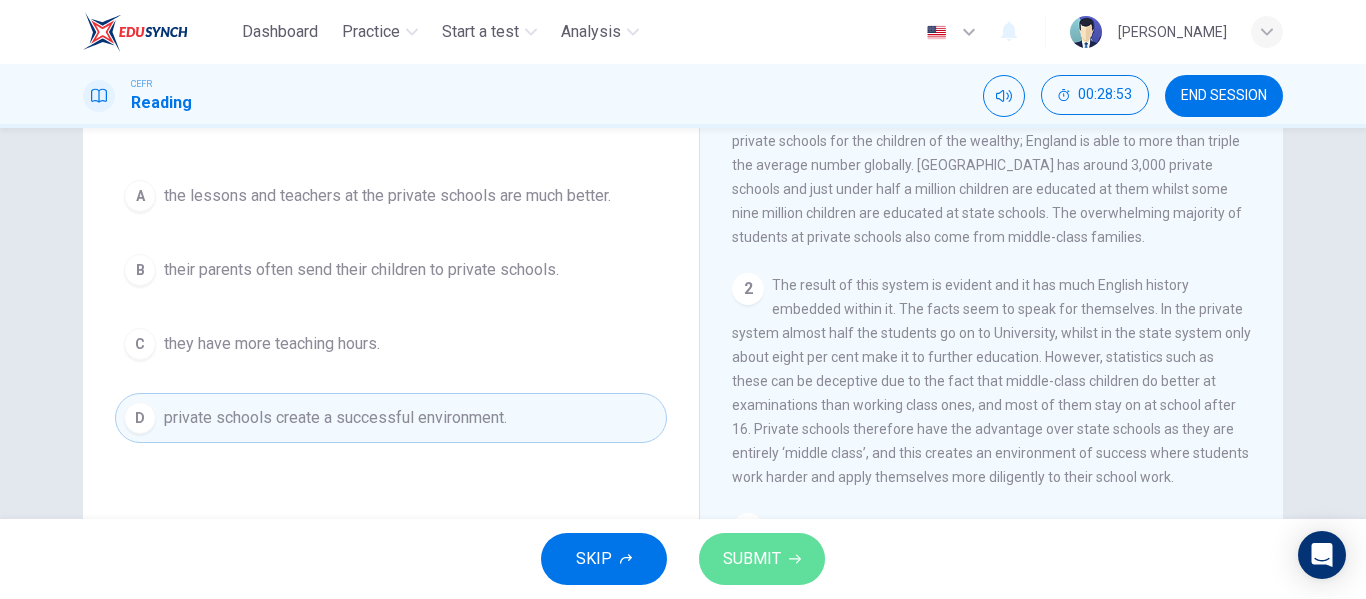 click on "SUBMIT" at bounding box center (762, 559) 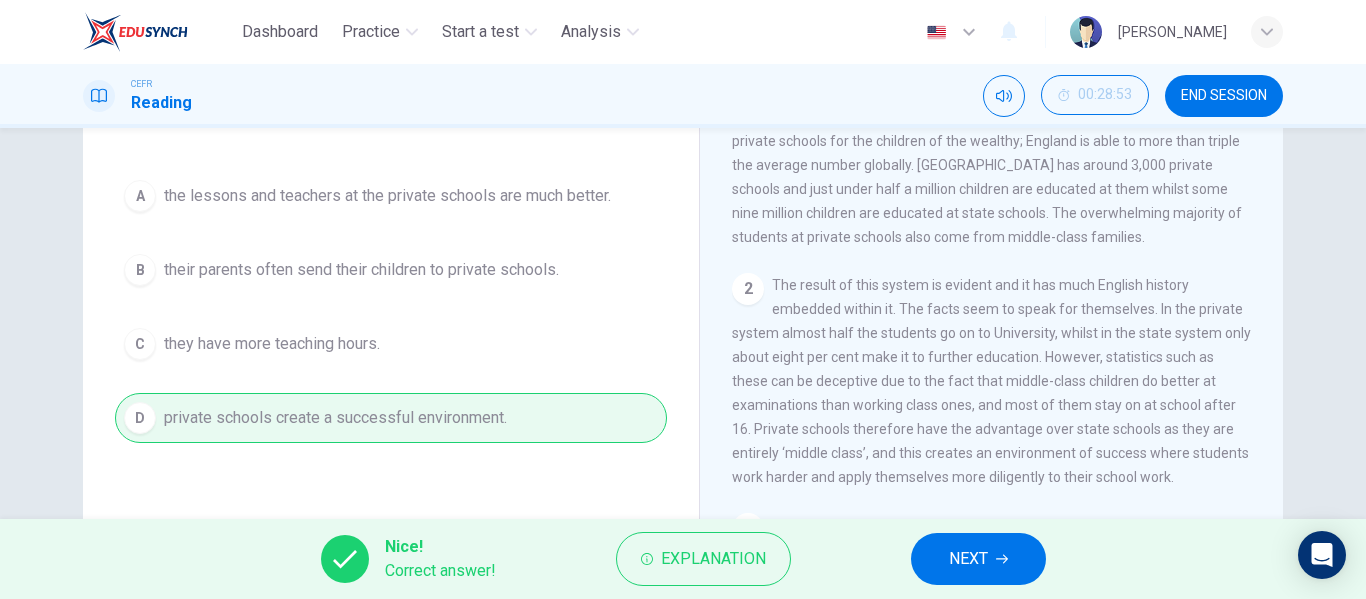 drag, startPoint x: 1262, startPoint y: 299, endPoint x: 1259, endPoint y: 347, distance: 48.09366 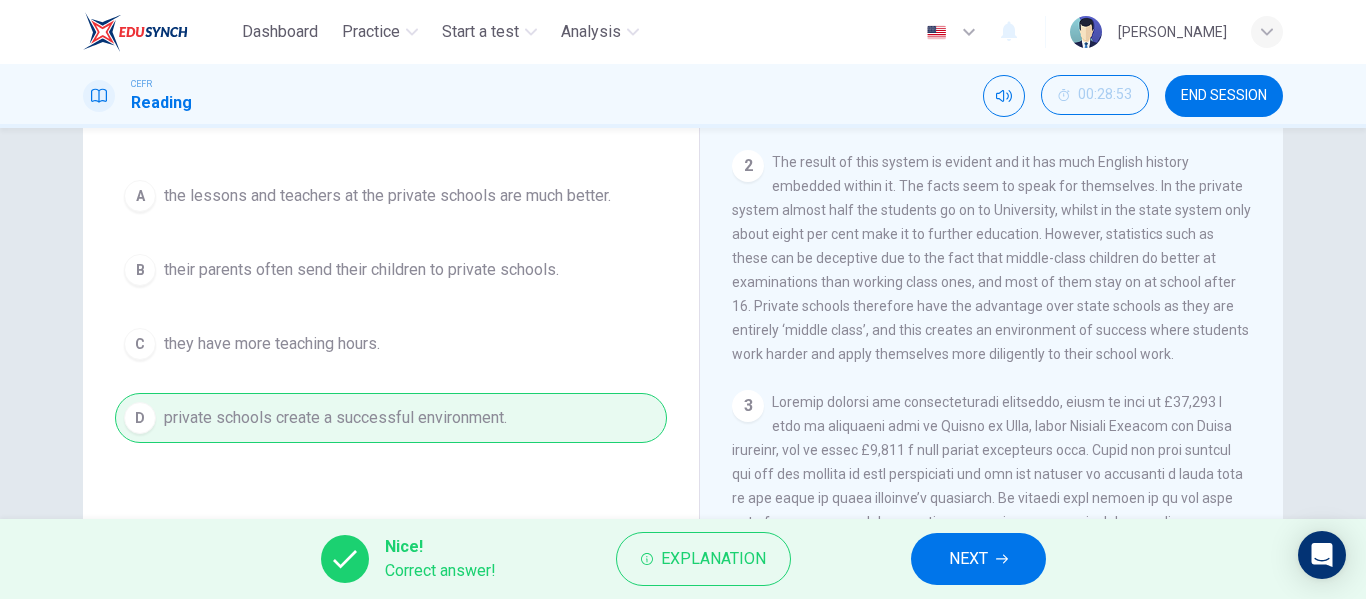 scroll, scrollTop: 612, scrollLeft: 0, axis: vertical 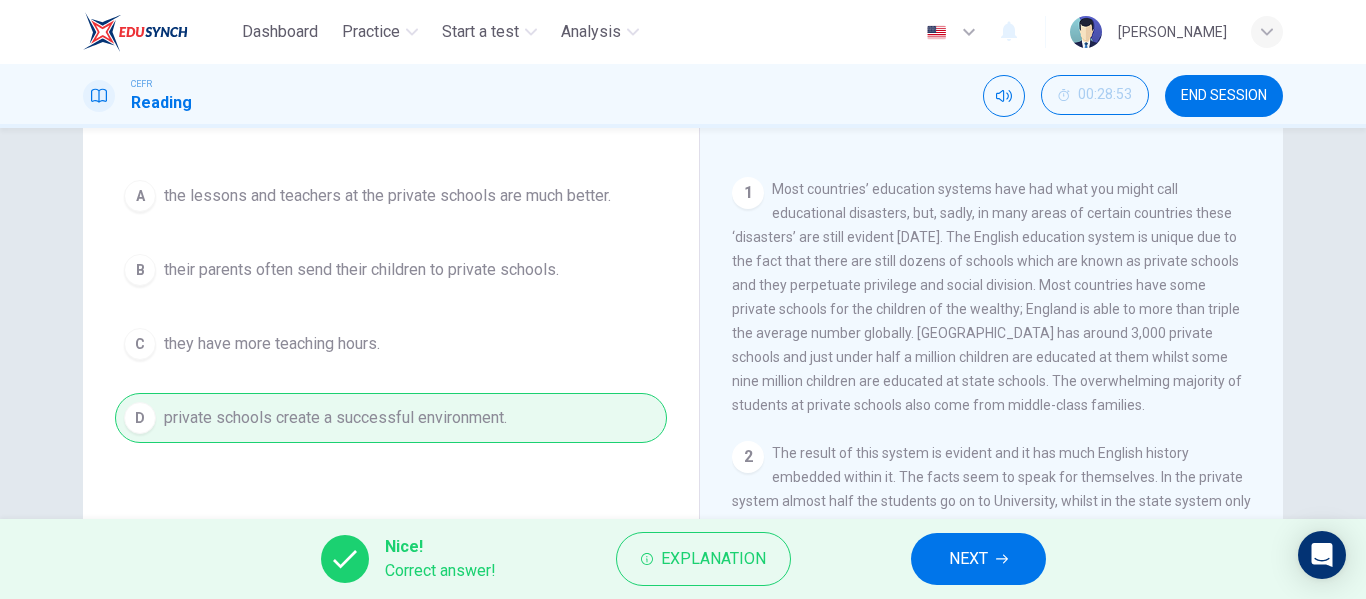 drag, startPoint x: 1235, startPoint y: 281, endPoint x: 1264, endPoint y: 318, distance: 47.010635 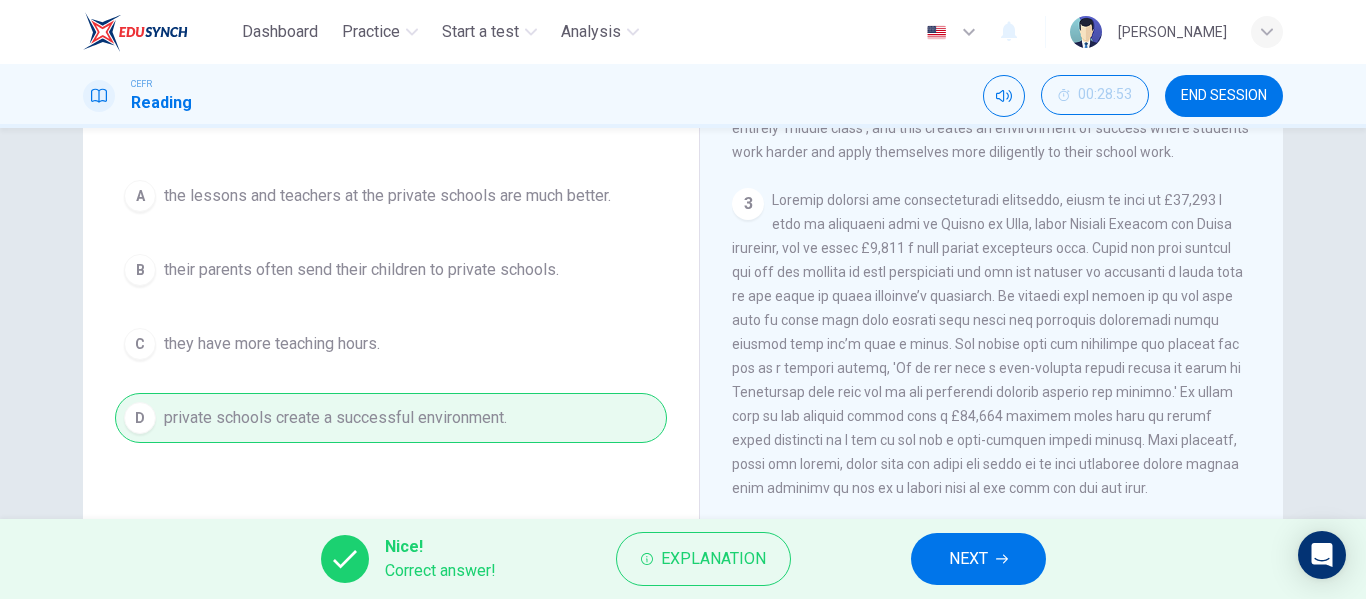 scroll, scrollTop: 794, scrollLeft: 0, axis: vertical 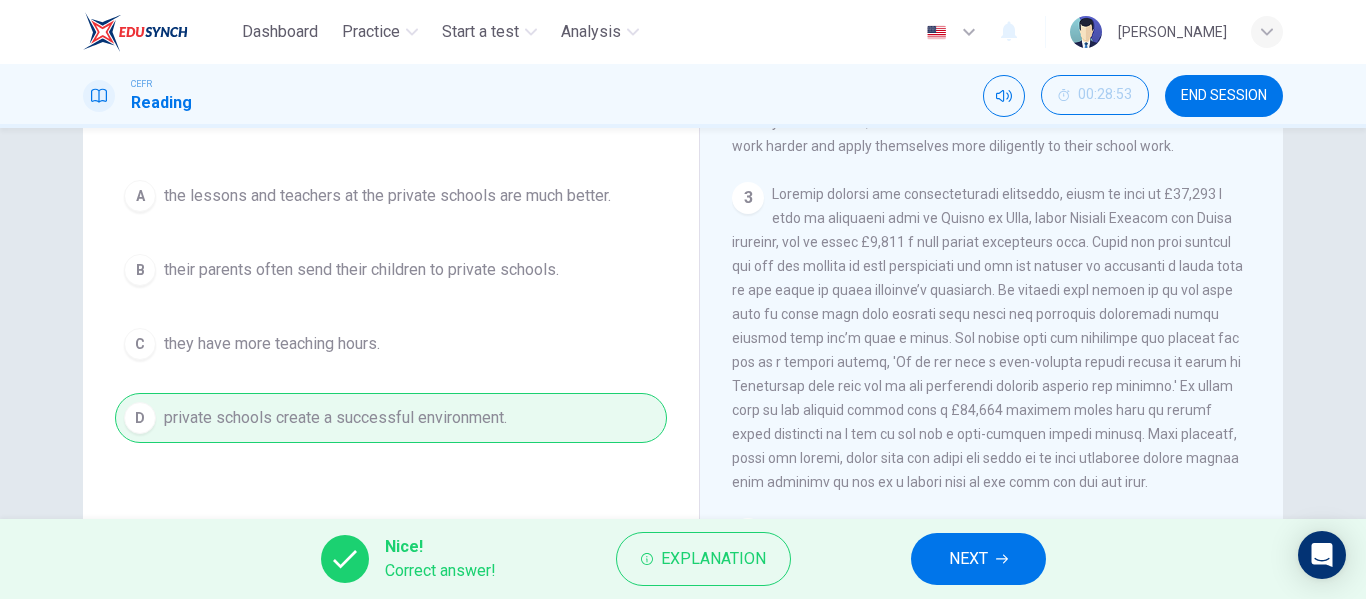 click on "NEXT" at bounding box center [978, 559] 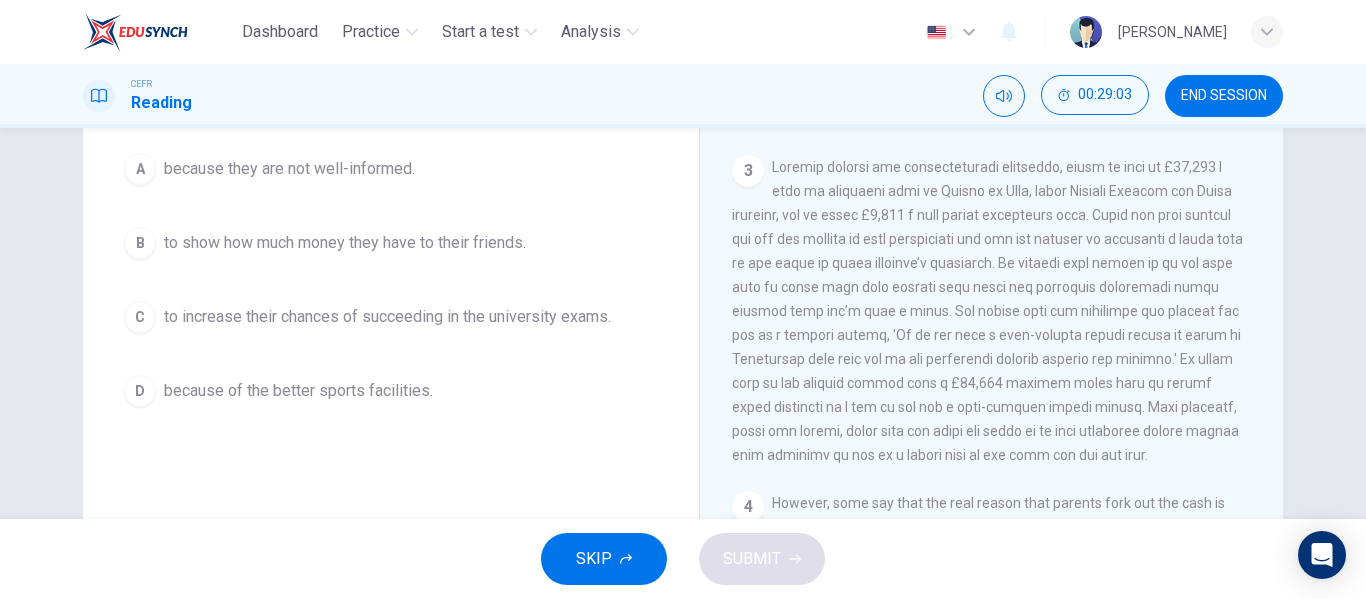 scroll, scrollTop: 236, scrollLeft: 0, axis: vertical 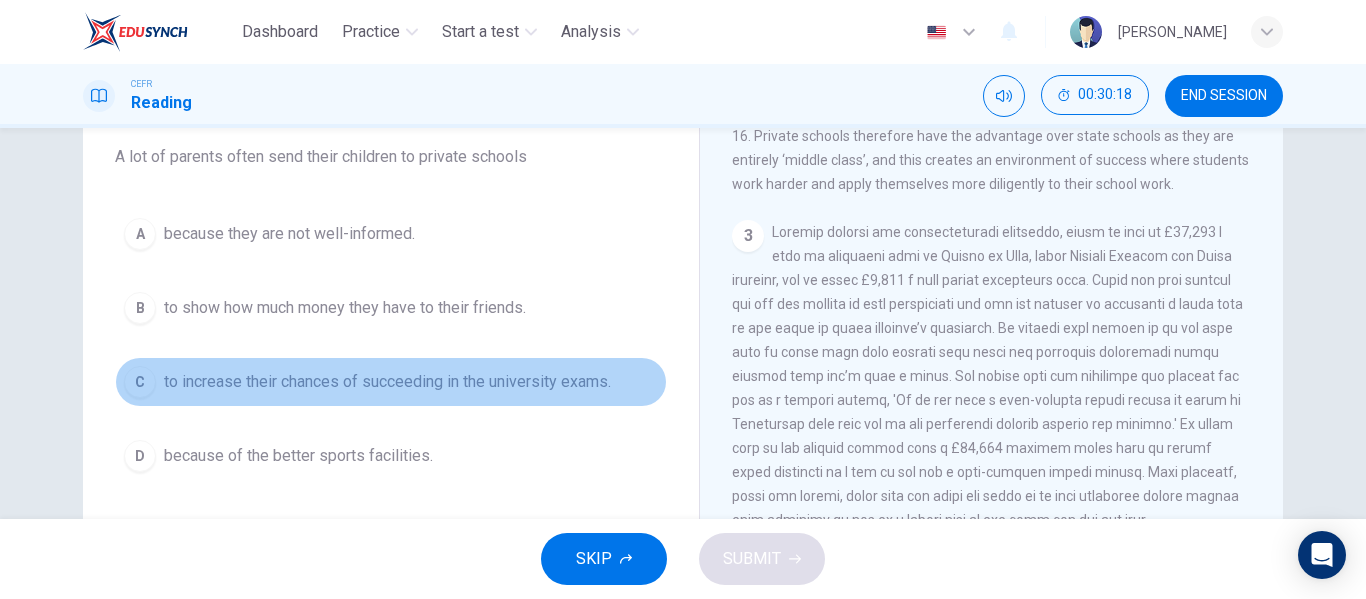 click on "C" at bounding box center (140, 382) 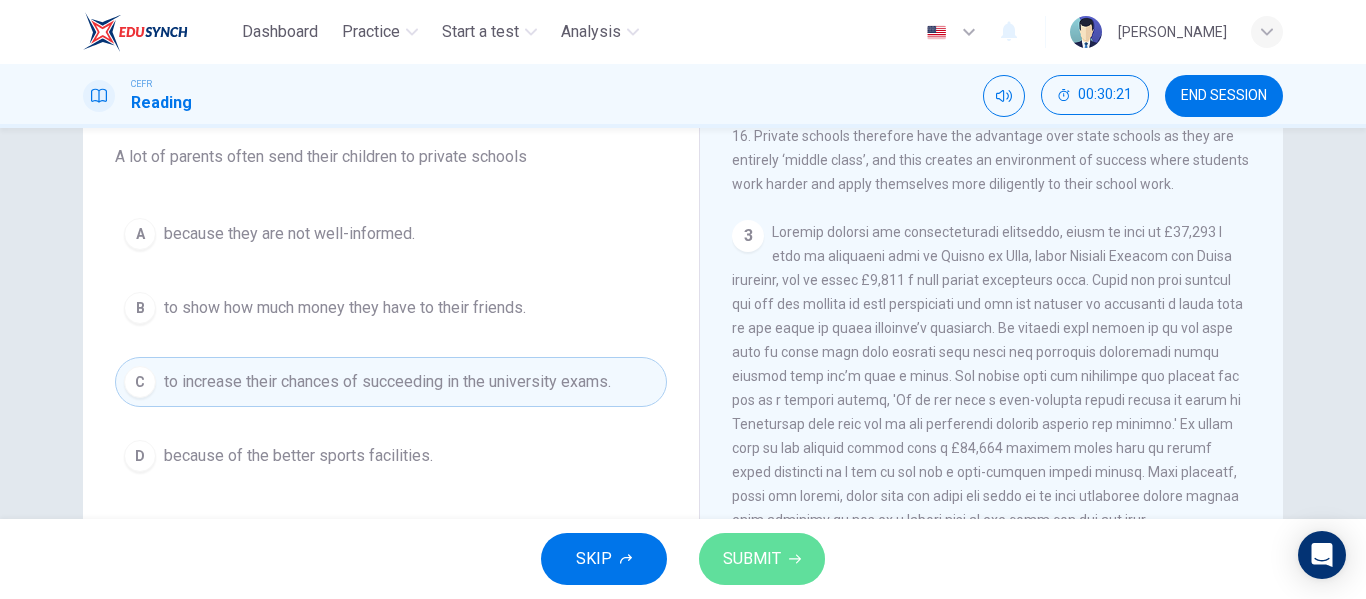click on "SUBMIT" at bounding box center [752, 559] 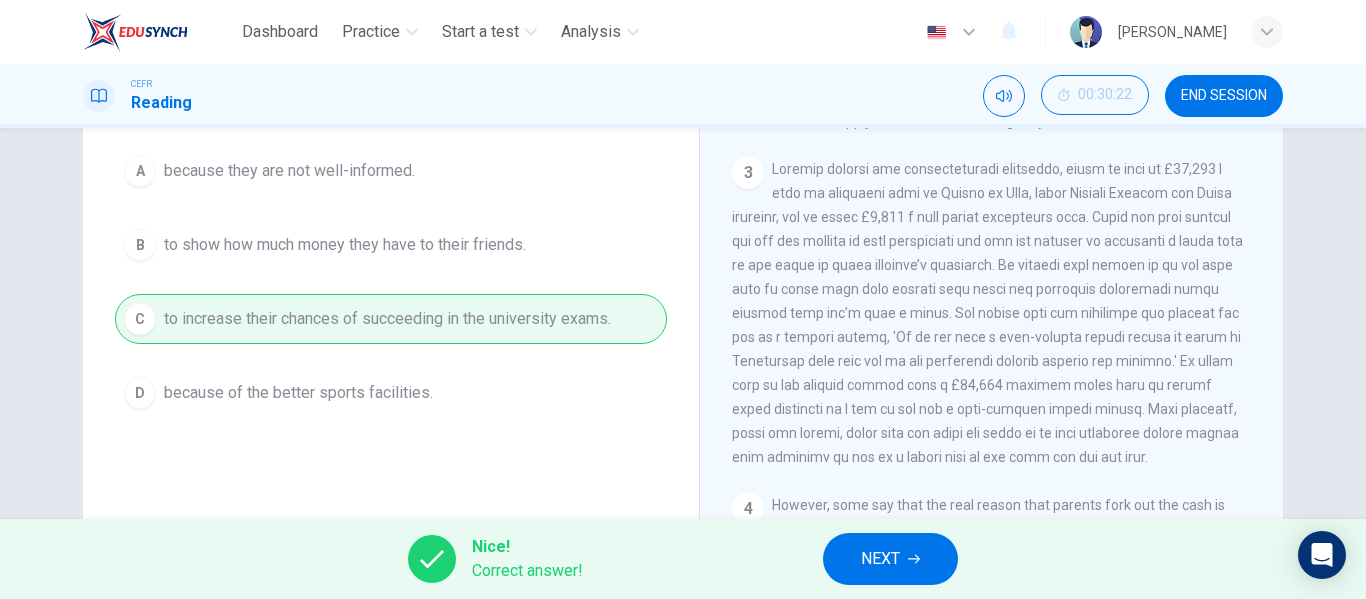 scroll, scrollTop: 234, scrollLeft: 0, axis: vertical 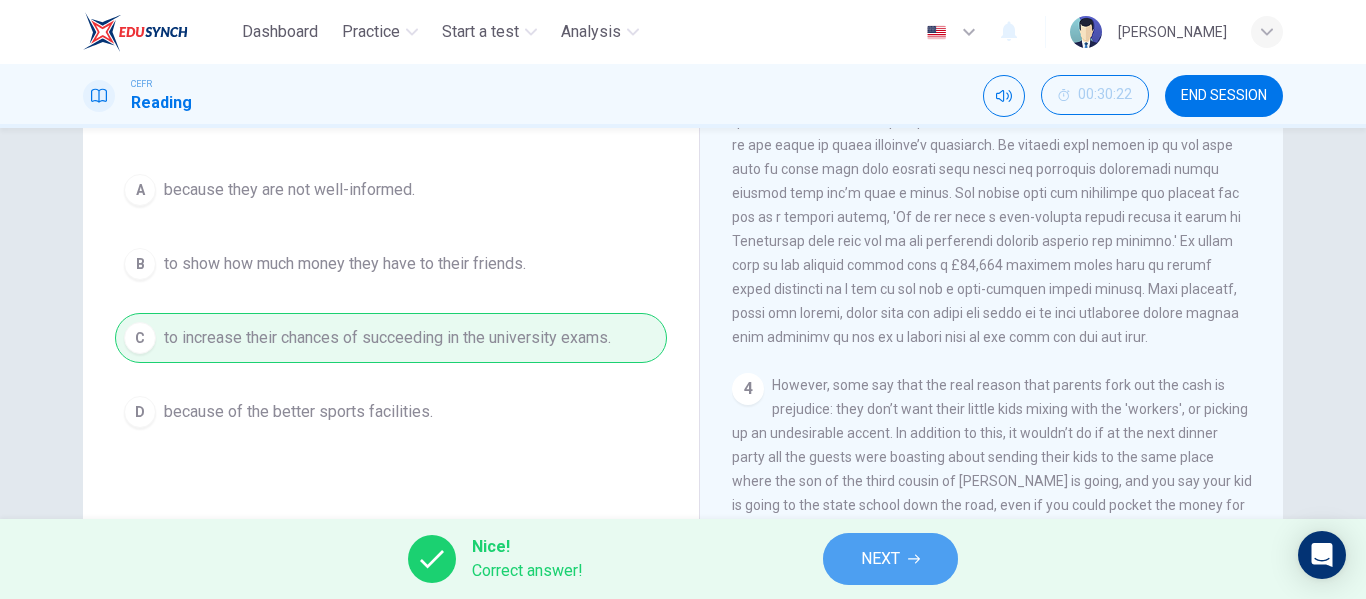 click on "NEXT" at bounding box center [880, 559] 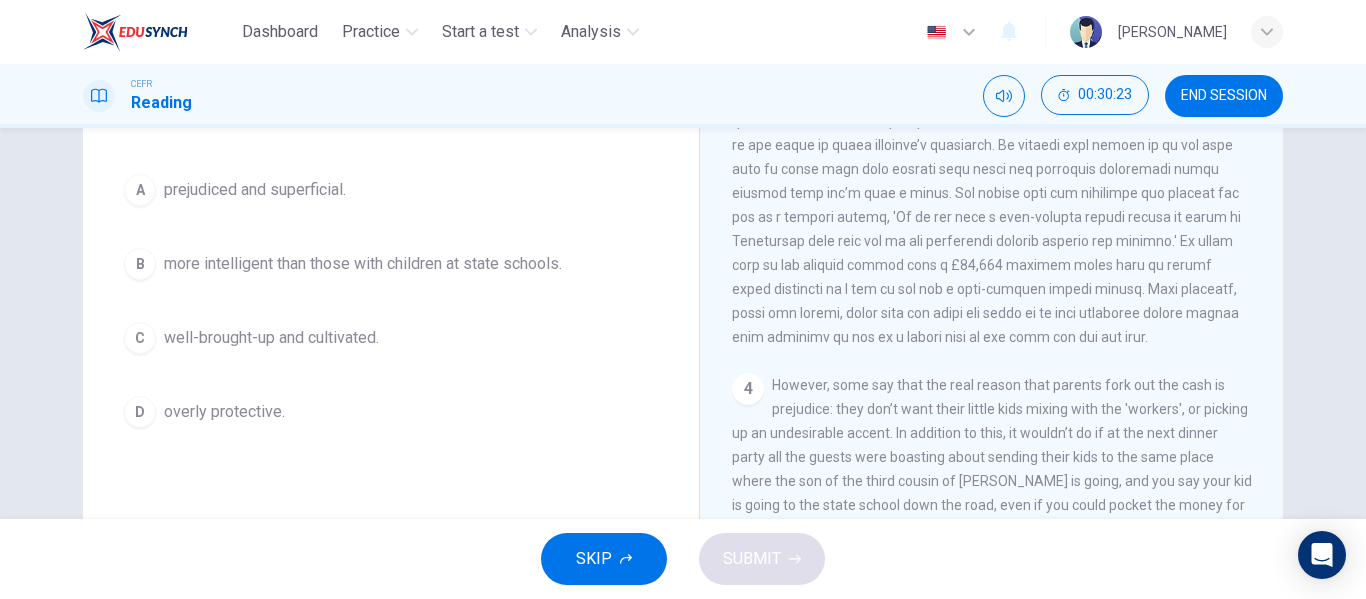 scroll, scrollTop: 0, scrollLeft: 0, axis: both 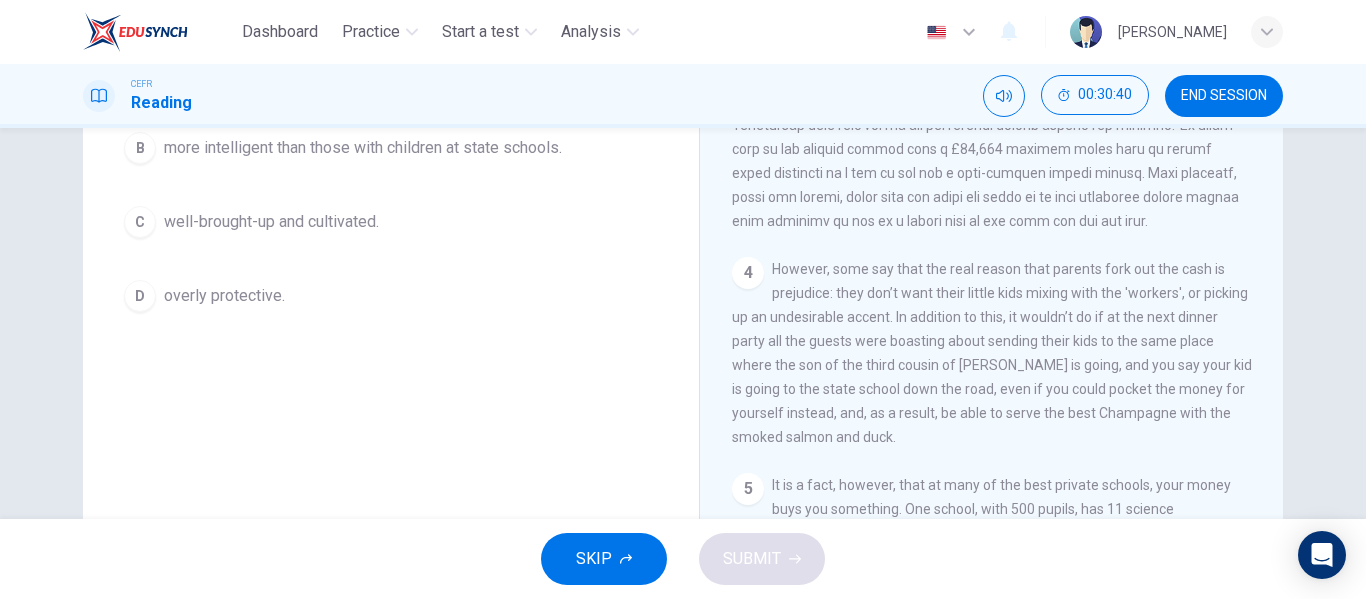 drag, startPoint x: 1275, startPoint y: 341, endPoint x: 1266, endPoint y: 441, distance: 100.40418 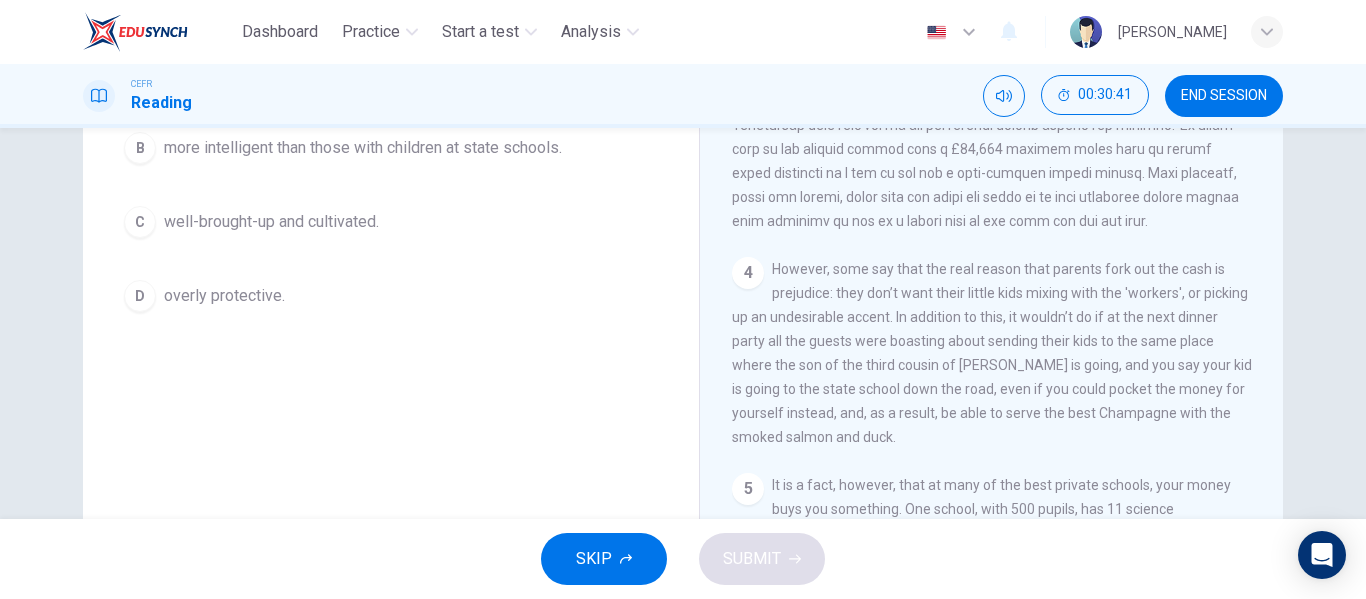 scroll, scrollTop: 1283, scrollLeft: 0, axis: vertical 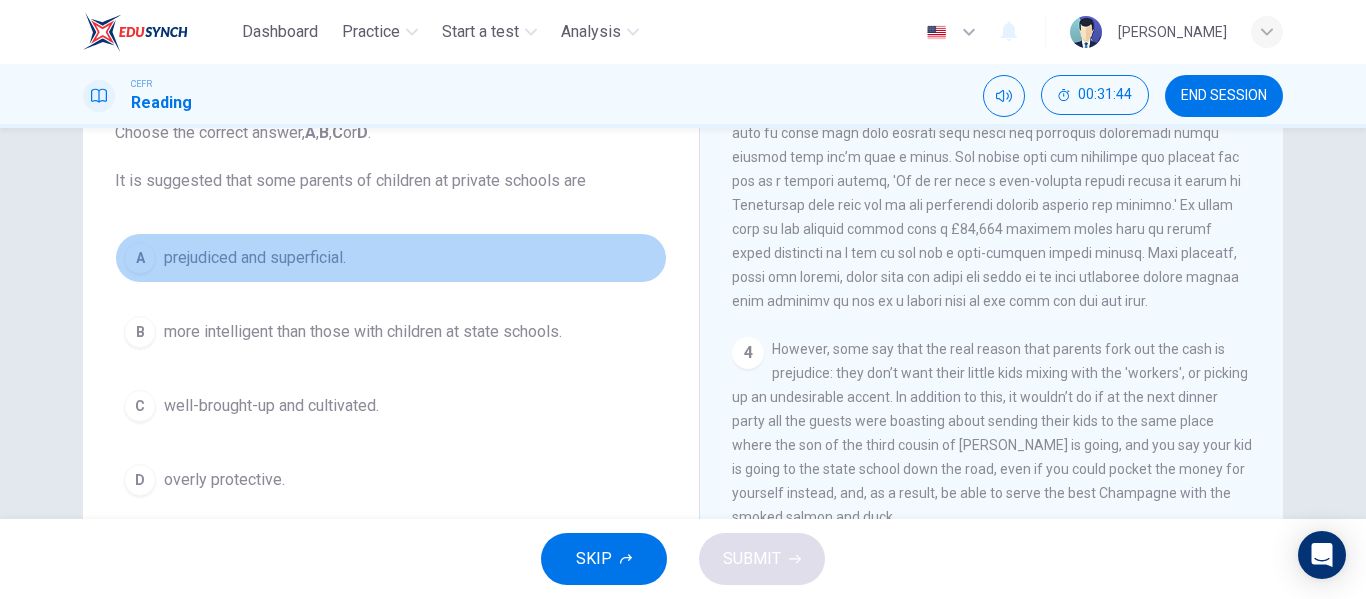 click on "A prejudiced and superficial." at bounding box center [391, 258] 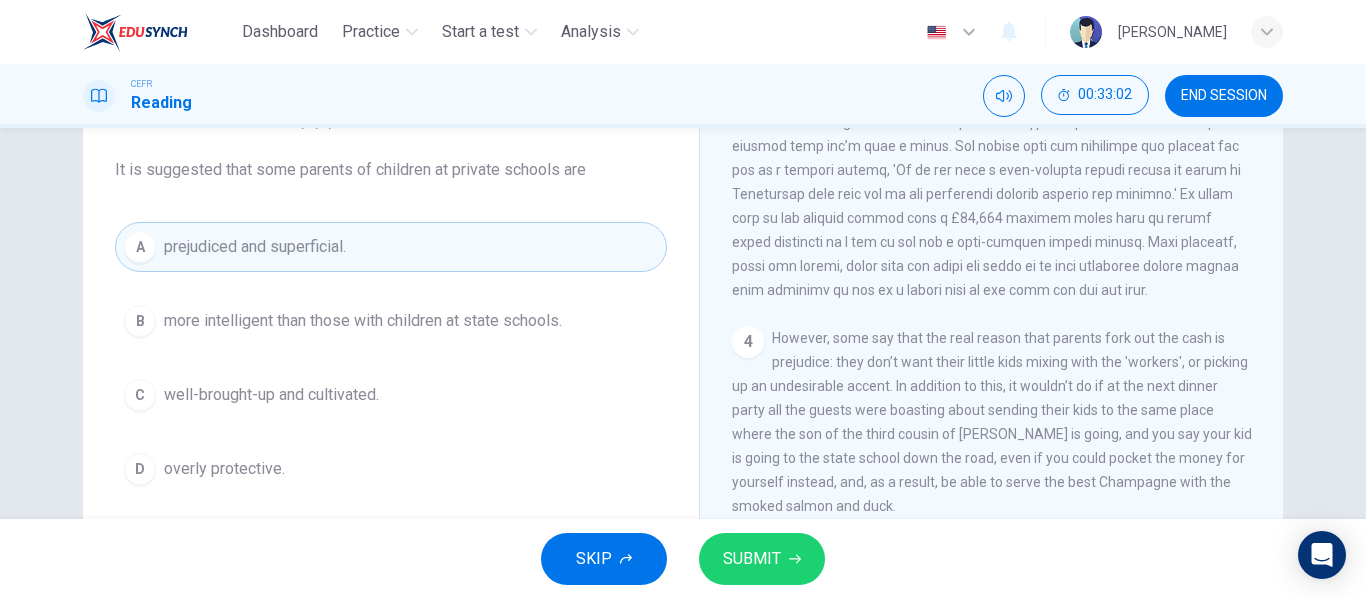 scroll, scrollTop: 156, scrollLeft: 0, axis: vertical 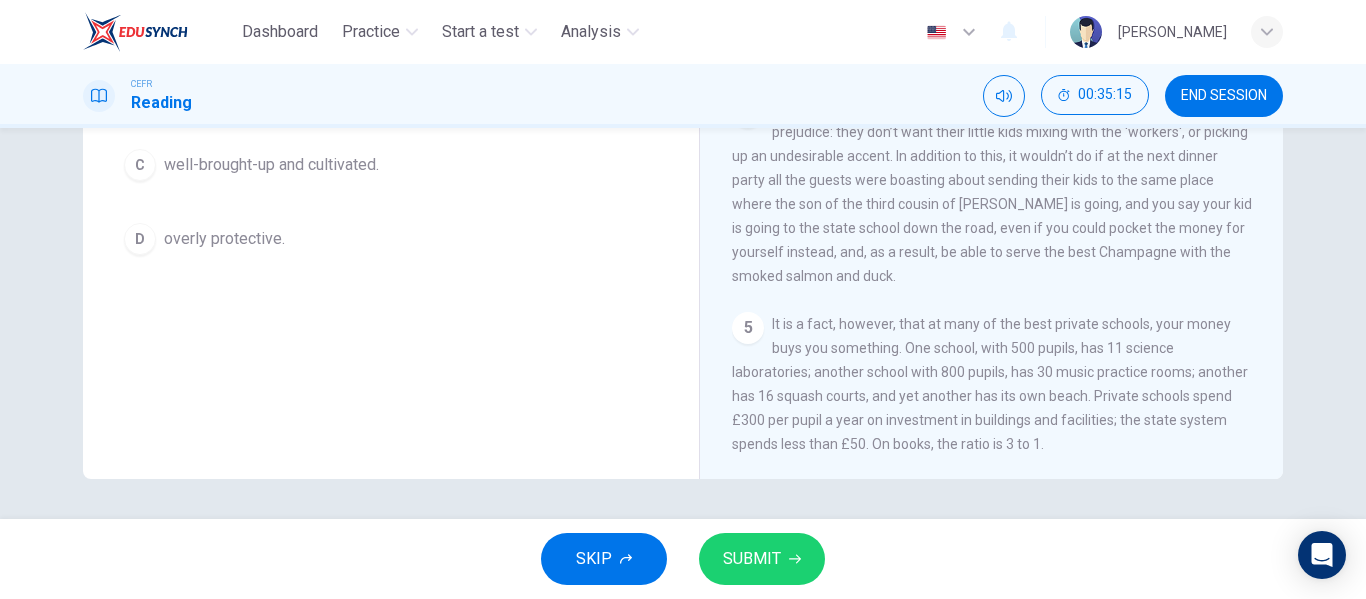 drag, startPoint x: 1262, startPoint y: 356, endPoint x: 1277, endPoint y: 441, distance: 86.313385 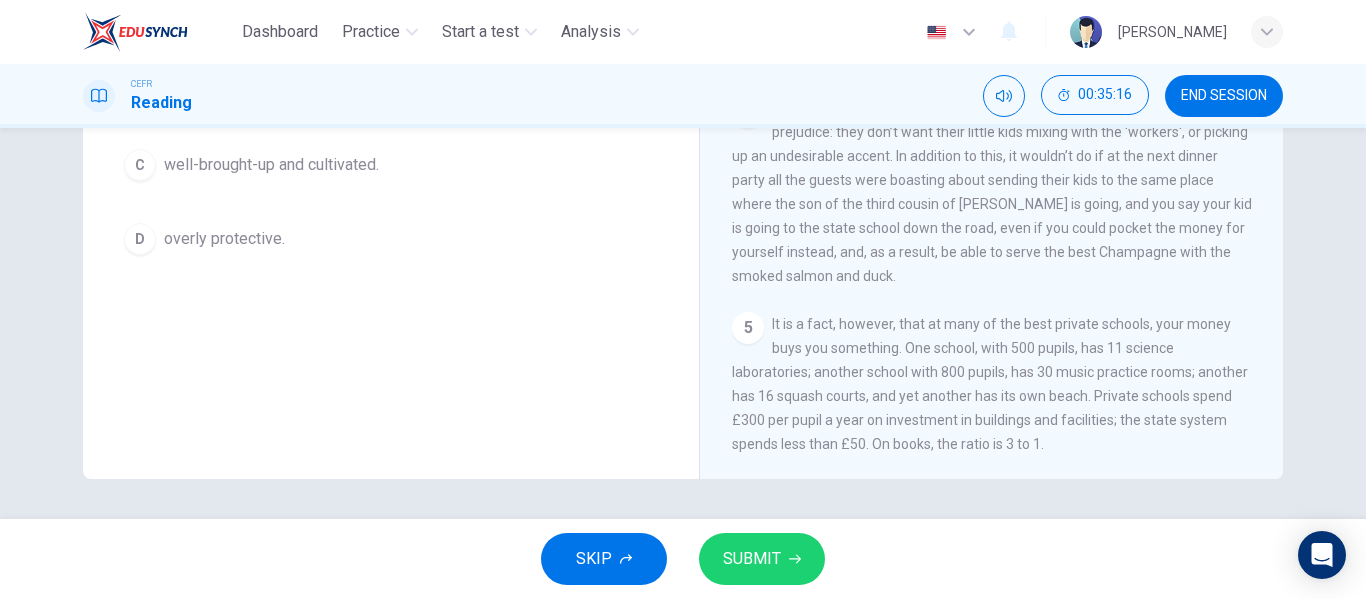 click on "Private Schools CLICK TO ZOOM Click to Zoom 1 Most countries’ education systems have had what you might call educational disasters, but, sadly, in many areas of certain countries these ‘disasters’ are still evident [DATE]. The English education system is unique due to the fact that there are still dozens of schools which are known as private schools and they perpetuate privilege and social division. Most countries have some private schools for the children of the wealthy; England is able to more than triple the average number globally. [GEOGRAPHIC_DATA] has around 3,000 private schools and just under half a million children are educated at them whilst some nine million children are educated at state schools. The overwhelming majority of students at private schools also come from middle-class families. 2 3 4 5 6" at bounding box center [991, 147] 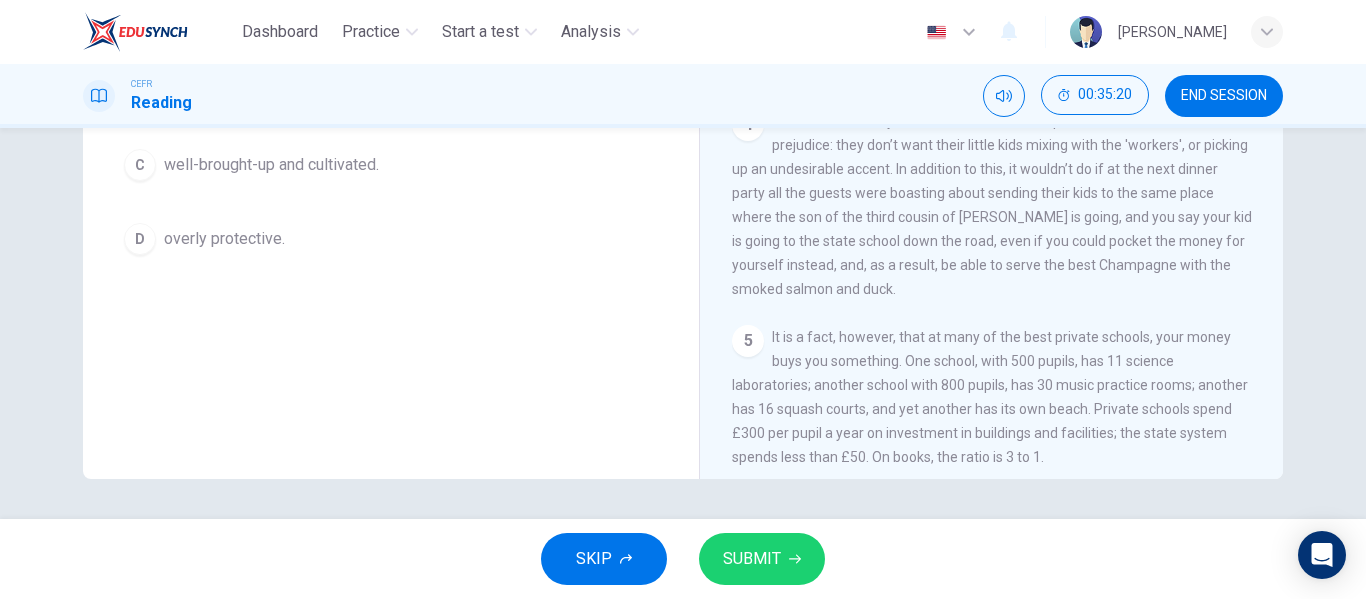 scroll, scrollTop: 1021, scrollLeft: 0, axis: vertical 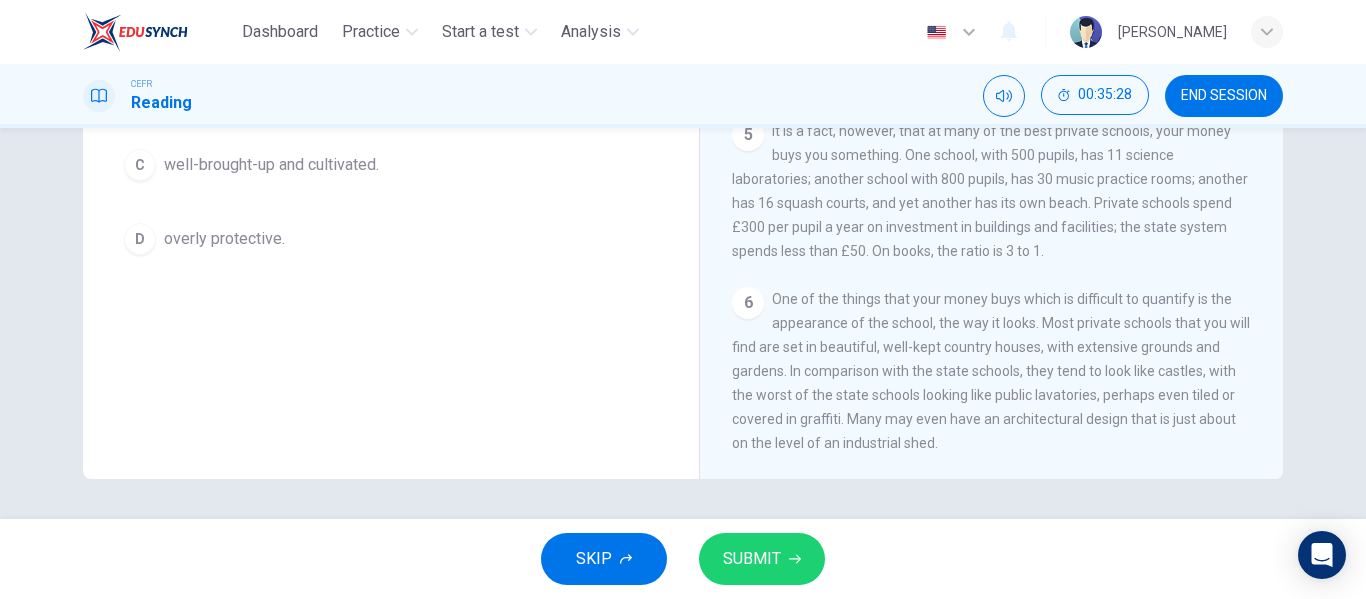 click on "SUBMIT" at bounding box center (762, 559) 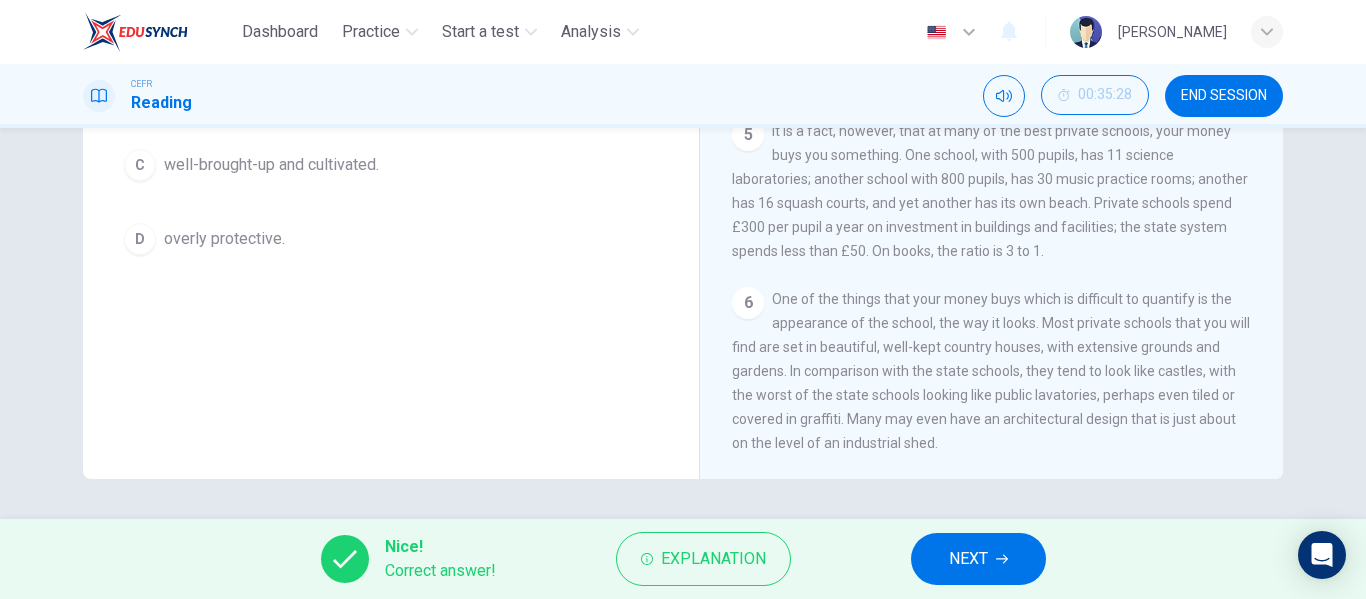 scroll, scrollTop: 82, scrollLeft: 0, axis: vertical 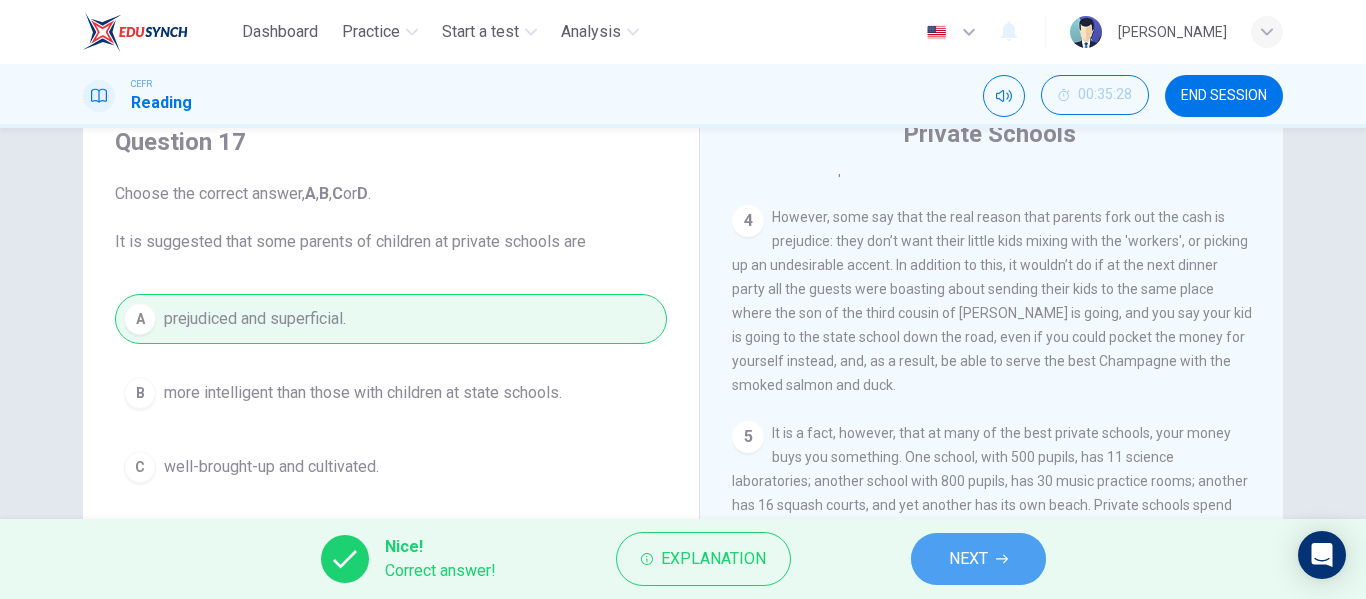 click on "NEXT" at bounding box center [978, 559] 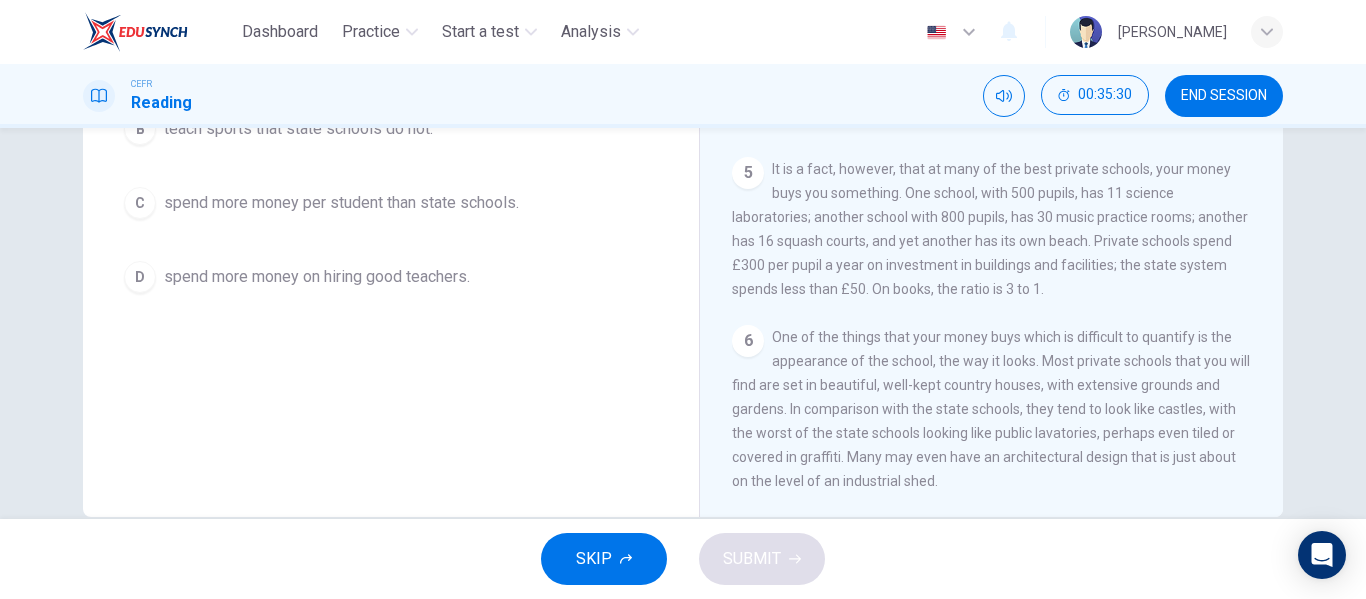 scroll, scrollTop: 384, scrollLeft: 0, axis: vertical 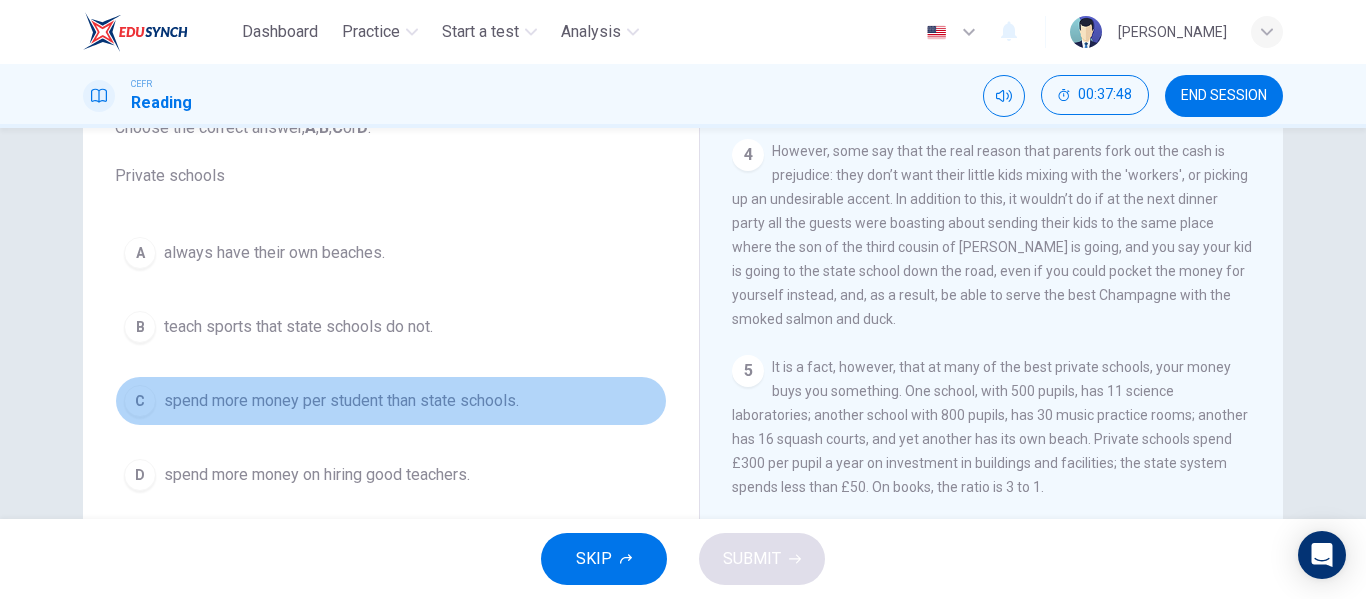 click on "spend more money per student than state schools." at bounding box center (341, 401) 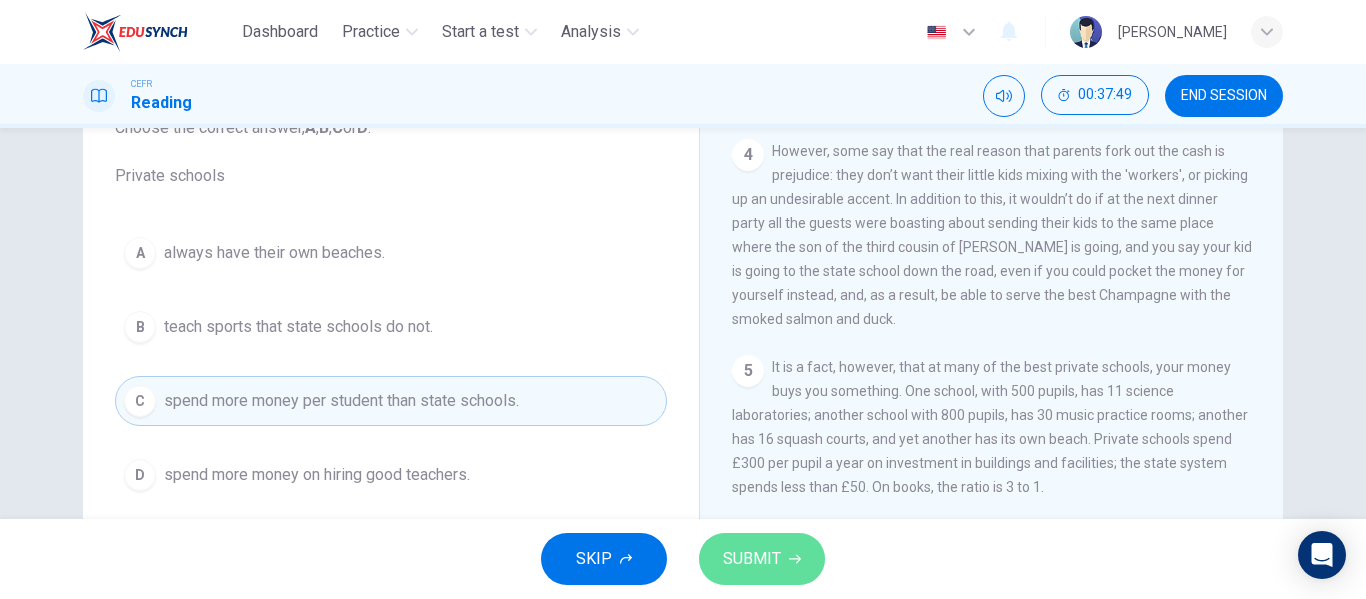 click on "SUBMIT" at bounding box center [752, 559] 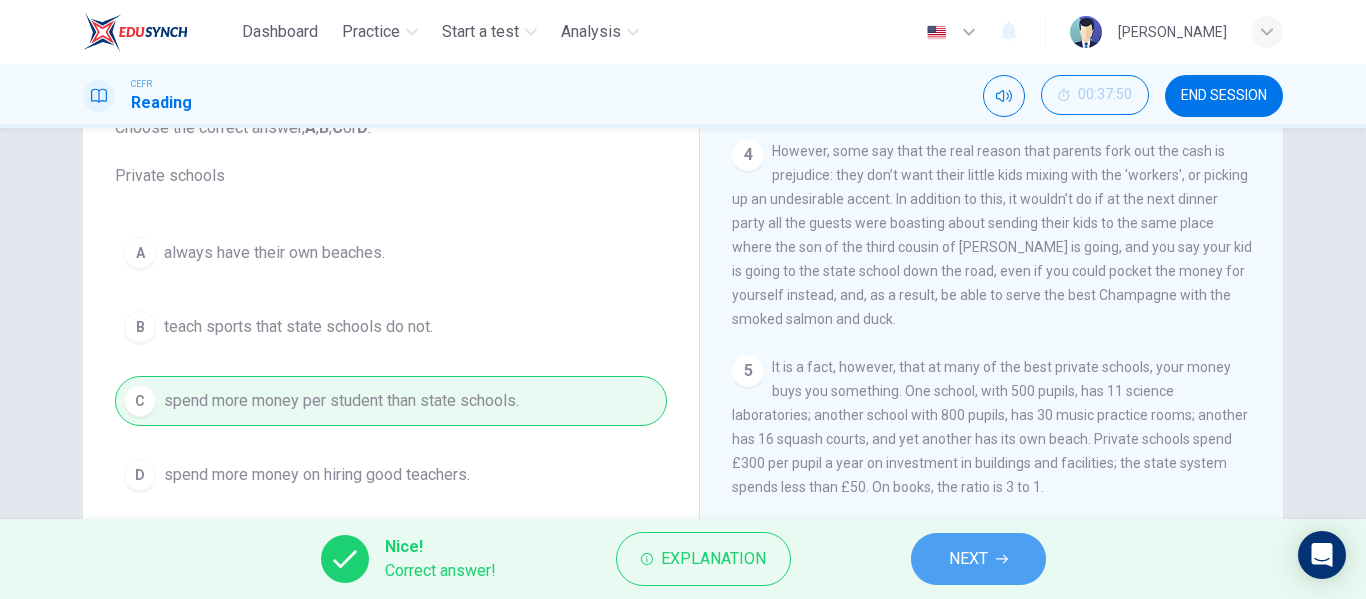 click on "NEXT" at bounding box center [978, 559] 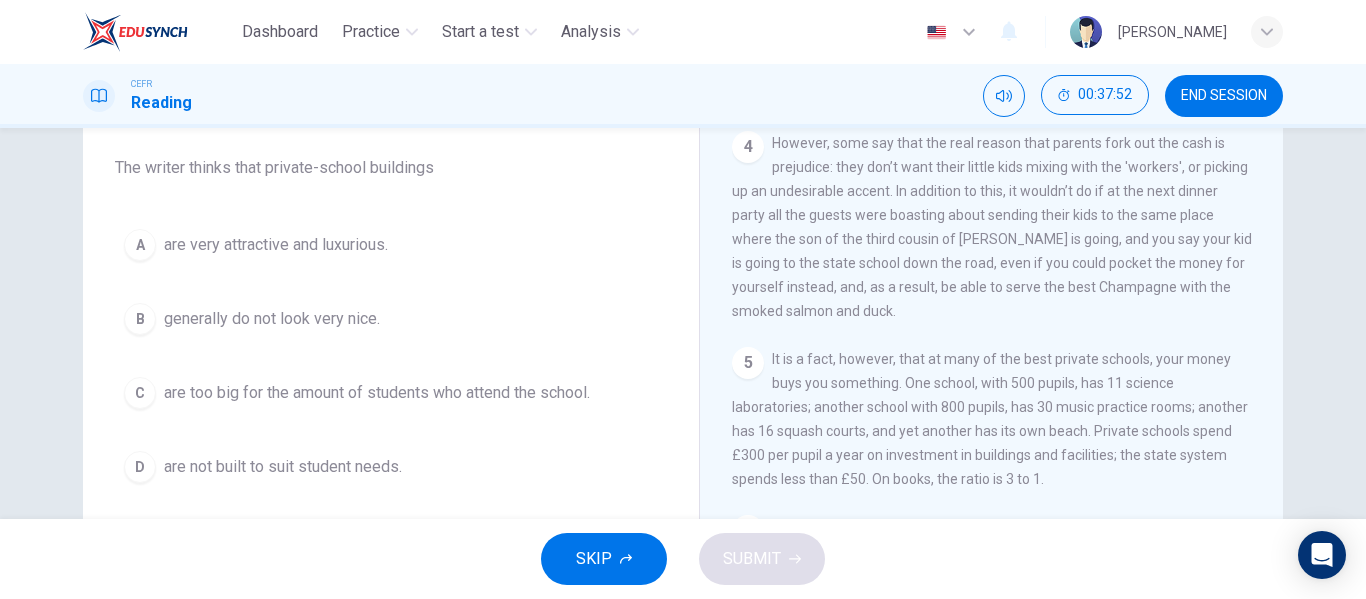 scroll, scrollTop: 179, scrollLeft: 0, axis: vertical 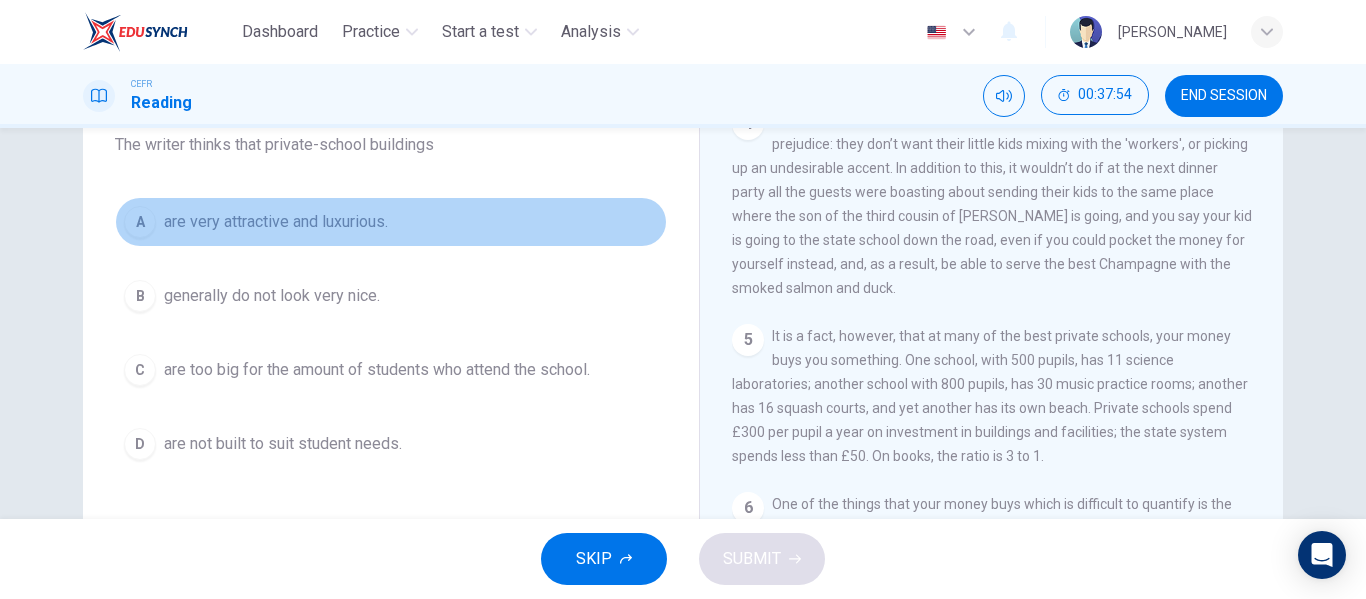 click on "are very attractive and luxurious." at bounding box center [276, 222] 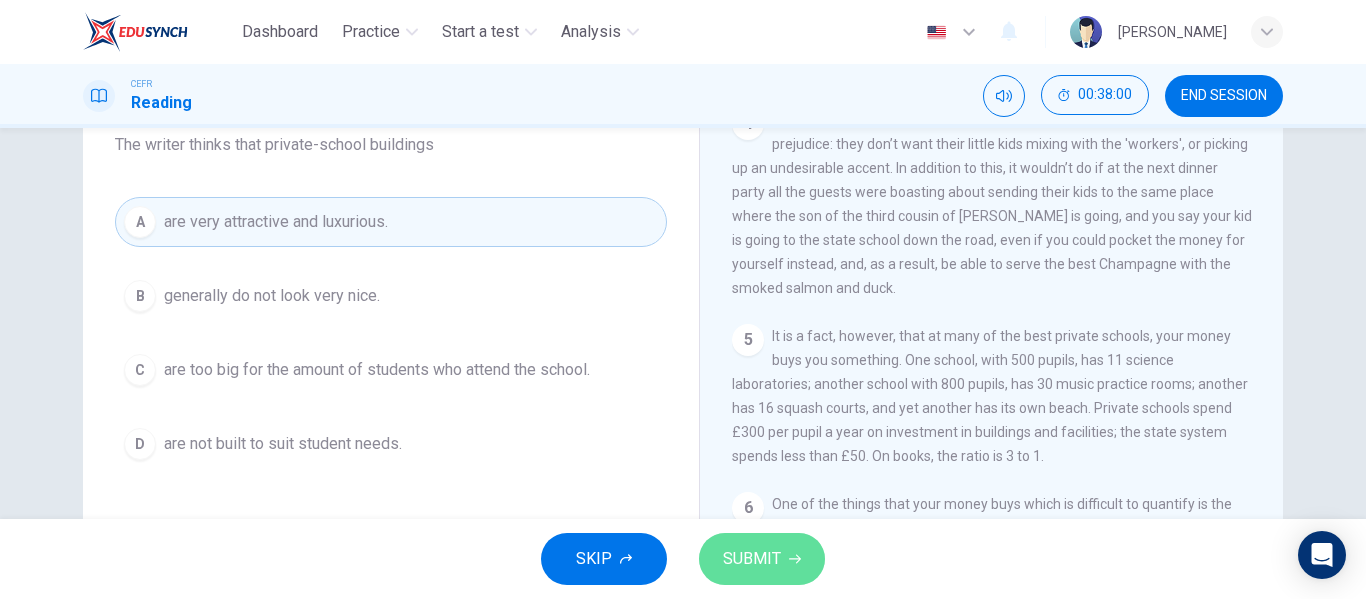 click on "SUBMIT" at bounding box center (762, 559) 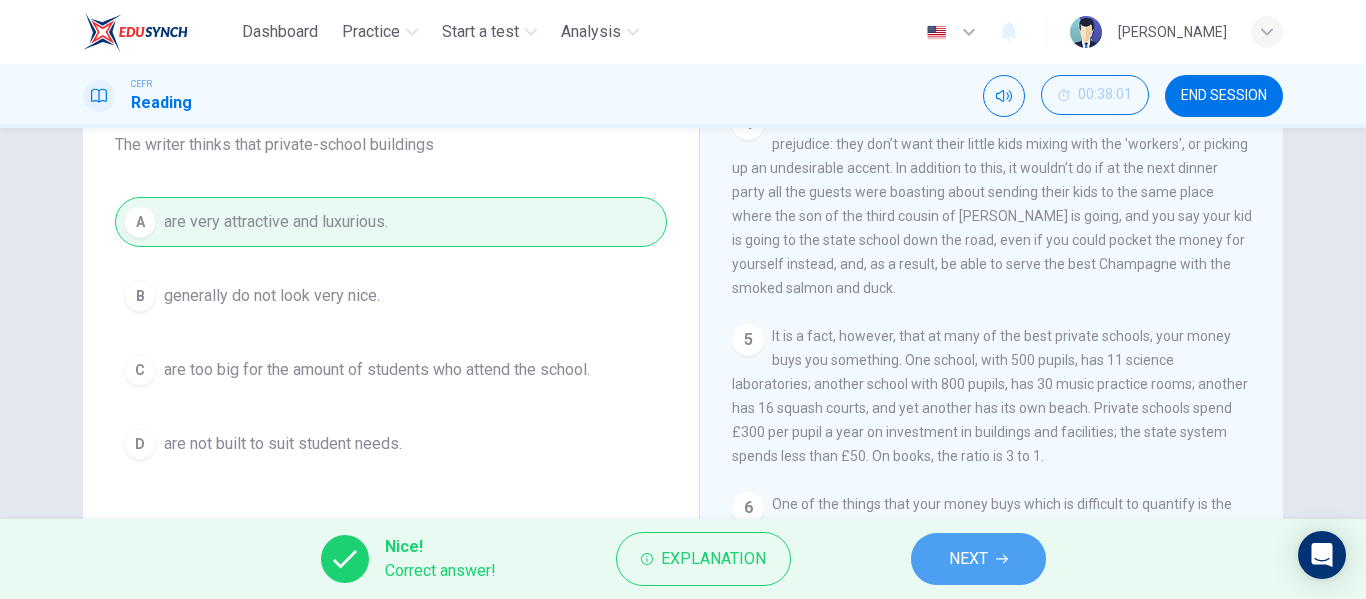 click on "NEXT" at bounding box center [978, 559] 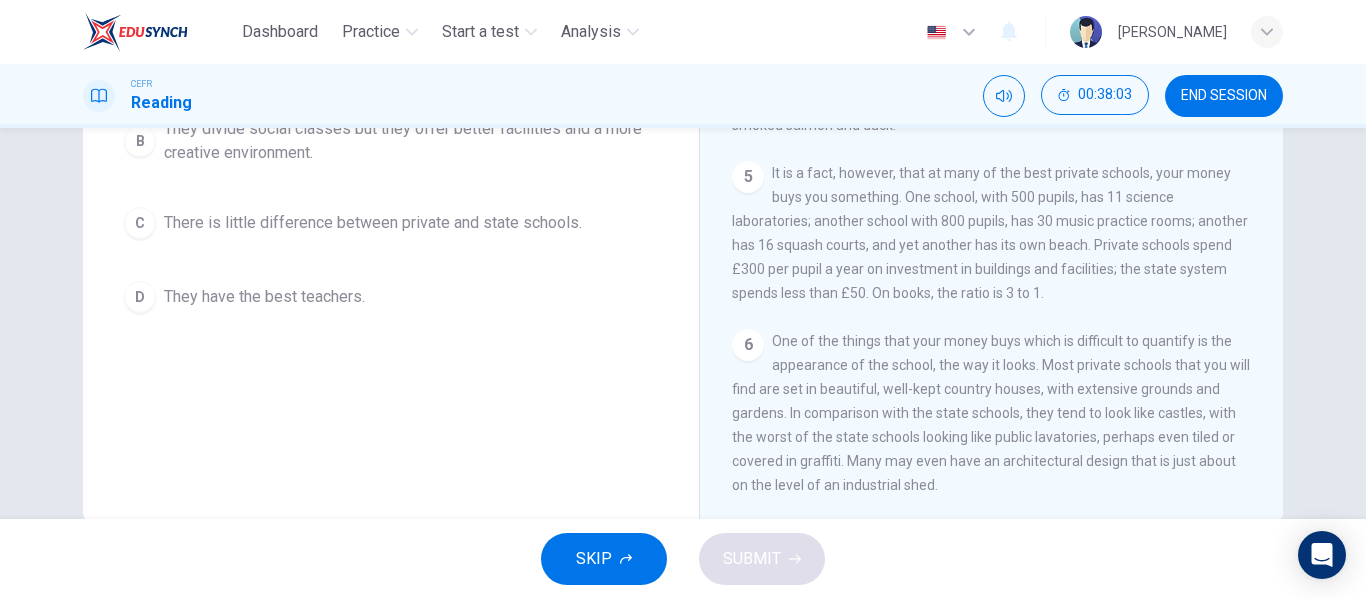 scroll, scrollTop: 384, scrollLeft: 0, axis: vertical 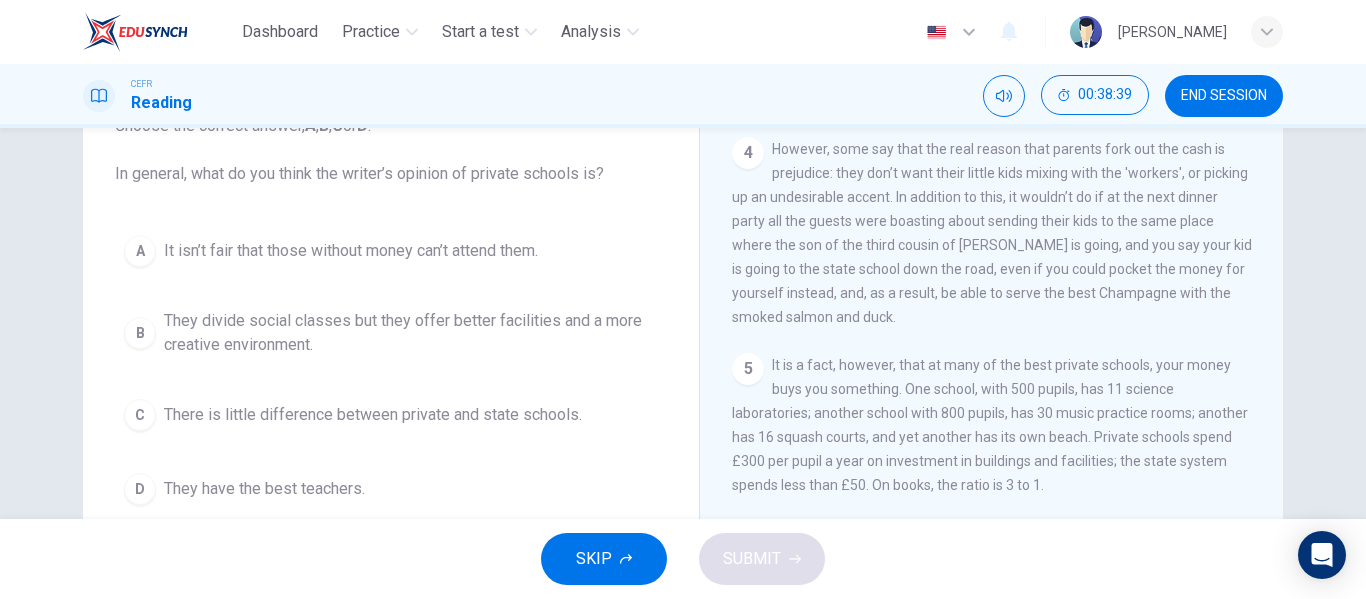 click on "B They divide social classes but they offer better facilities and a more
creative environment." at bounding box center (391, 333) 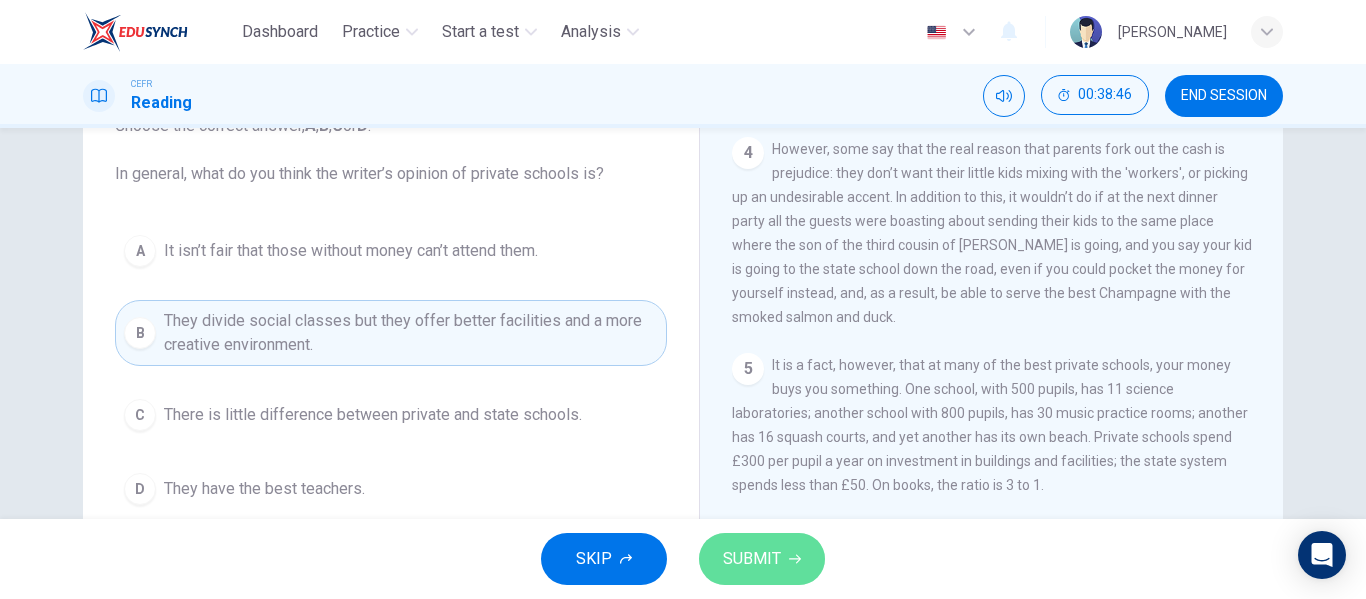 click on "SUBMIT" at bounding box center [752, 559] 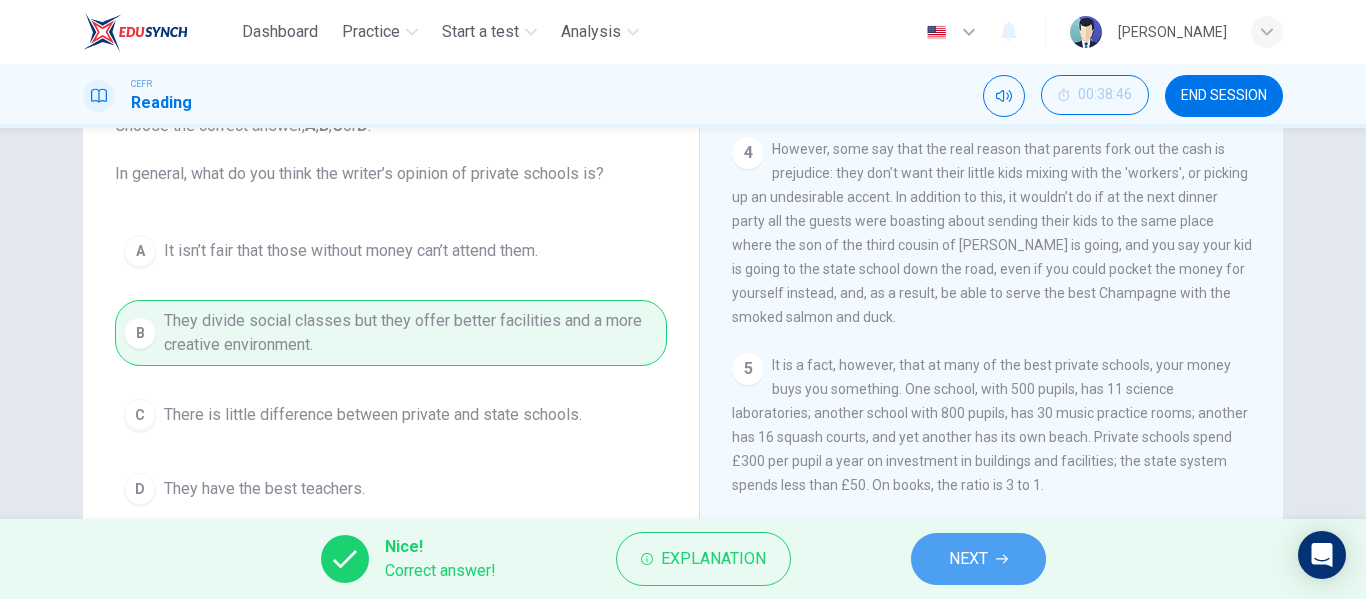 click on "NEXT" at bounding box center (978, 559) 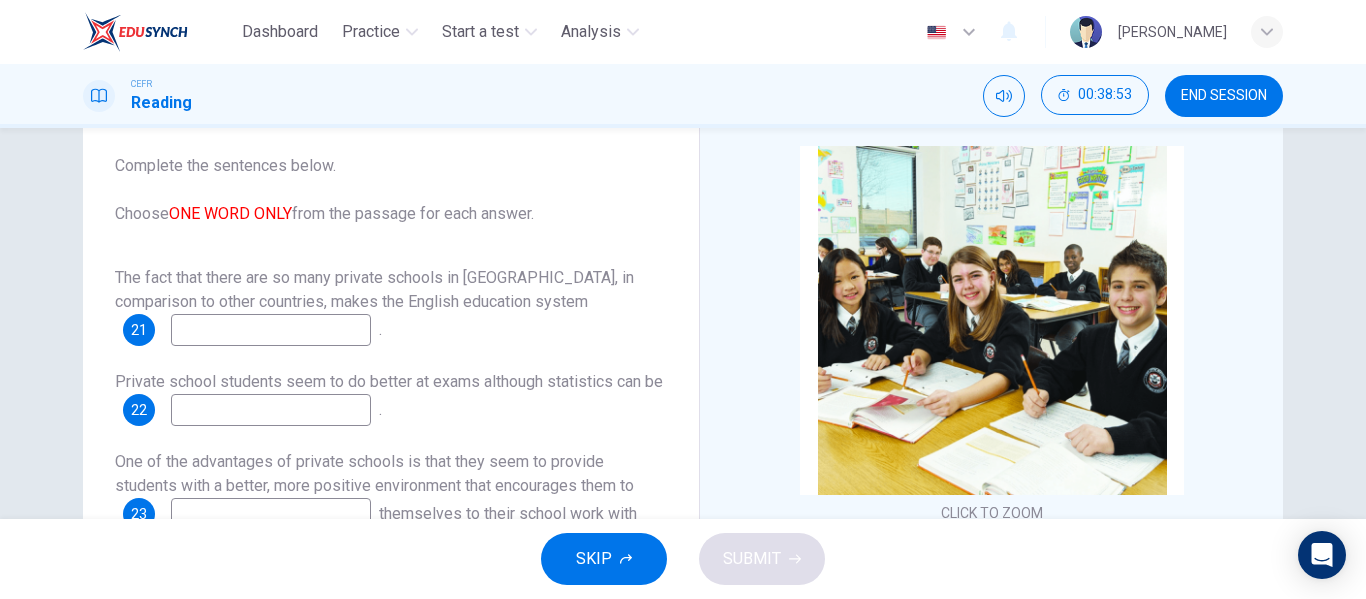 scroll, scrollTop: 107, scrollLeft: 0, axis: vertical 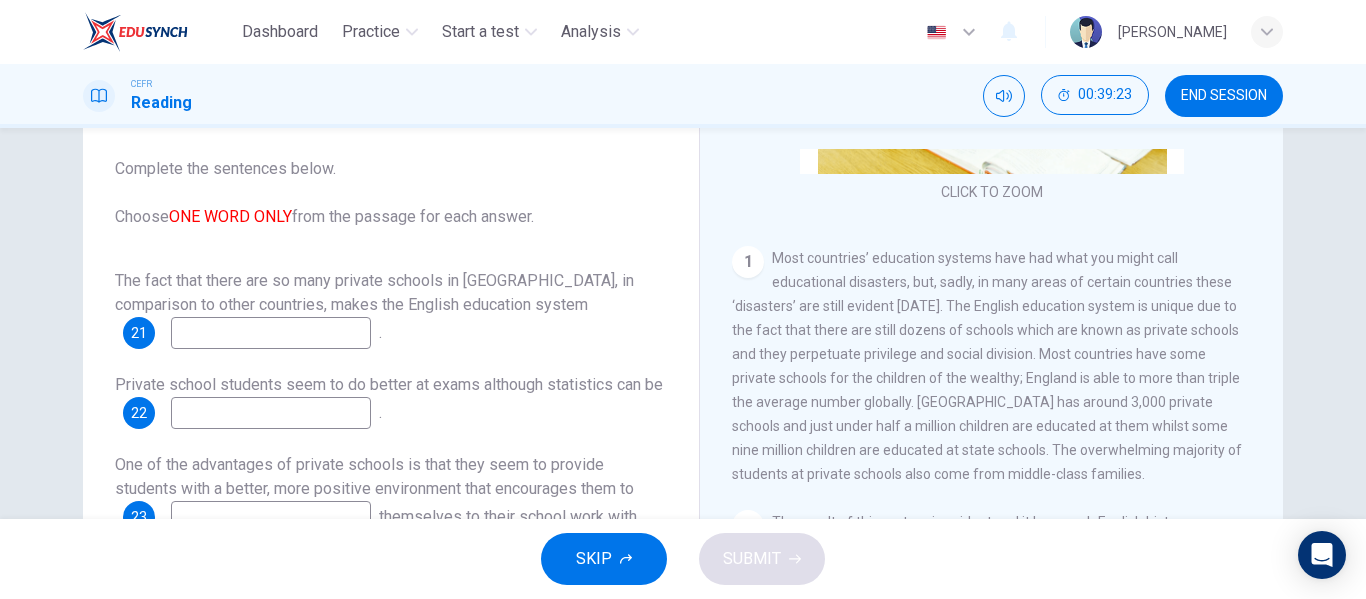 click at bounding box center (271, 333) 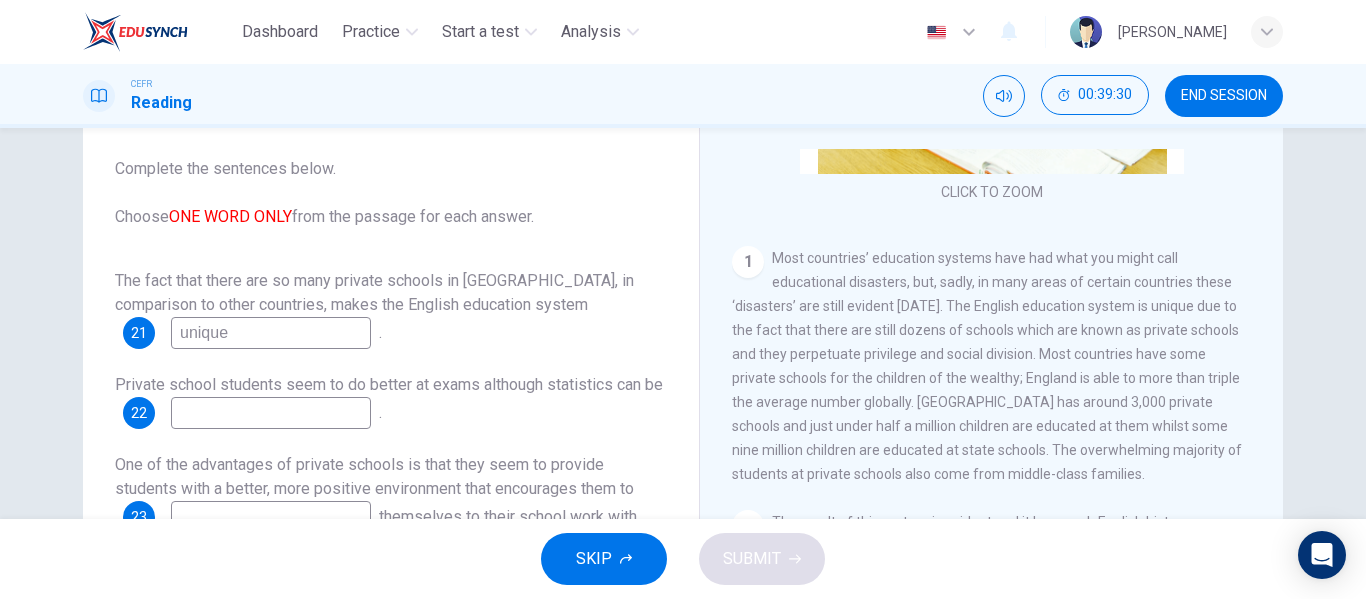 type on "unique" 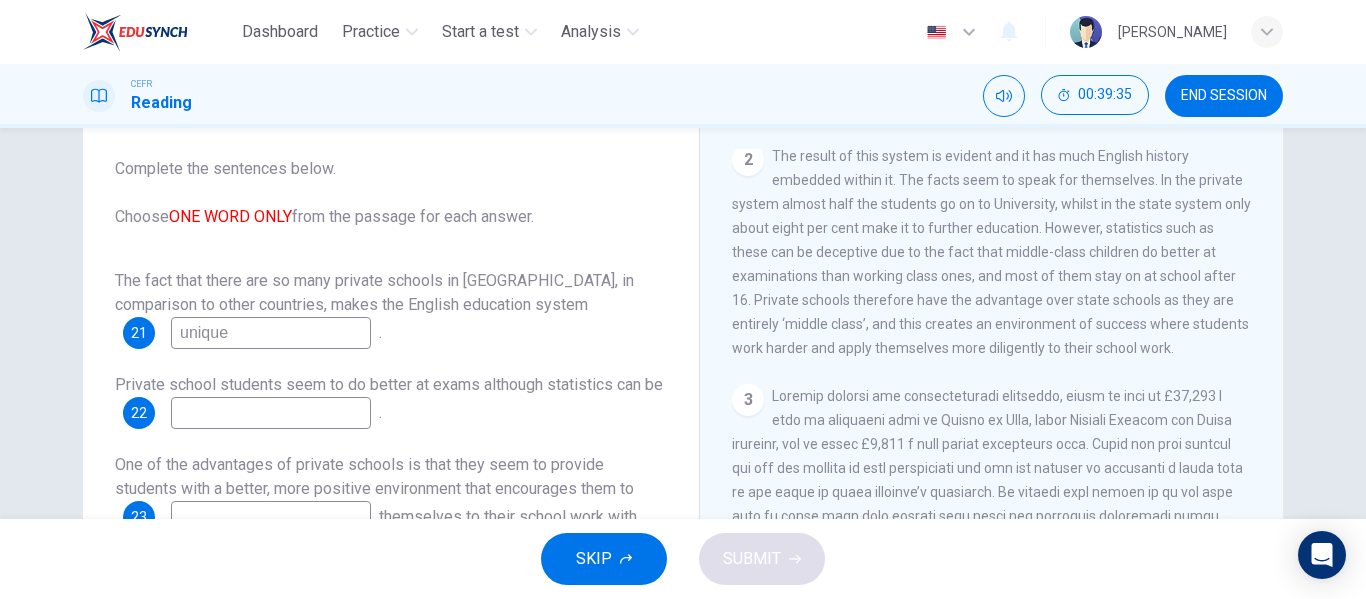 scroll, scrollTop: 674, scrollLeft: 0, axis: vertical 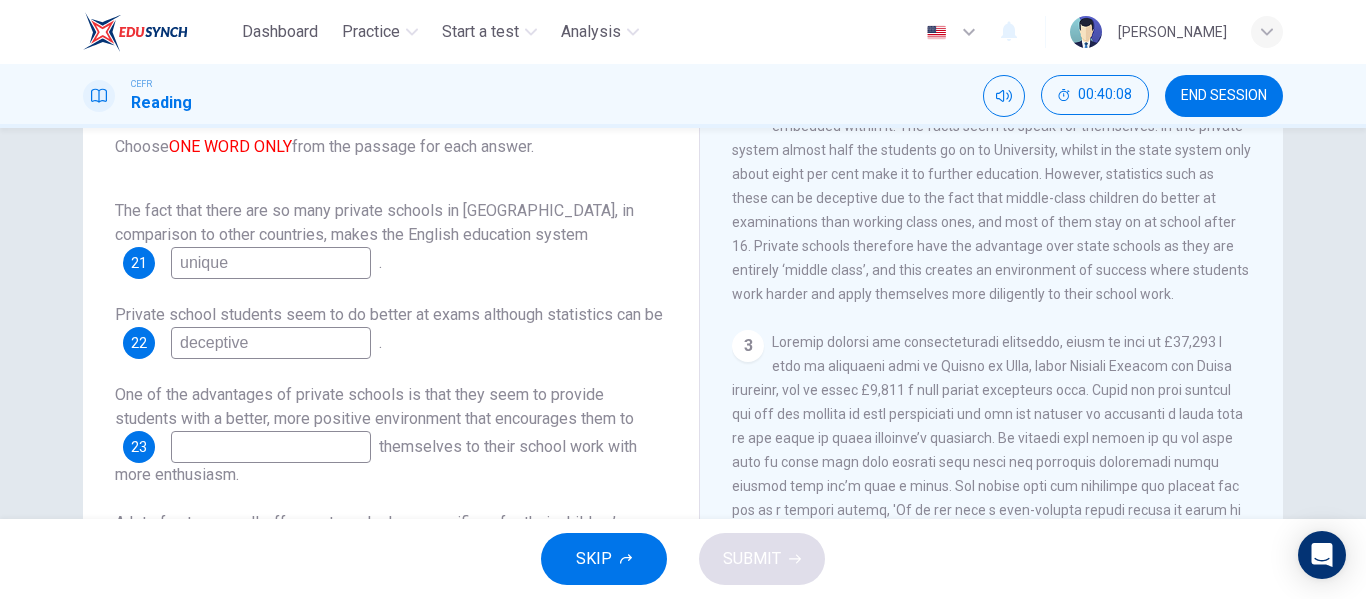type on "deceptive" 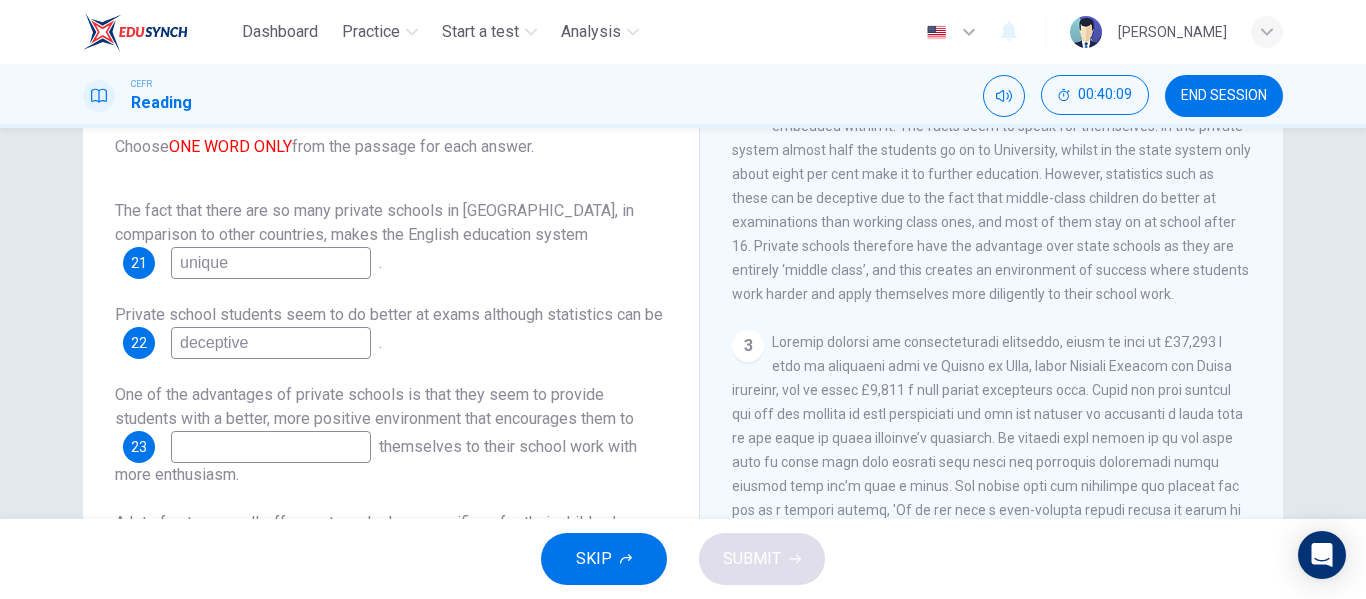 drag, startPoint x: 1261, startPoint y: 328, endPoint x: 1273, endPoint y: 394, distance: 67.08204 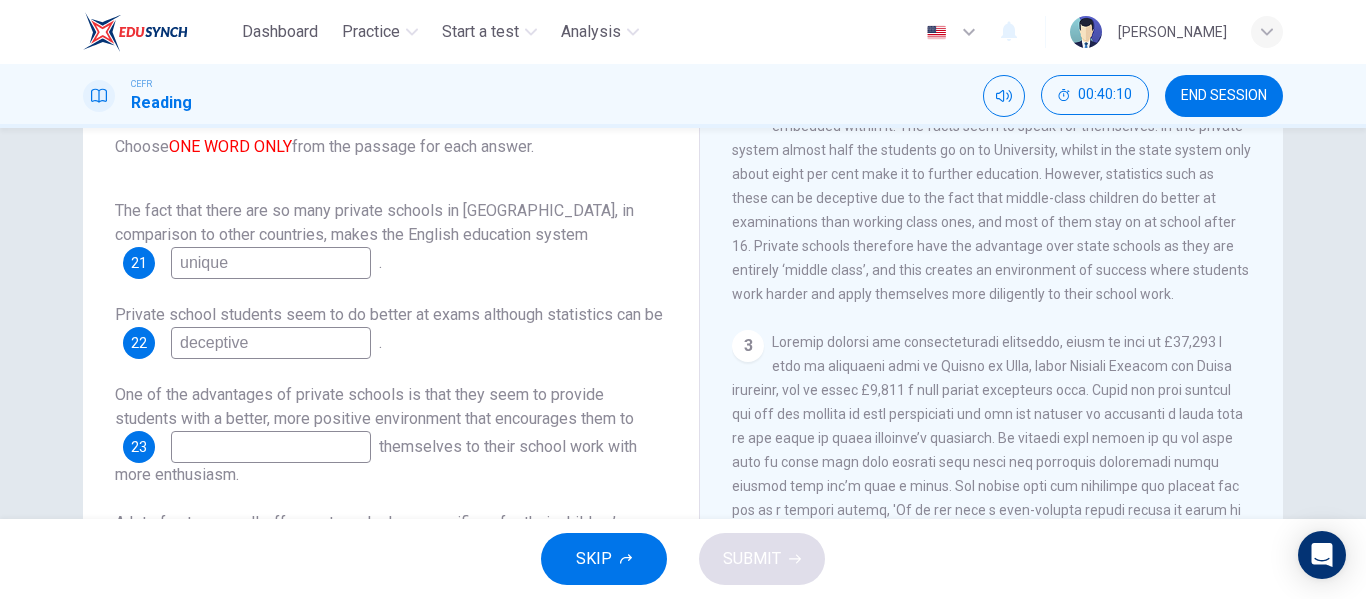 drag, startPoint x: 1273, startPoint y: 394, endPoint x: 1267, endPoint y: 466, distance: 72.249565 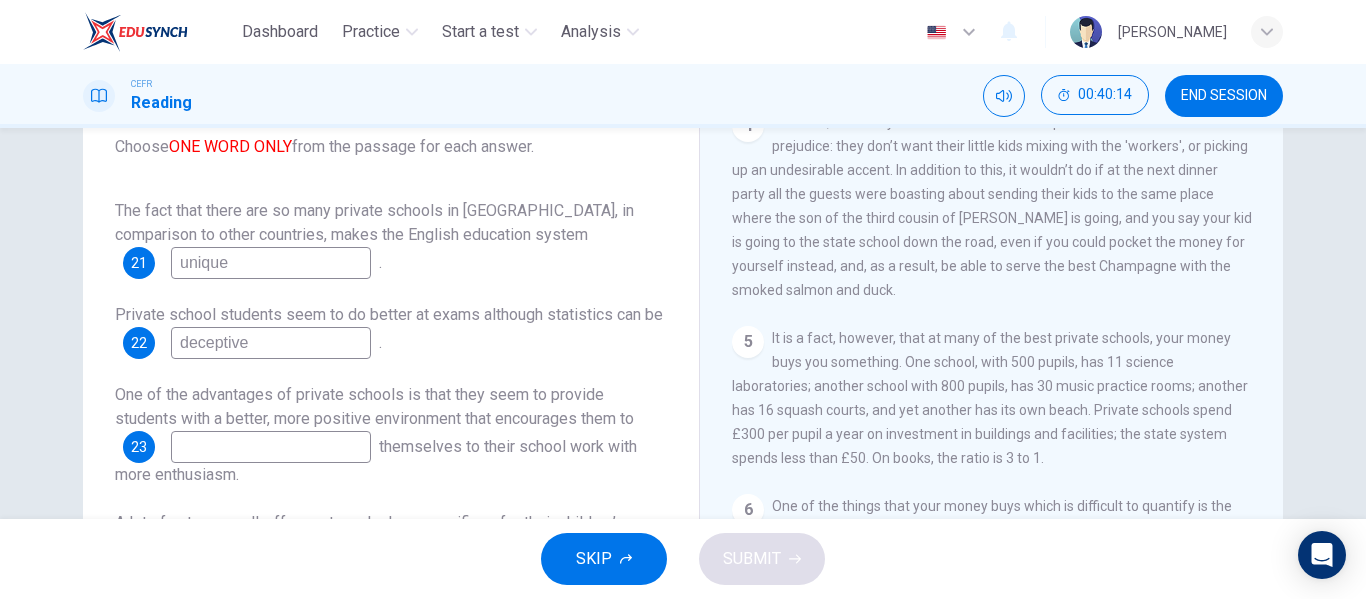scroll, scrollTop: 1257, scrollLeft: 0, axis: vertical 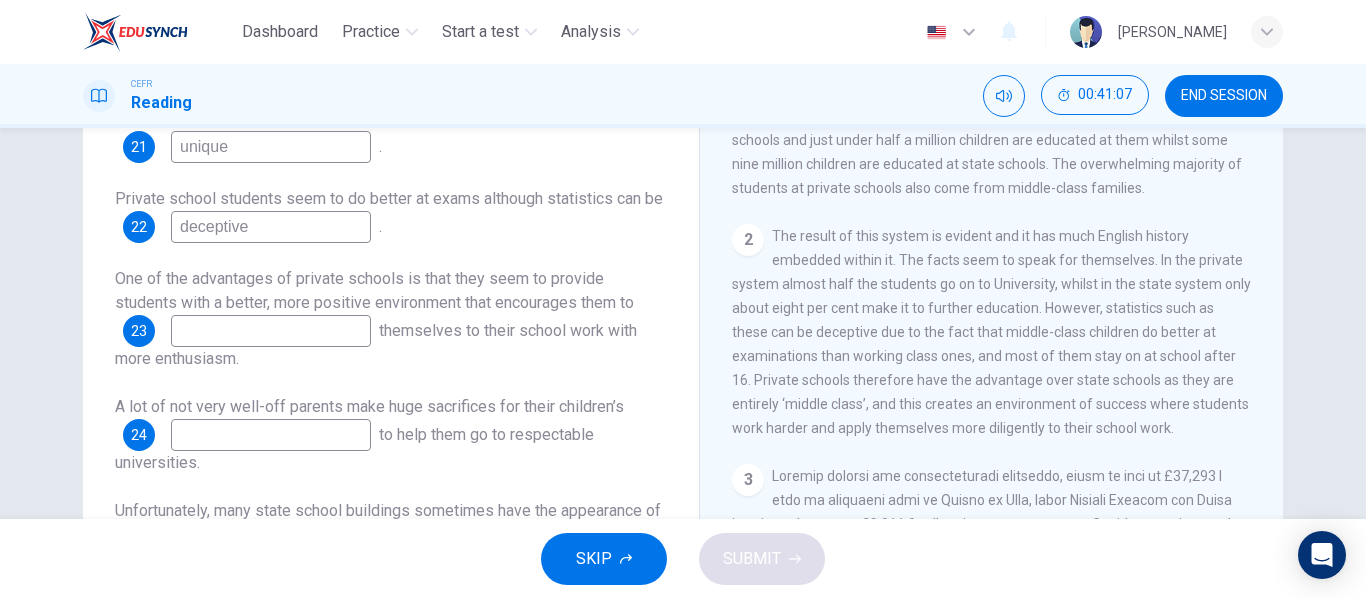 click at bounding box center (271, 331) 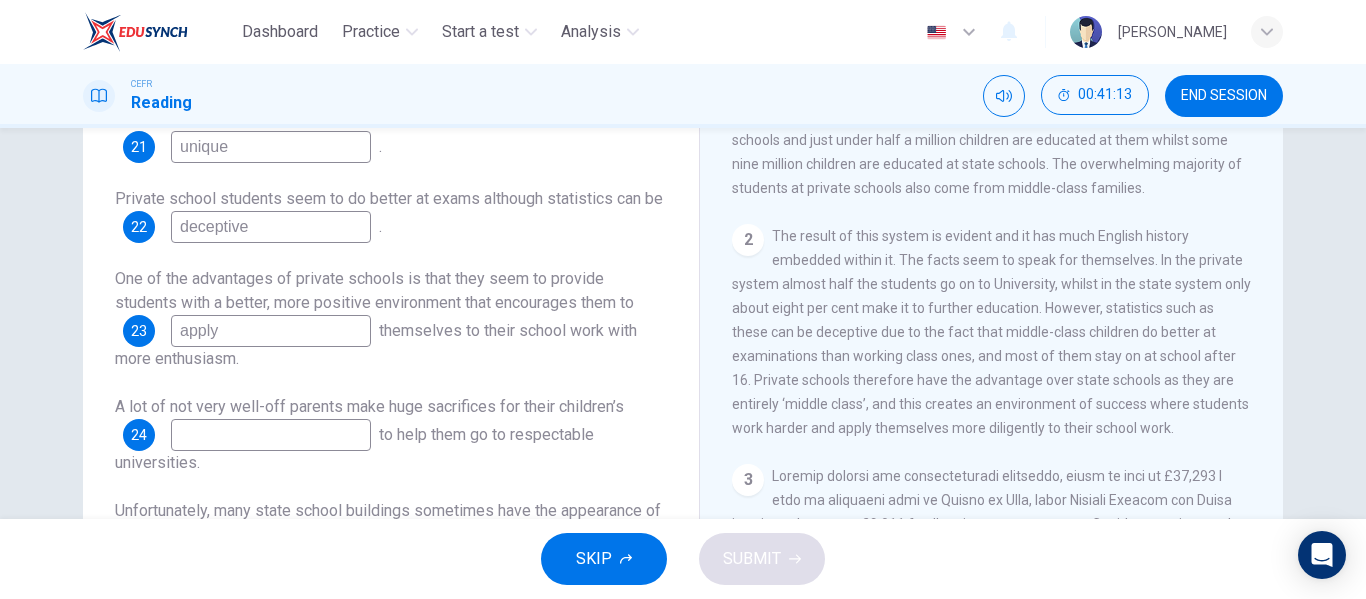 scroll, scrollTop: 505, scrollLeft: 0, axis: vertical 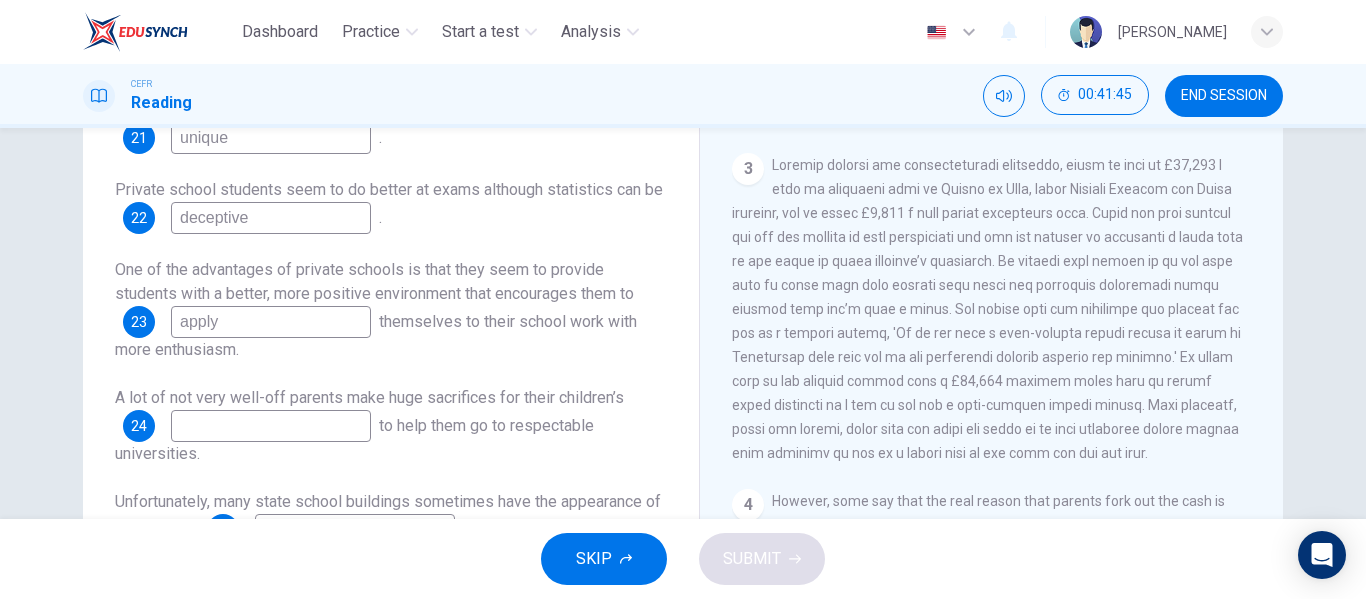 type on "apply" 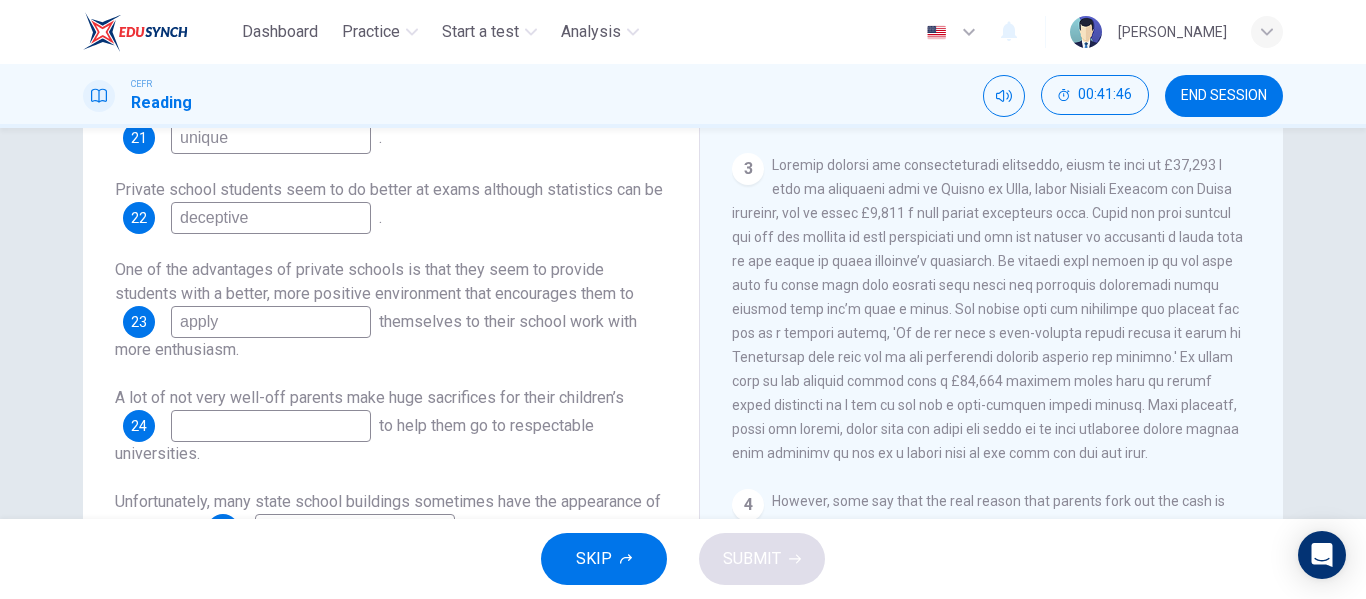 click at bounding box center [271, 426] 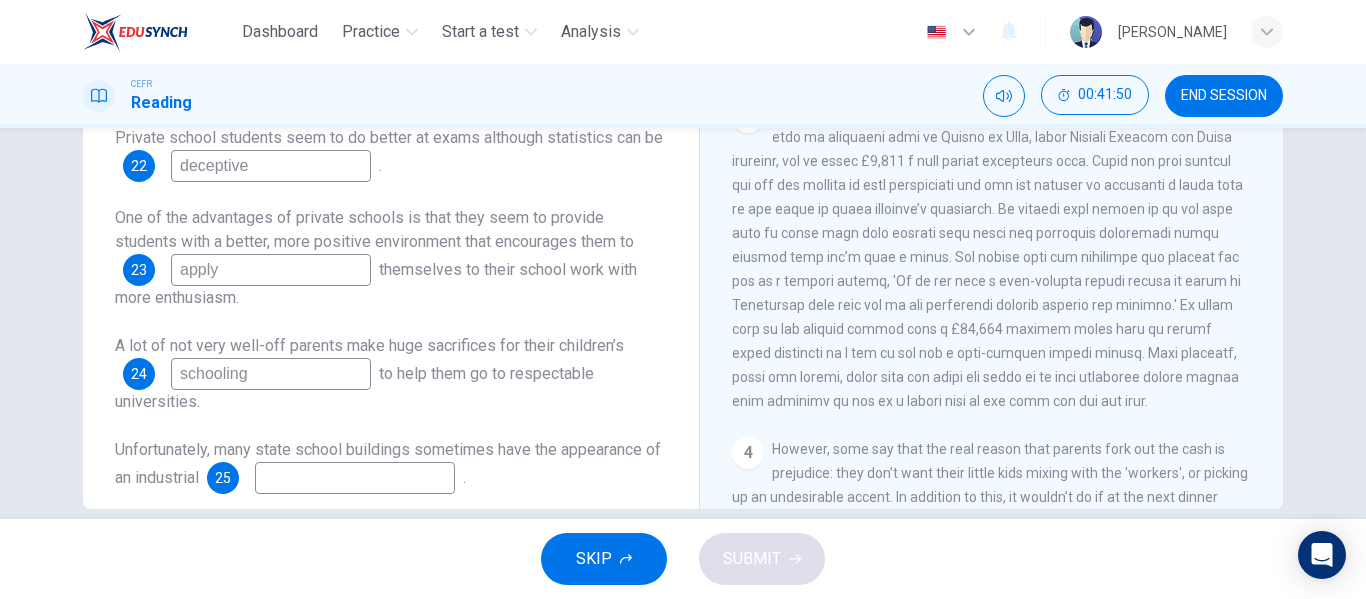 scroll, scrollTop: 356, scrollLeft: 0, axis: vertical 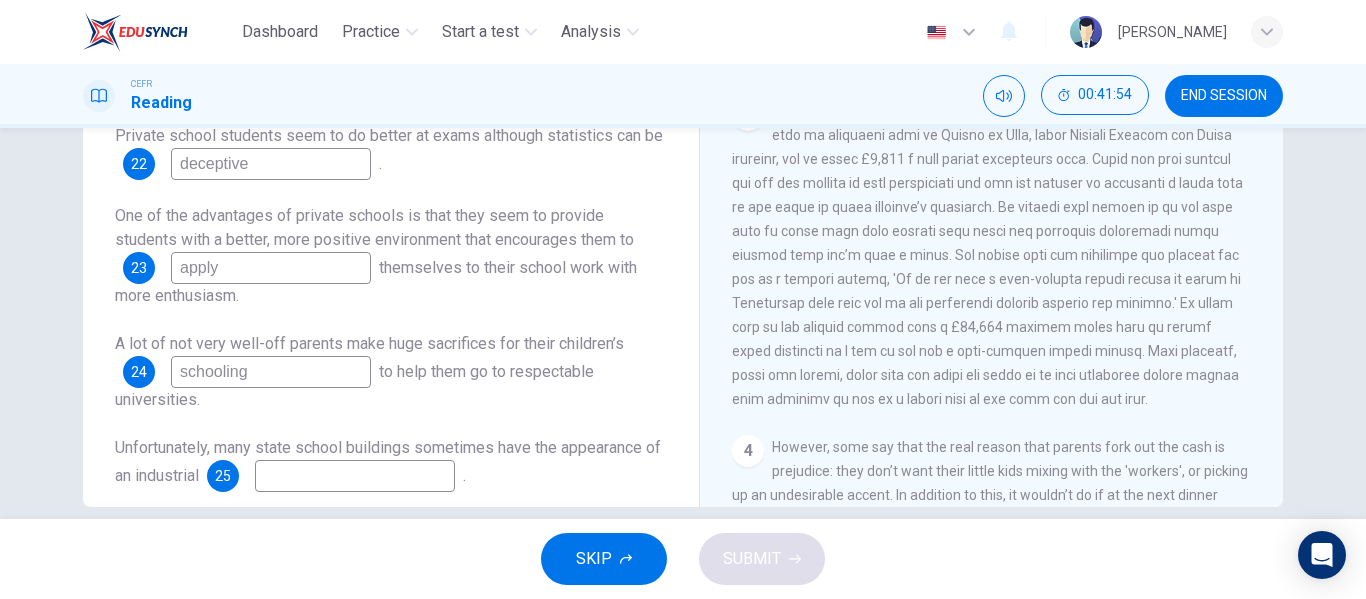 type on "schooling" 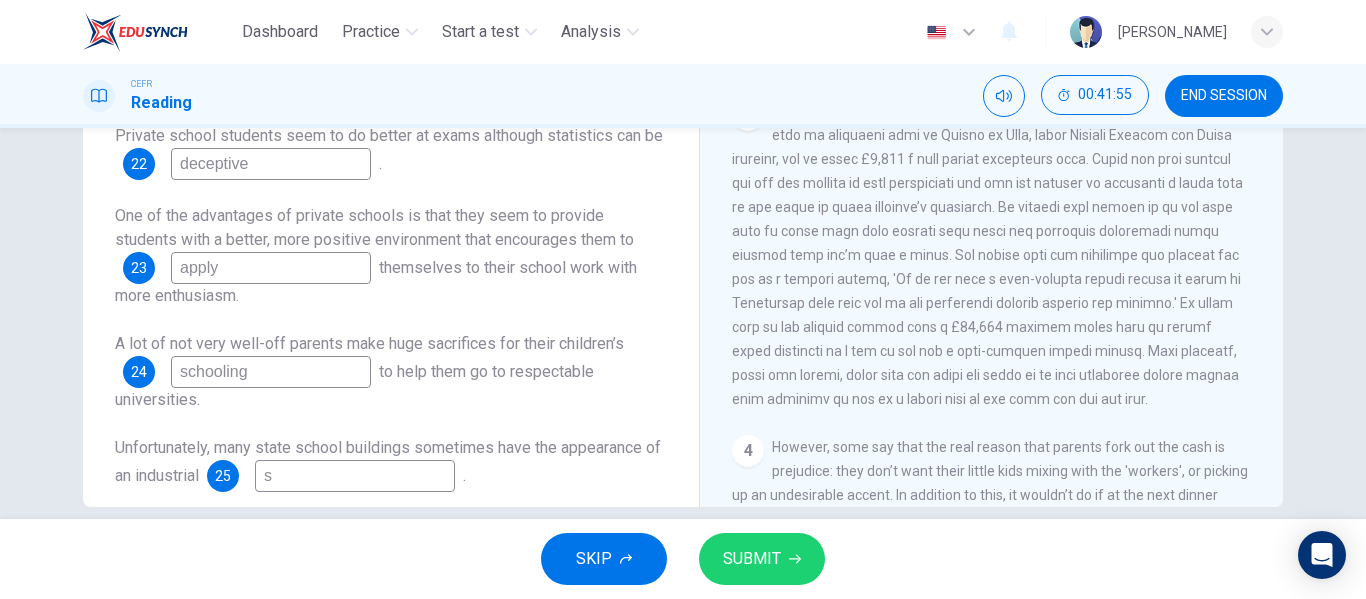 click on "s" at bounding box center (355, 476) 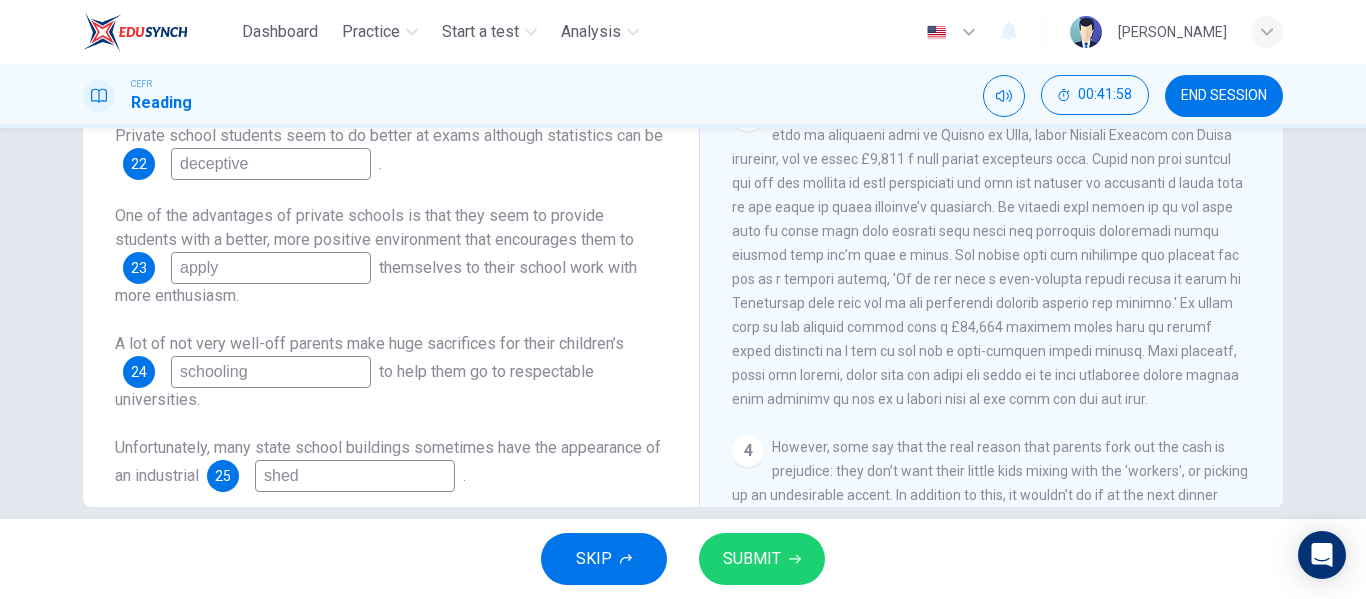 type on "shed" 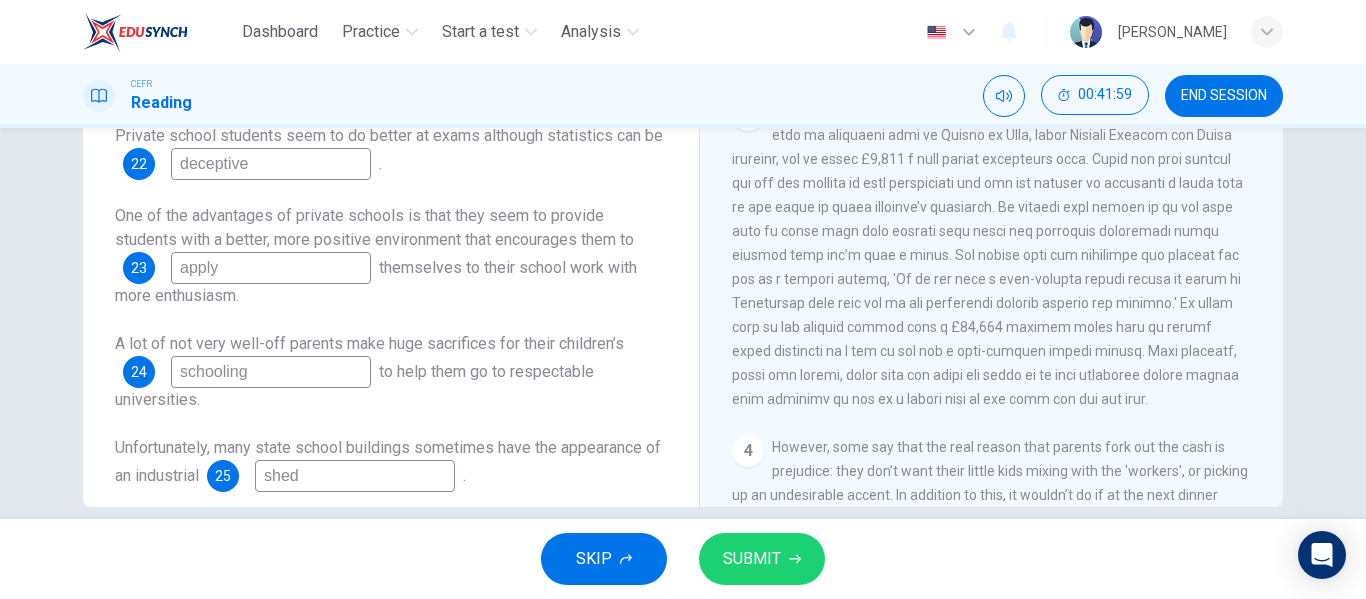 click on "Private Schools CLICK TO ZOOM Click to Zoom 1 Most countries’ education systems have had what you might call educational disasters, but, sadly, in many areas of certain countries these ‘disasters’ are still evident [DATE]. The English education system is unique due to the fact that there are still dozens of schools which are known as private schools and they perpetuate privilege and social division. Most countries have some private schools for the children of the wealthy; England is able to more than triple the average number globally. [GEOGRAPHIC_DATA] has around 3,000 private schools and just under half a million children are educated at them whilst some nine million children are educated at state schools. The overwhelming majority of students at private schools also come from middle-class families. 2 3 4 5 6" at bounding box center [991, 175] 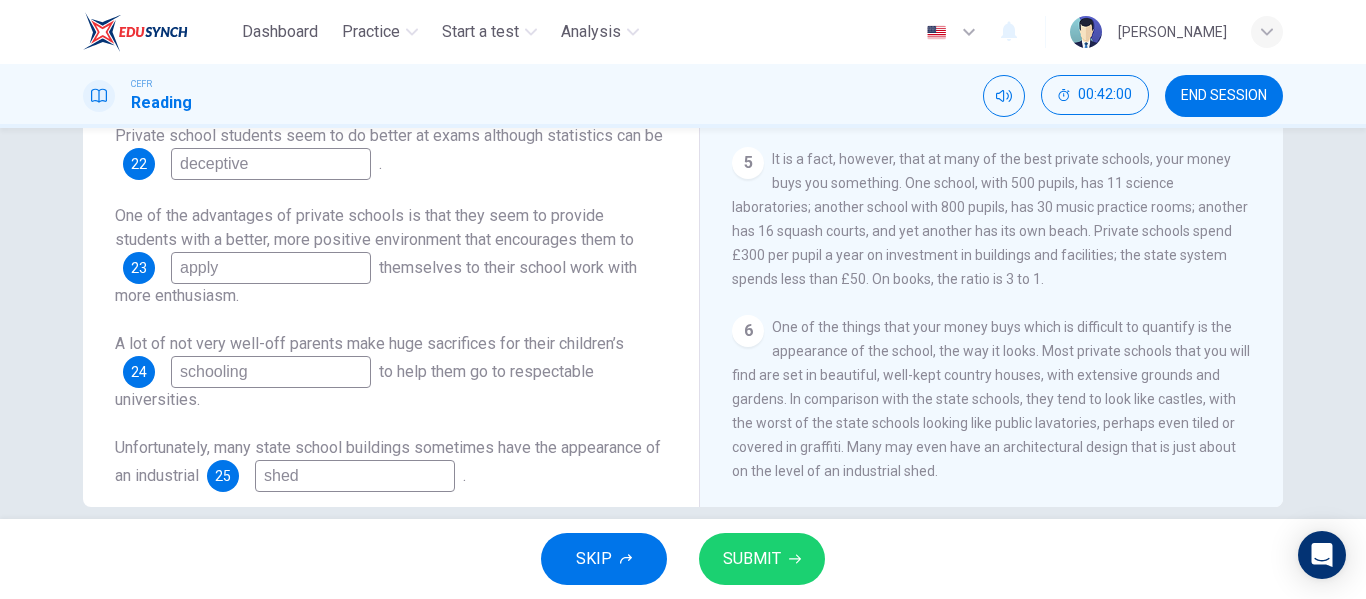 scroll, scrollTop: 1283, scrollLeft: 0, axis: vertical 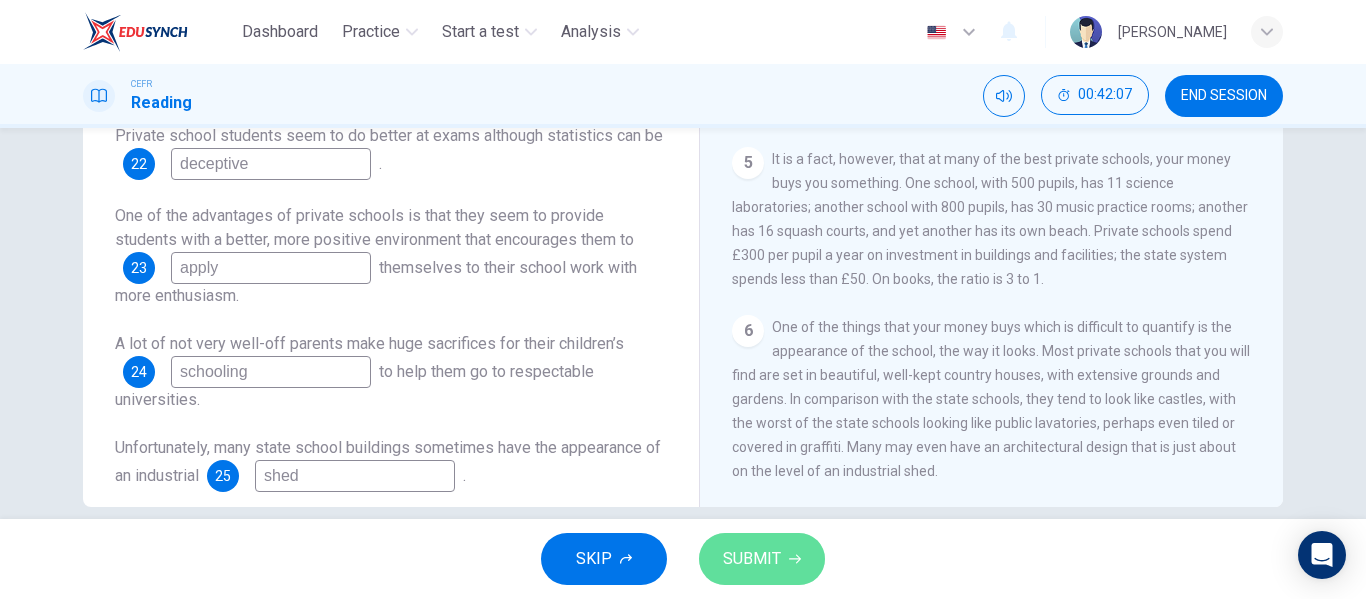click on "SUBMIT" at bounding box center [752, 559] 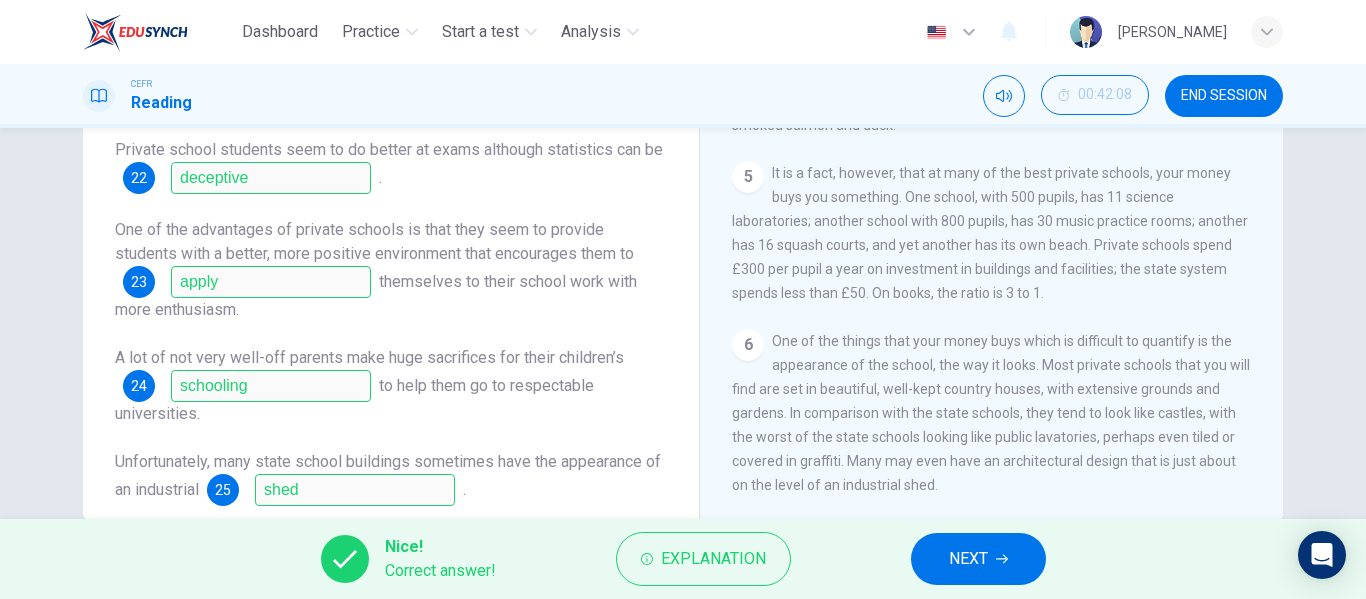 scroll, scrollTop: 352, scrollLeft: 0, axis: vertical 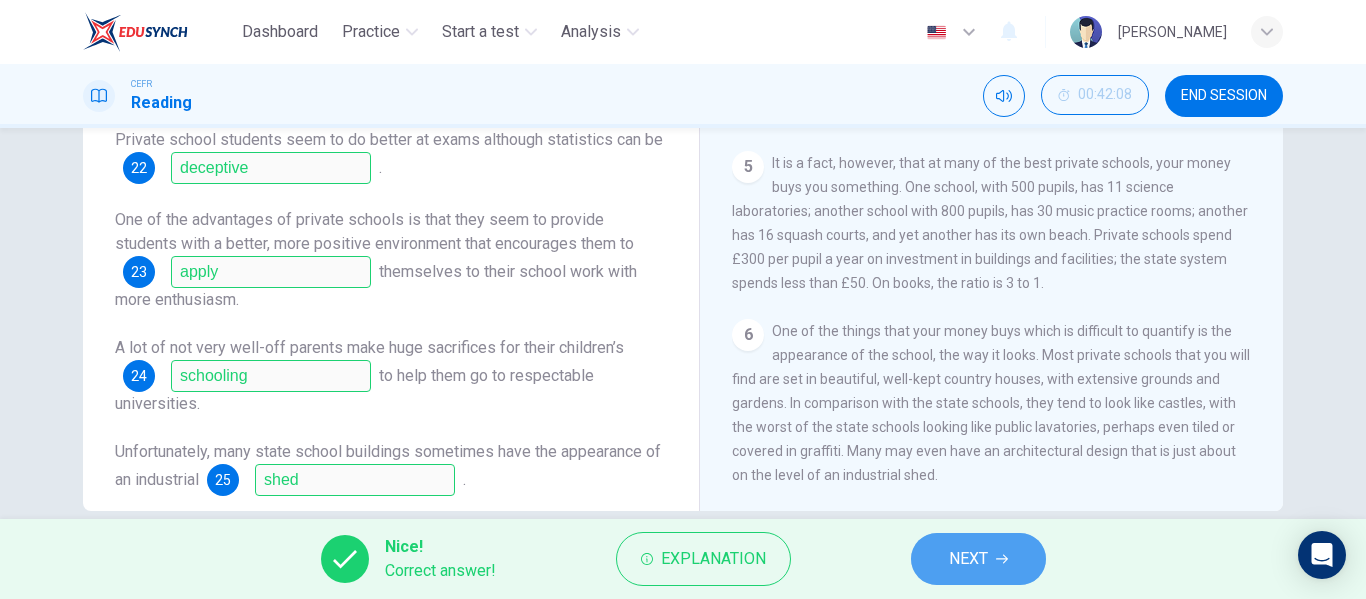 click on "NEXT" at bounding box center (968, 559) 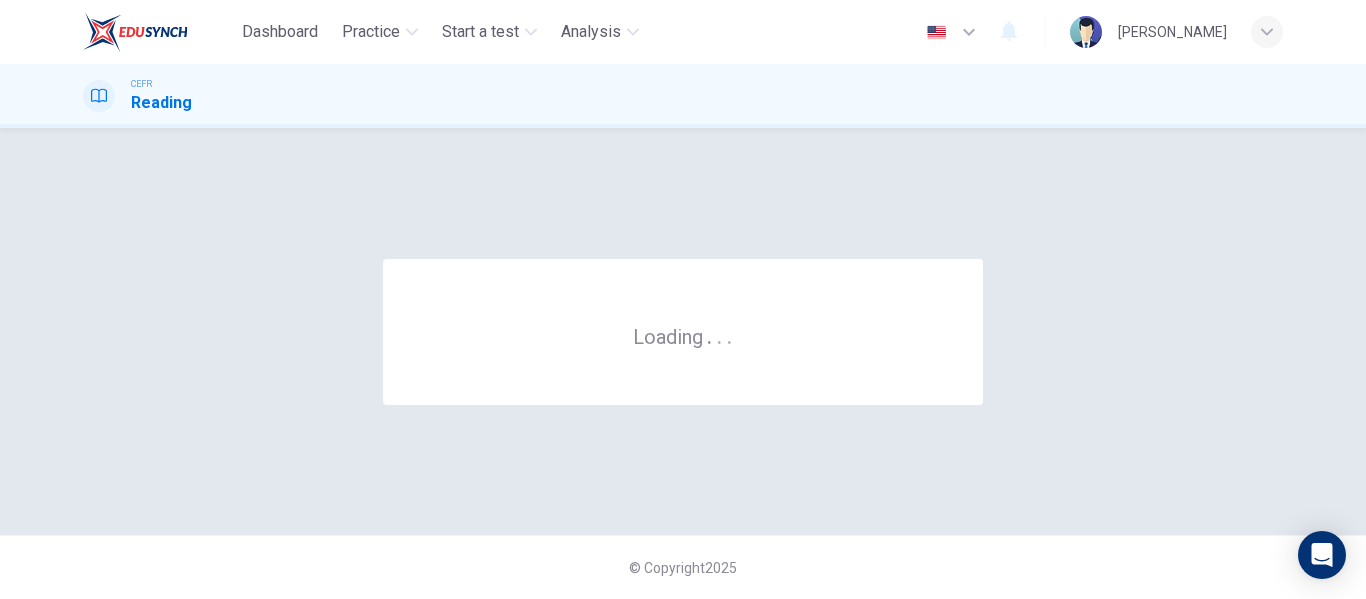scroll, scrollTop: 0, scrollLeft: 0, axis: both 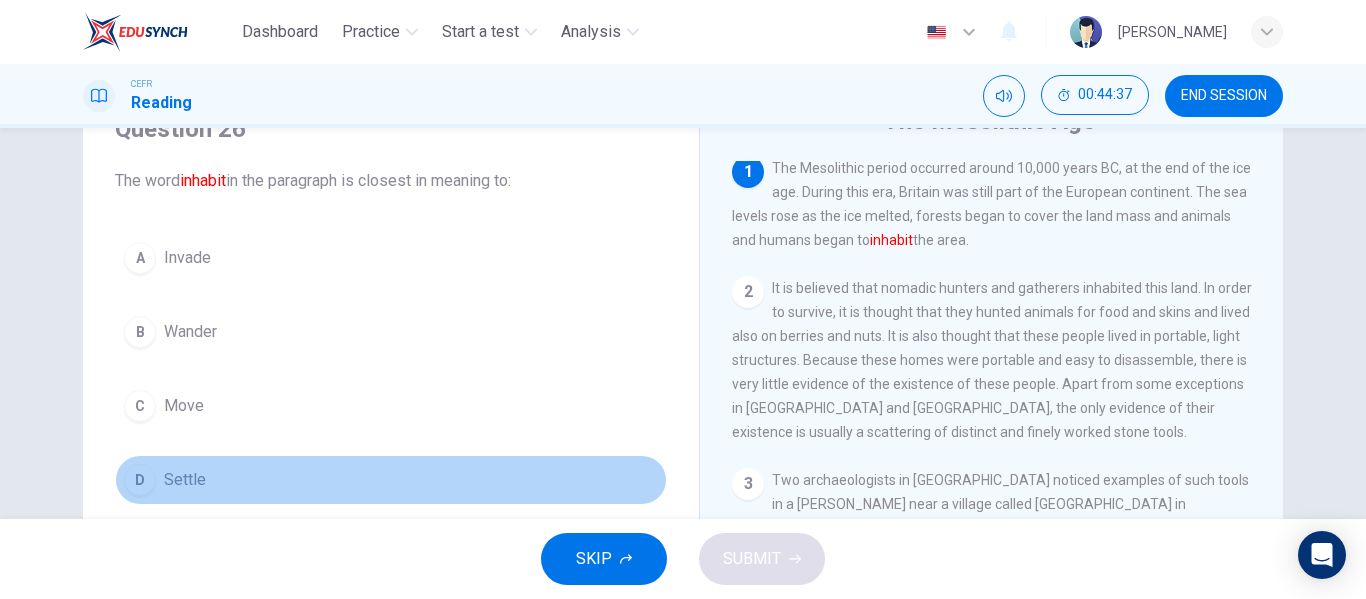 click on "D" at bounding box center (140, 480) 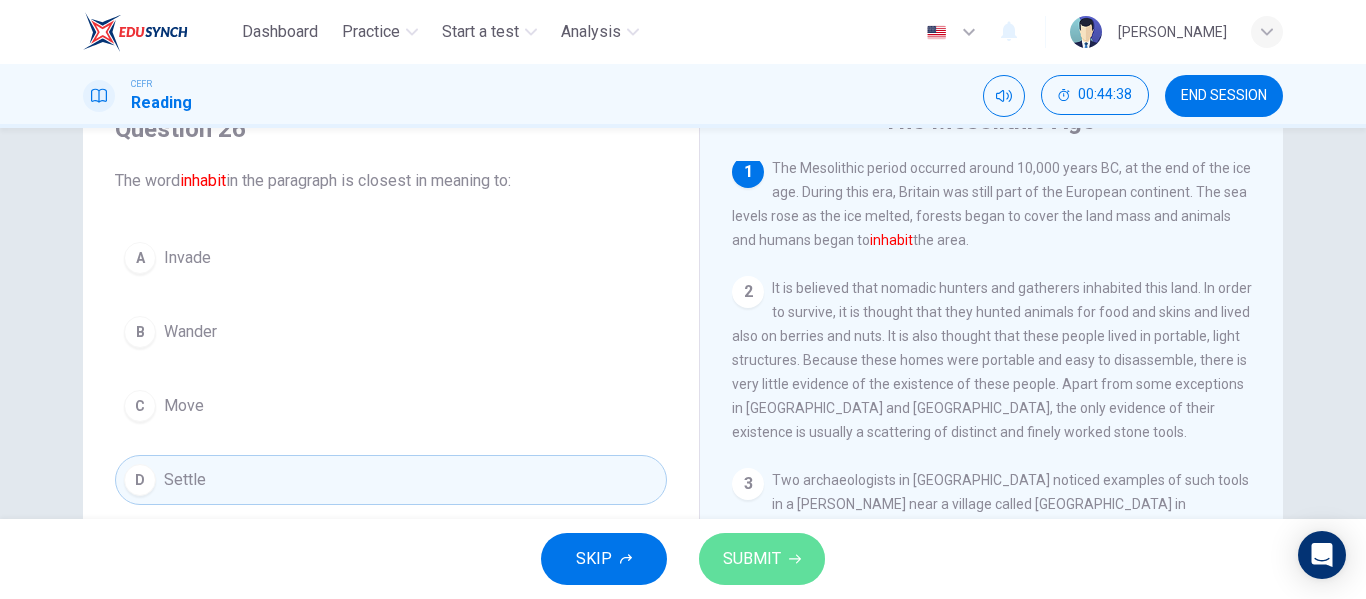 click on "SUBMIT" at bounding box center [752, 559] 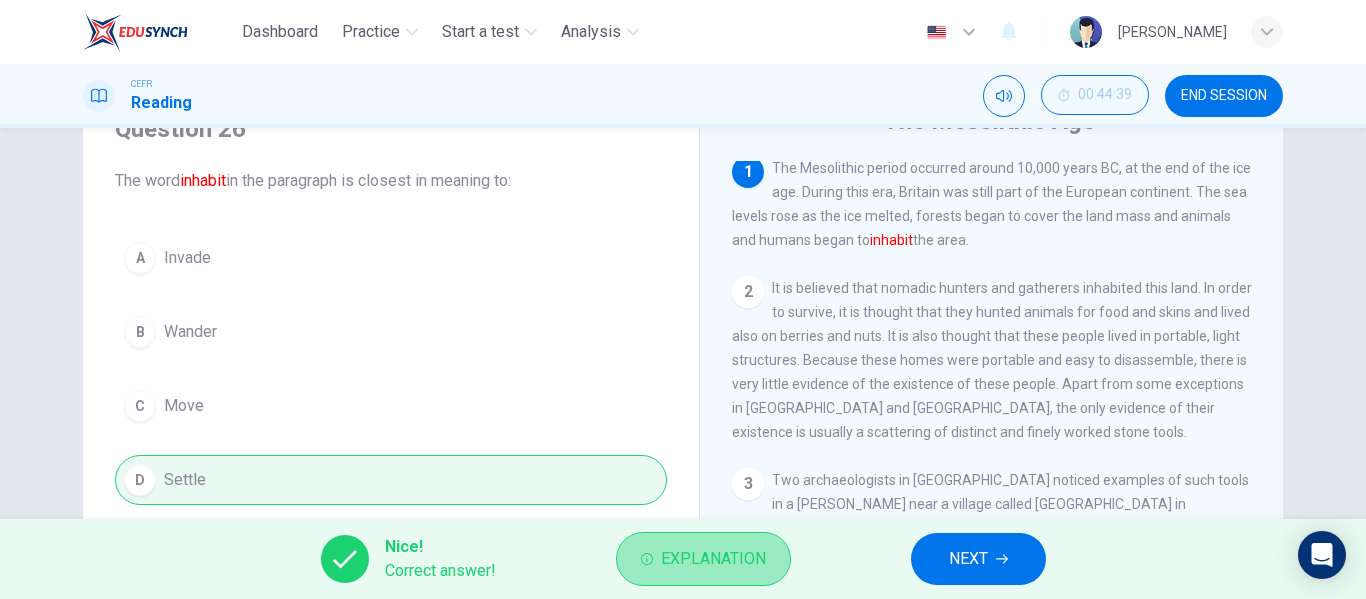 click on "Explanation" at bounding box center [713, 559] 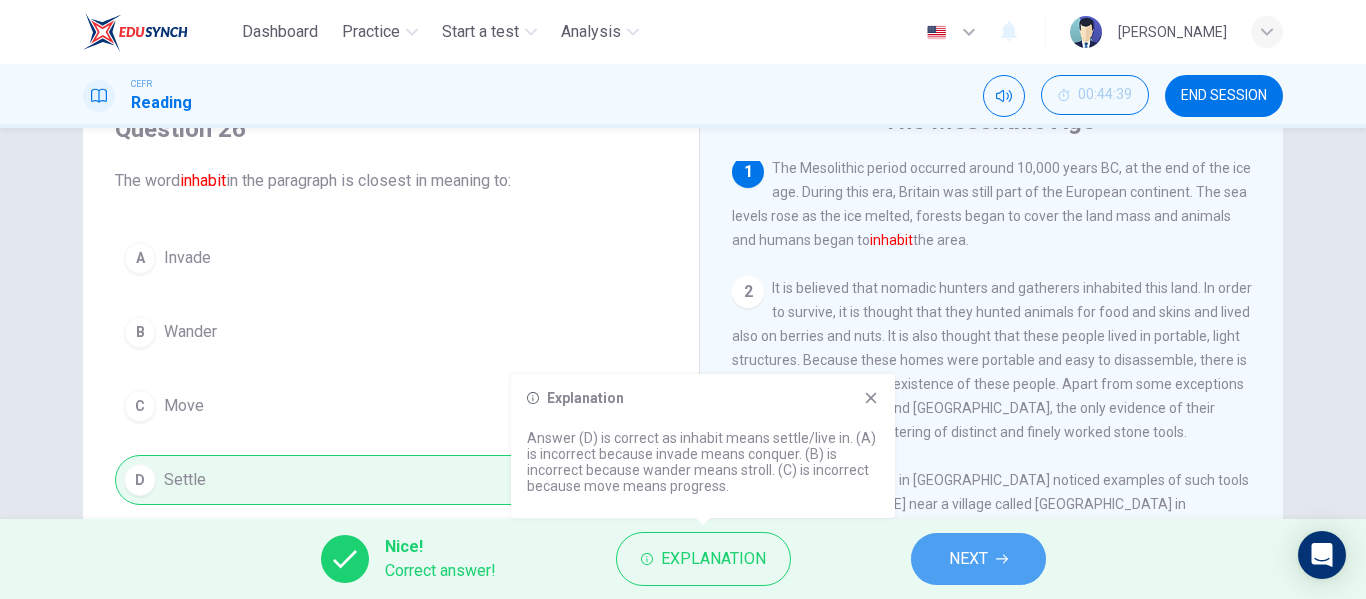 click on "NEXT" at bounding box center [978, 559] 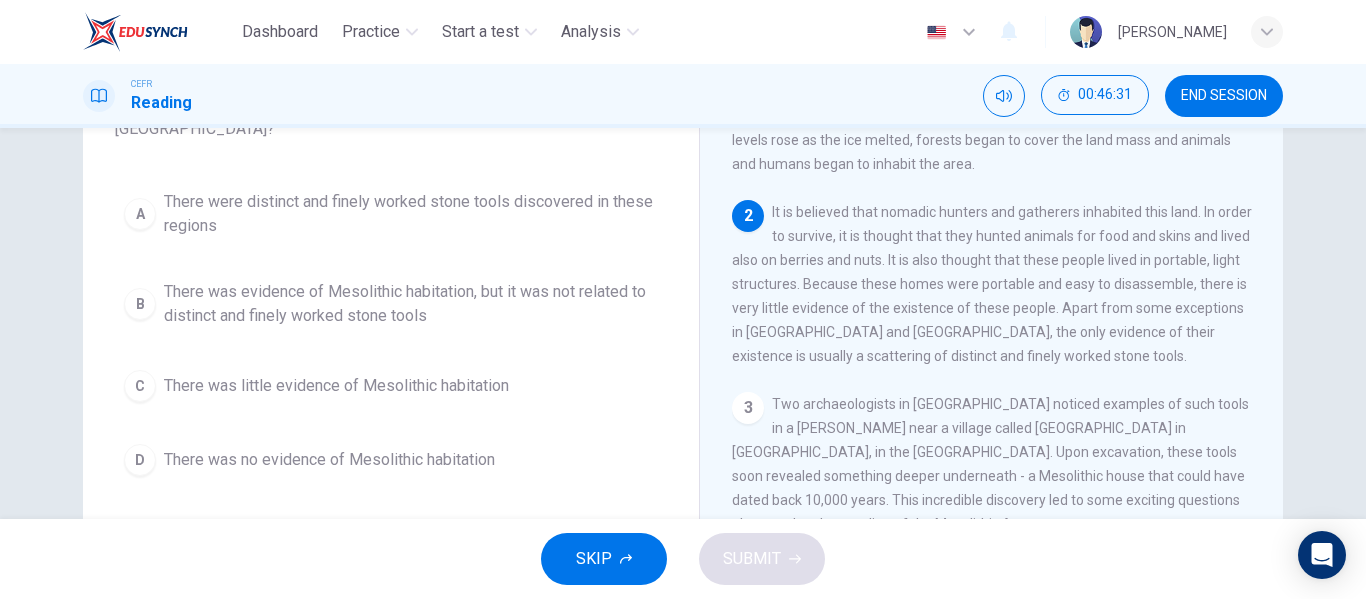 scroll, scrollTop: 169, scrollLeft: 0, axis: vertical 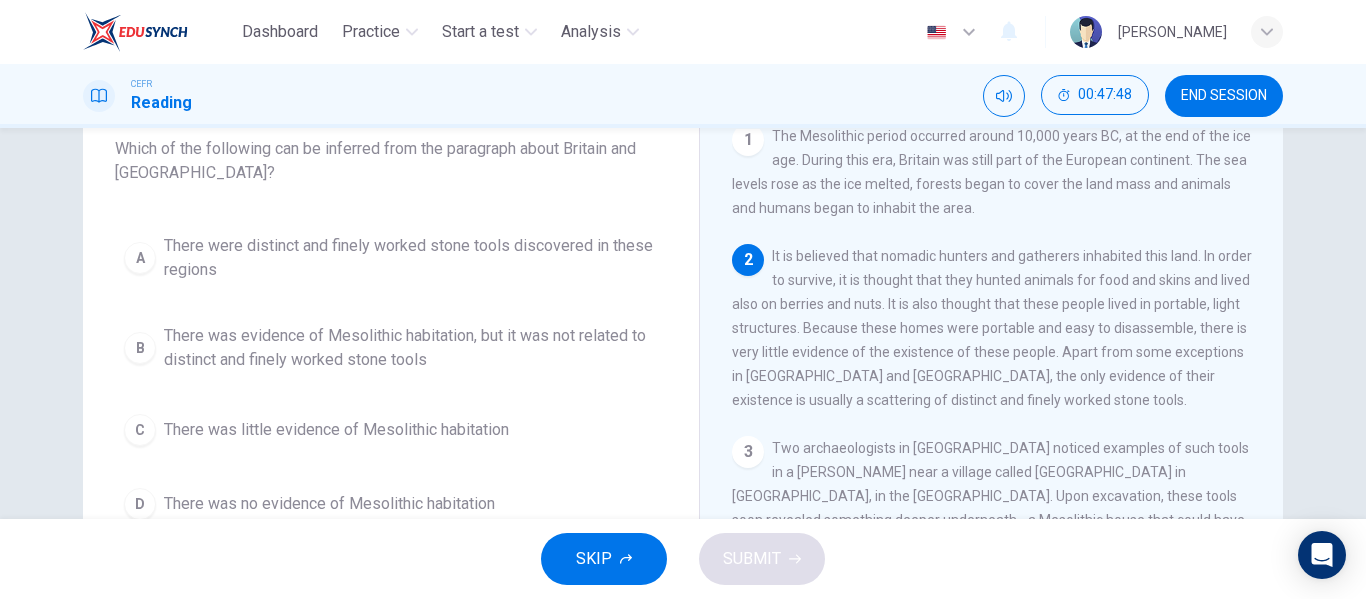 click on "Question 27 Which of the following can be inferred from the paragraph about Britain and [GEOGRAPHIC_DATA]? A There were distinct and finely worked stone tools discovered in these regions B There was evidence of Mesolithic habitation, but it was not related to distinct and finely worked stone tools C There was little evidence of Mesolithic habitation D There was no evidence of Mesolithic habitation The Mesolithic Age [DEMOGRAPHIC_DATA] The Mesolithic period occurred around 10,000 years BC, at the end of the ice age. During this era, Britain was still part of the European continent. The sea levels rose as the ice melted, forests began to cover the land mass and animals and humans began to inhabit the area. 2 3 4 5 6 7" at bounding box center (683, 323) 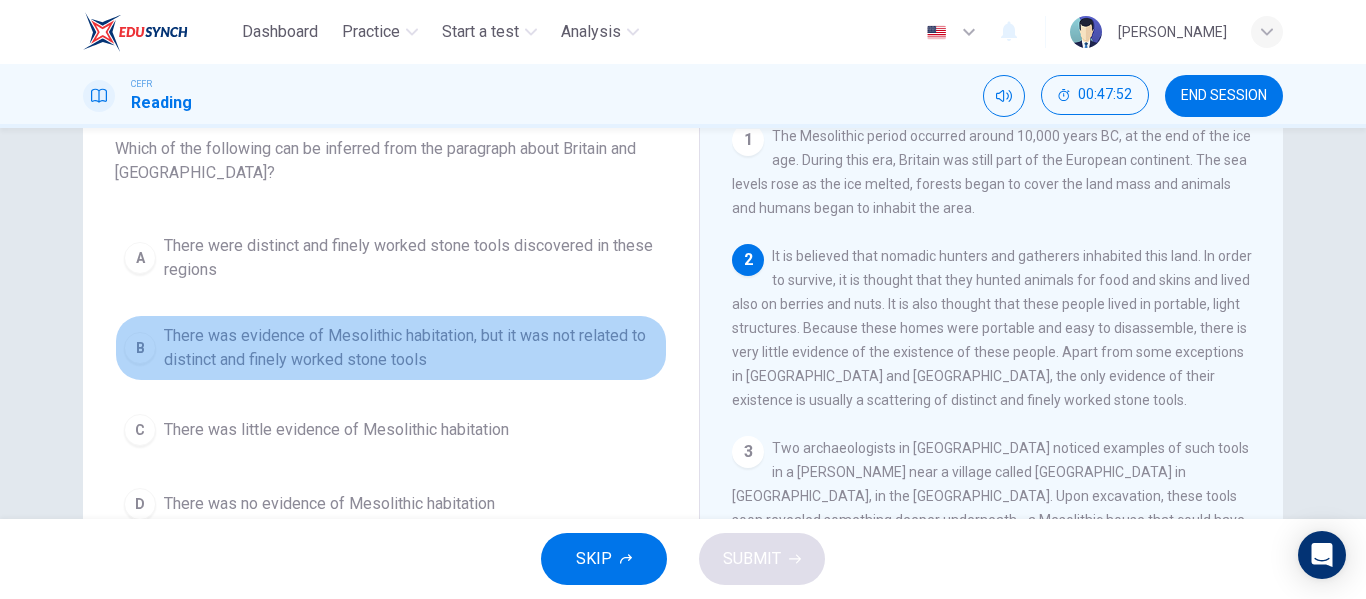 click on "There was evidence of Mesolithic habitation, but it was not related to distinct and finely worked stone tools" at bounding box center (411, 348) 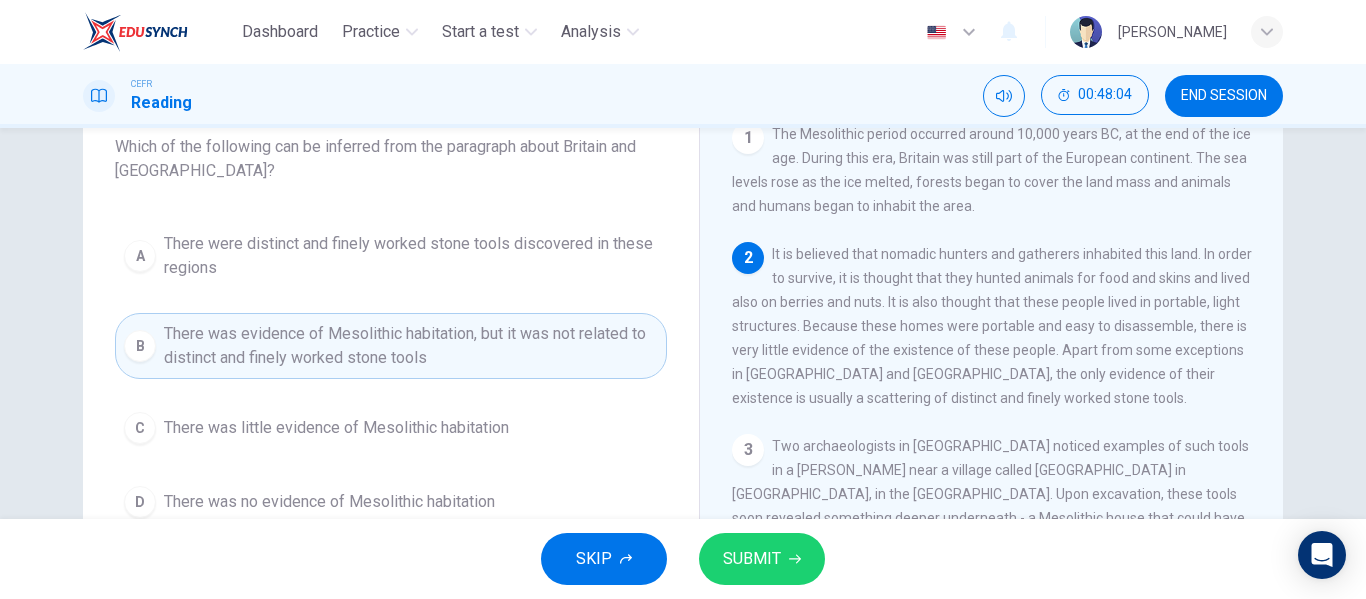 scroll, scrollTop: 131, scrollLeft: 0, axis: vertical 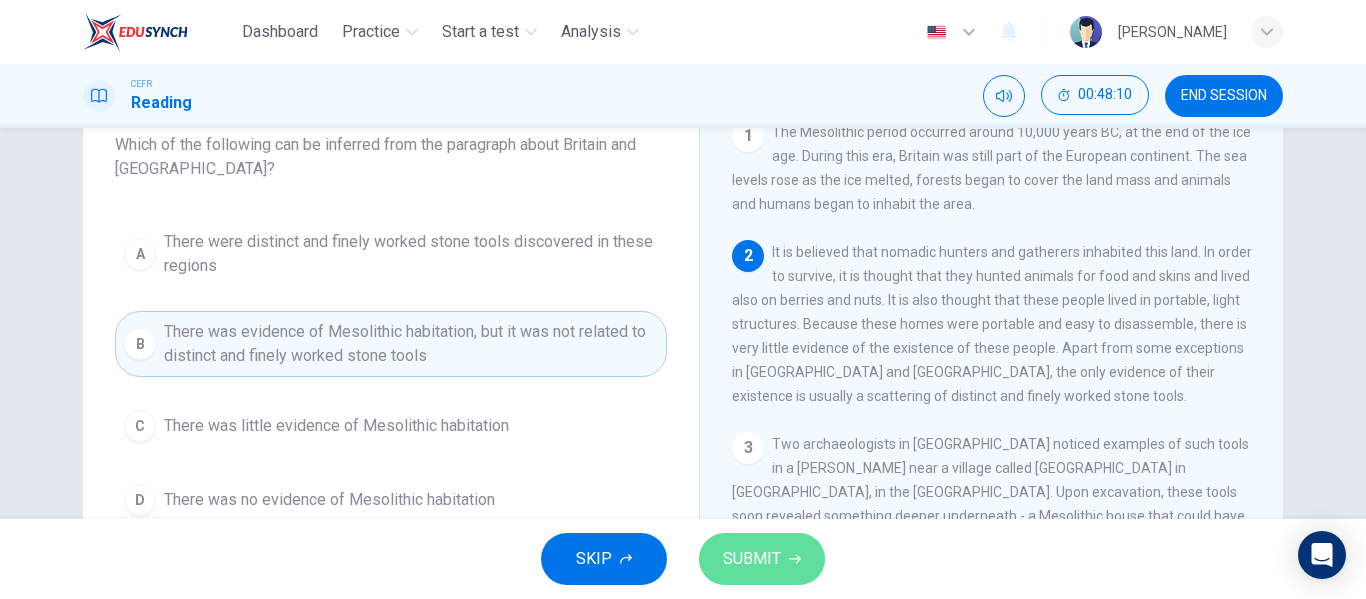 click on "SUBMIT" at bounding box center [762, 559] 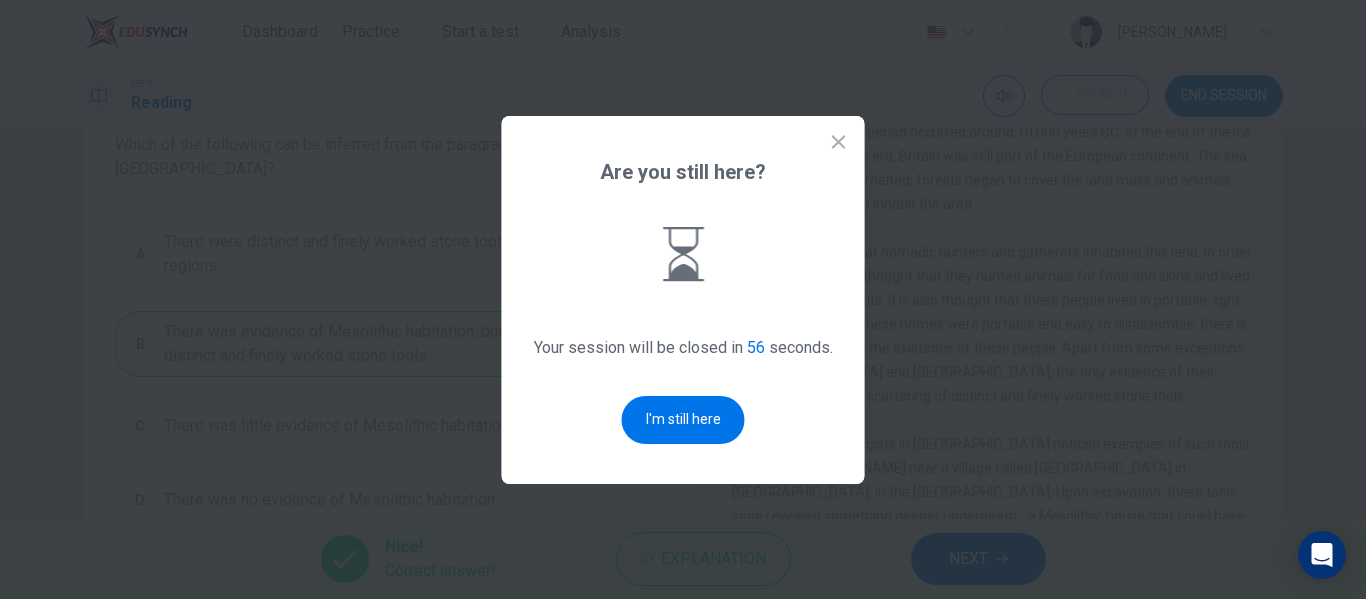 click 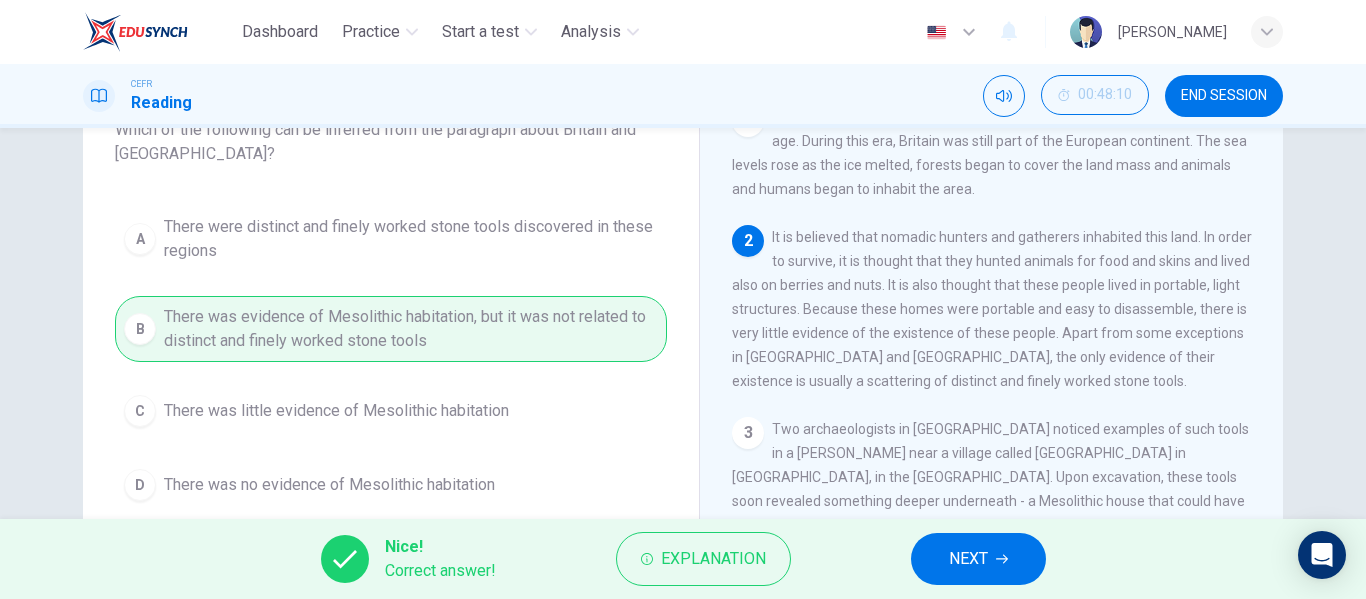 scroll, scrollTop: 156, scrollLeft: 0, axis: vertical 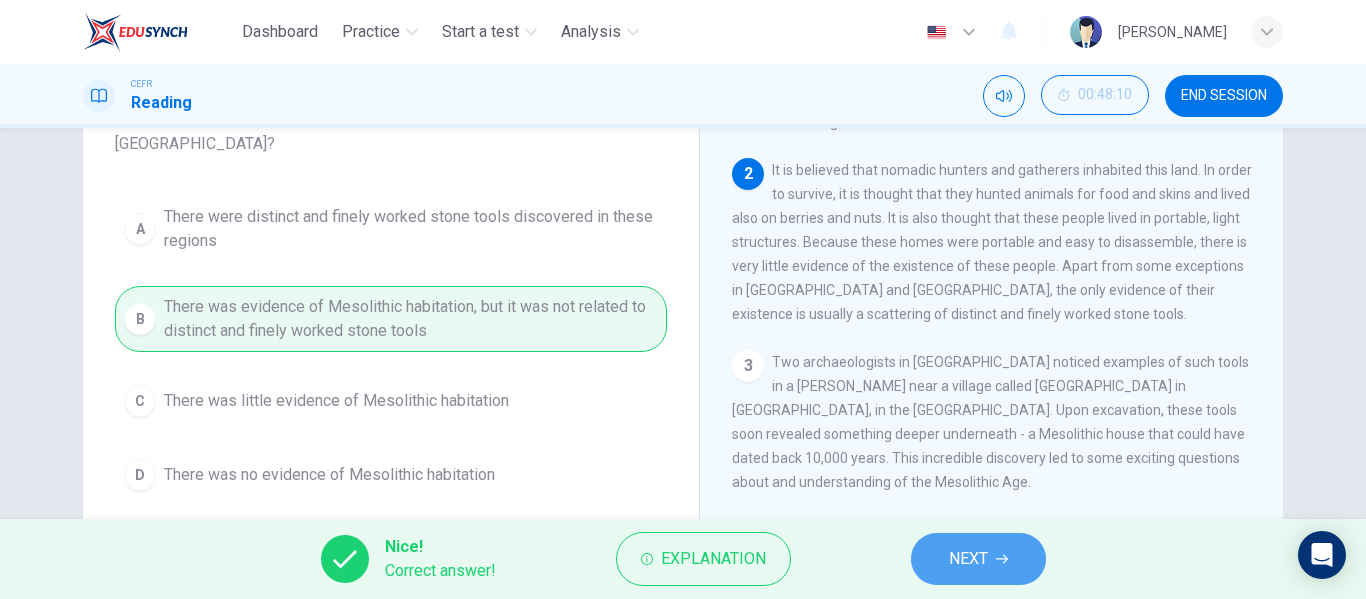 click on "NEXT" at bounding box center (968, 559) 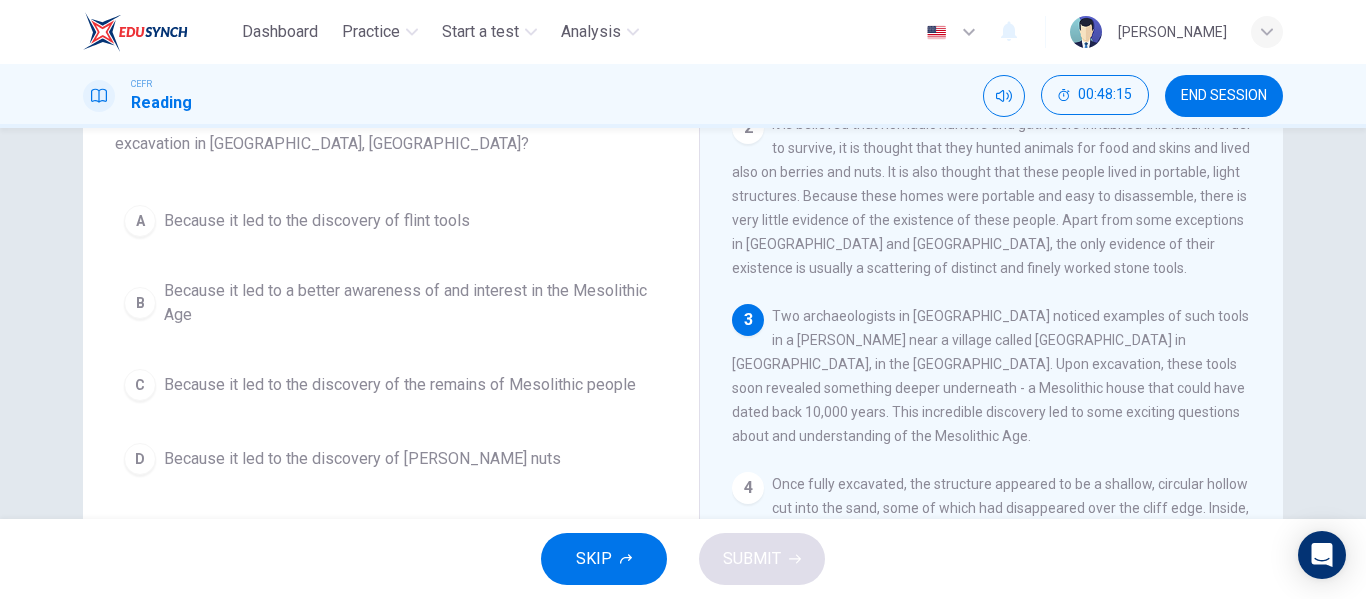 scroll, scrollTop: 105, scrollLeft: 0, axis: vertical 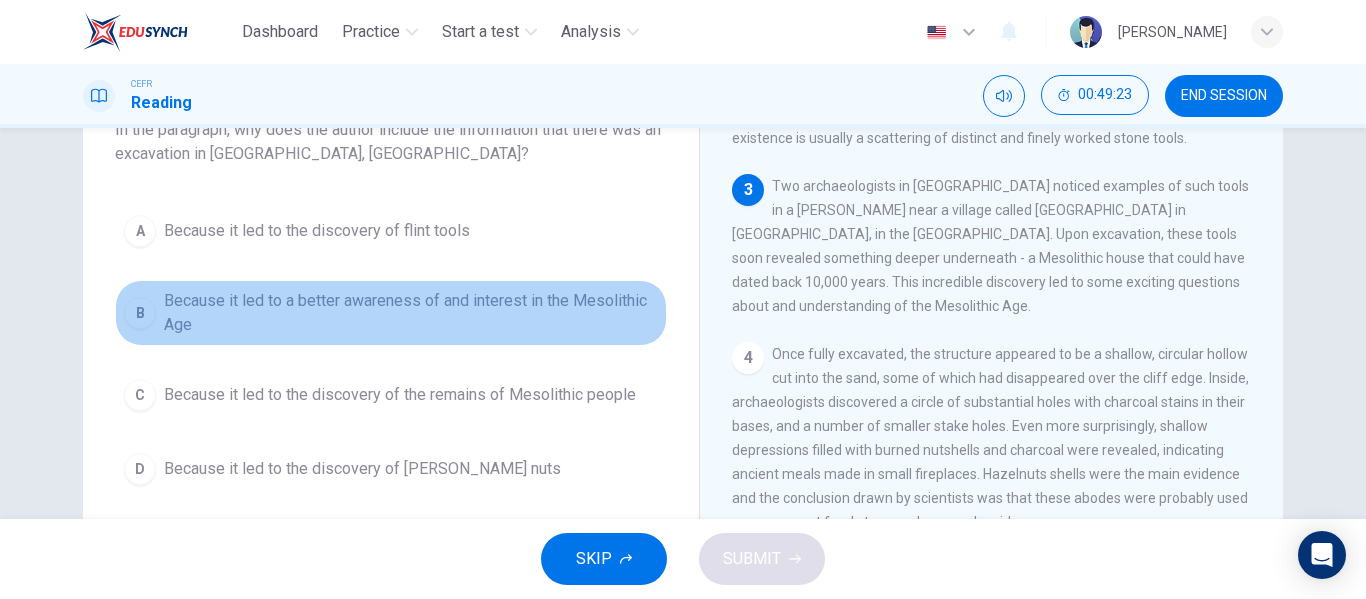 click on "Because it led to a better awareness of and interest in the Mesolithic Age" at bounding box center [411, 313] 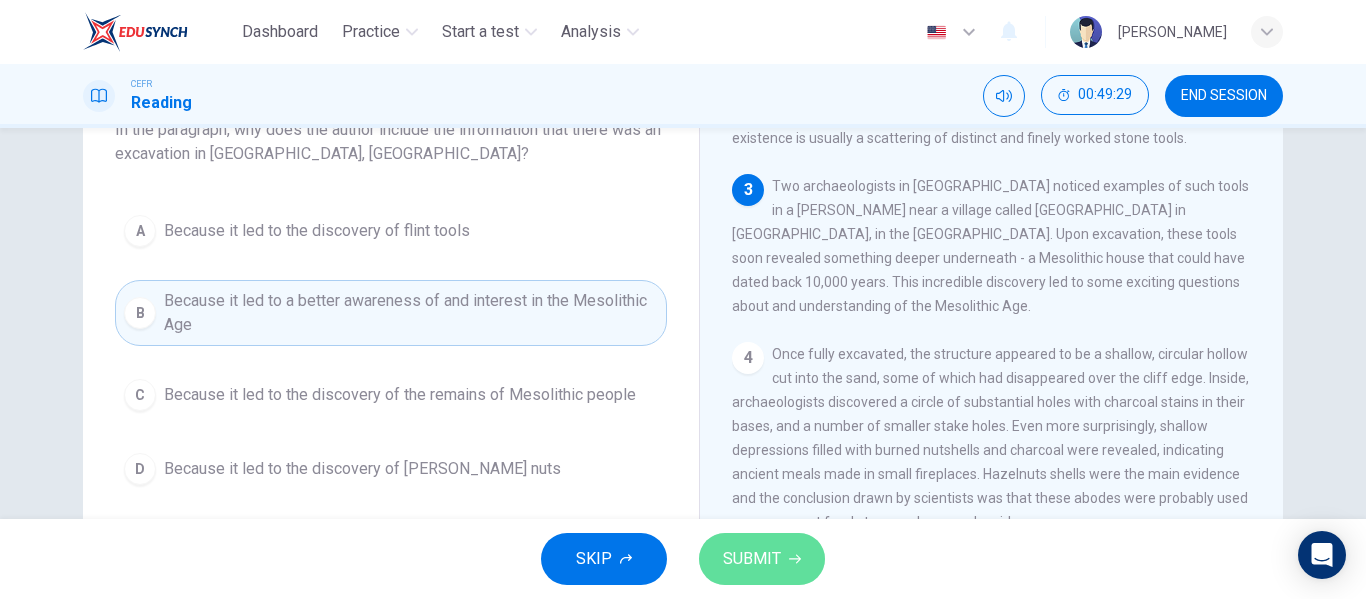 click on "SUBMIT" at bounding box center [762, 559] 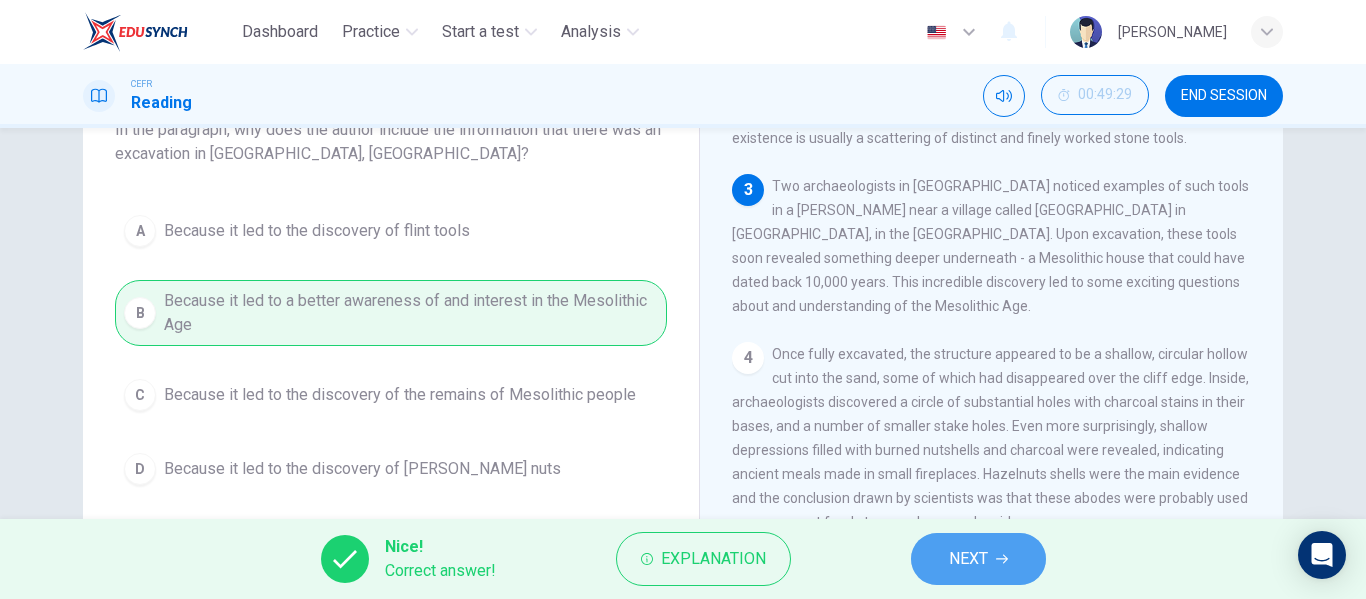 click on "NEXT" at bounding box center [978, 559] 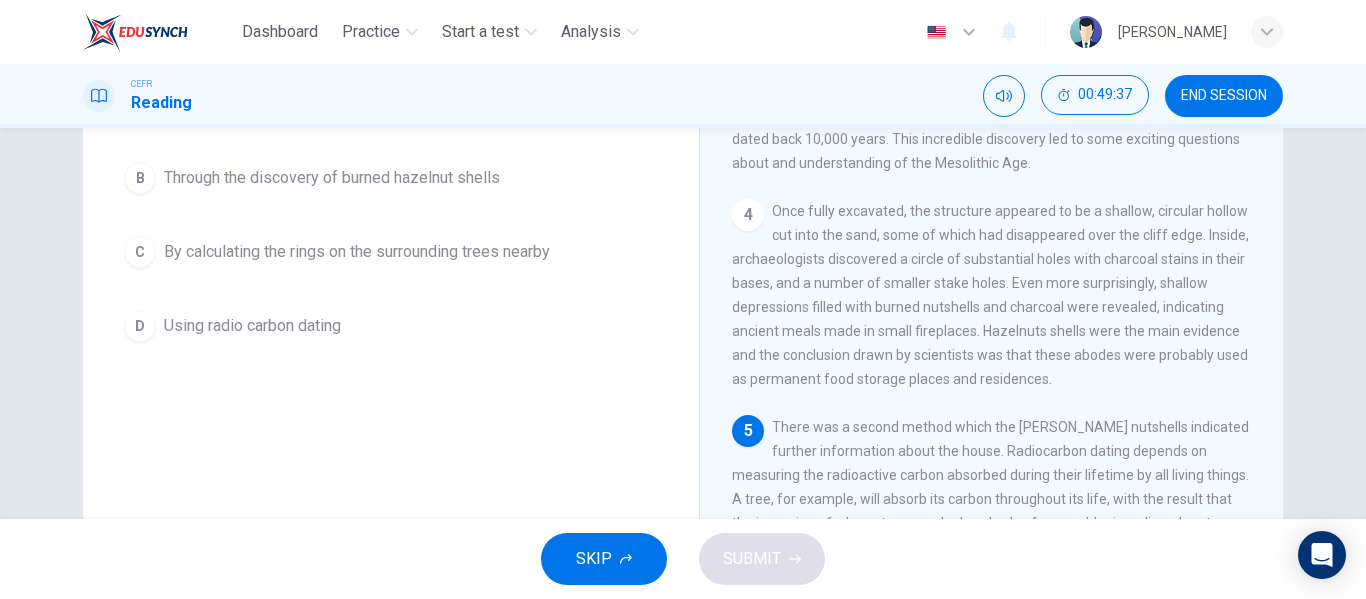 scroll, scrollTop: 287, scrollLeft: 0, axis: vertical 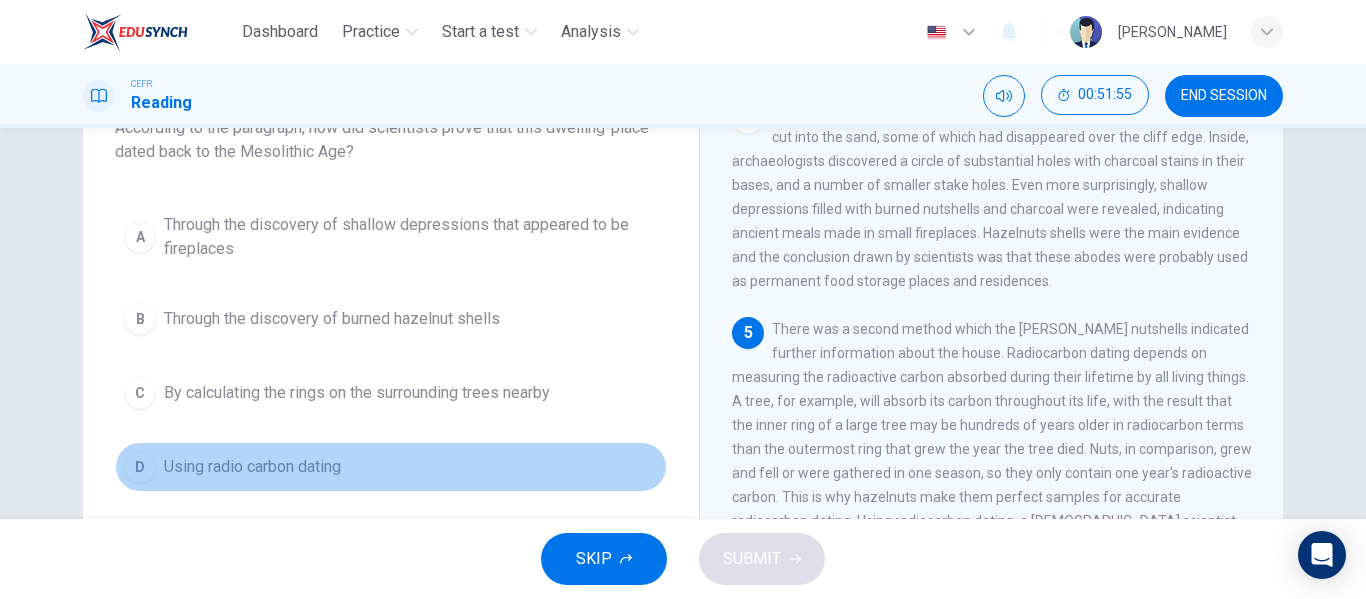 click on "D Using radio carbon dating" at bounding box center (391, 467) 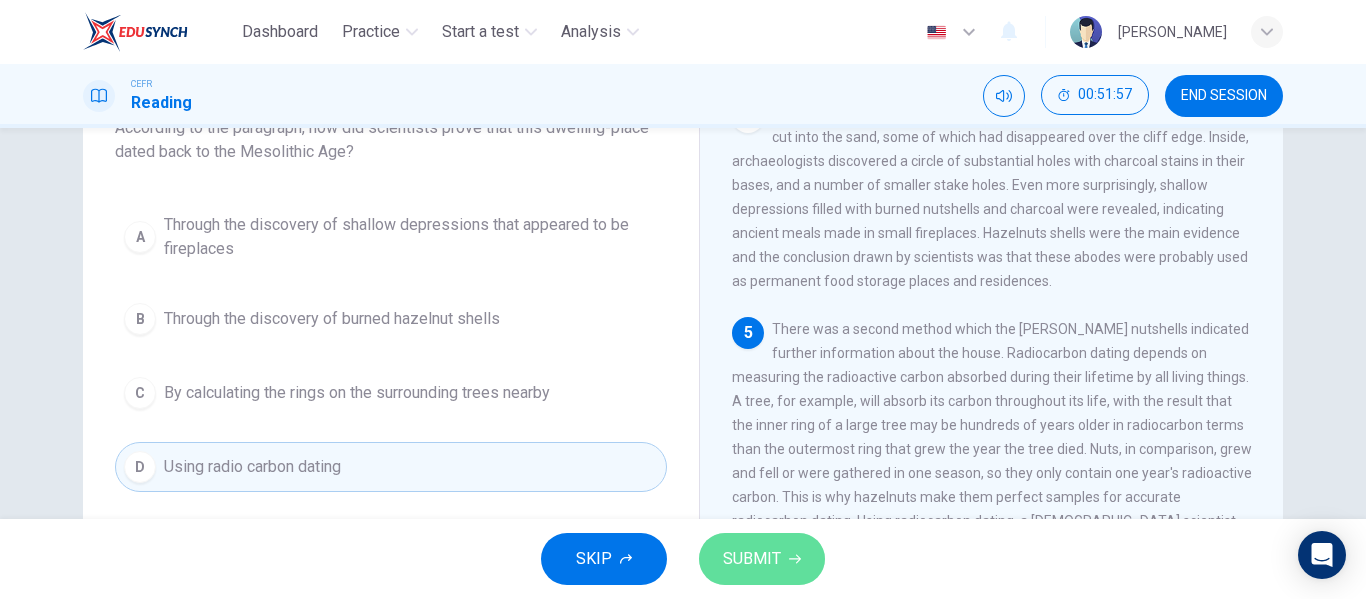 click on "SUBMIT" at bounding box center [762, 559] 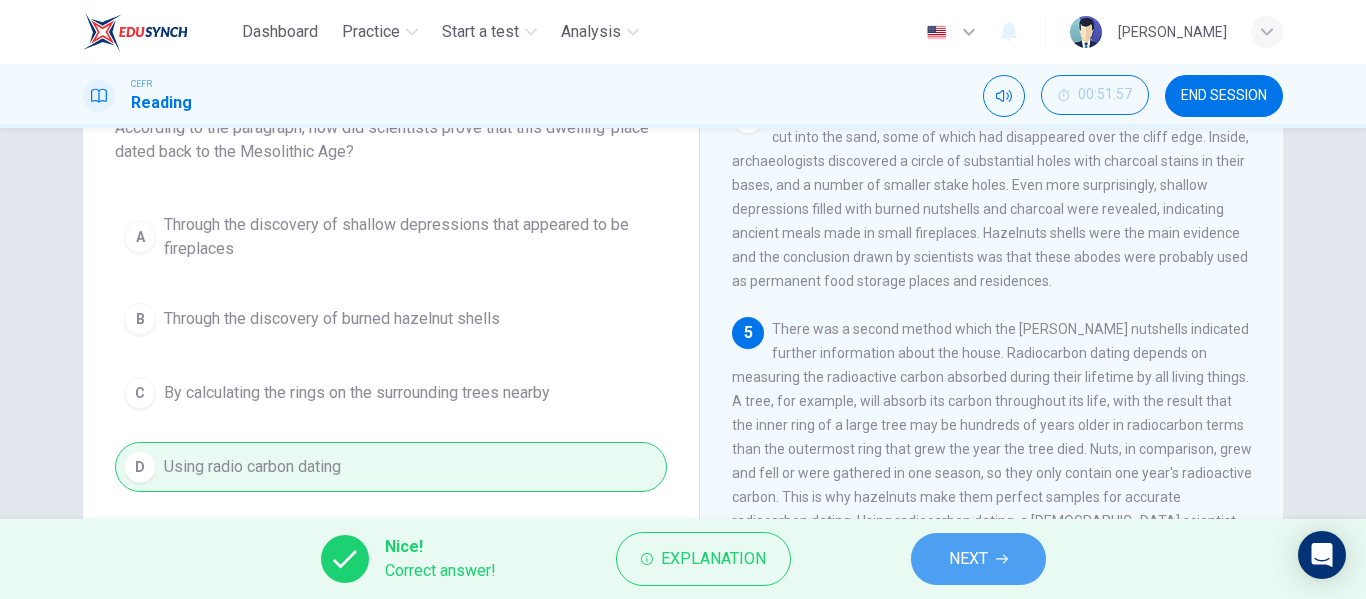 click on "NEXT" at bounding box center [978, 559] 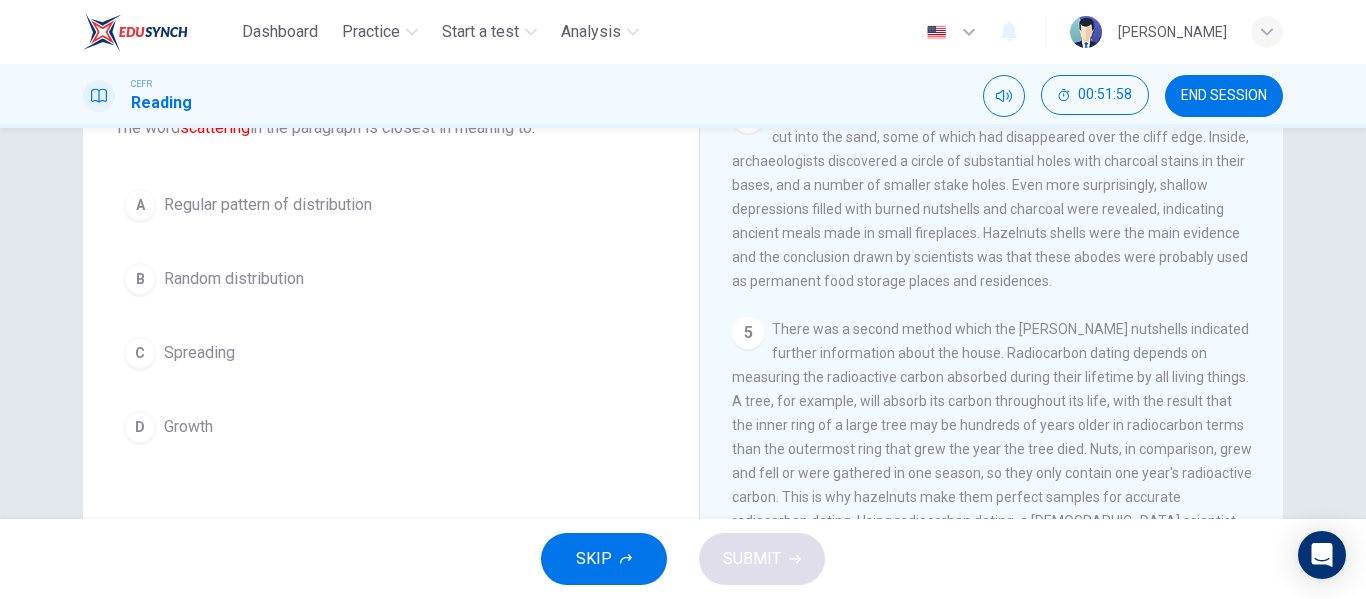 drag, startPoint x: 1255, startPoint y: 410, endPoint x: 1244, endPoint y: 373, distance: 38.600517 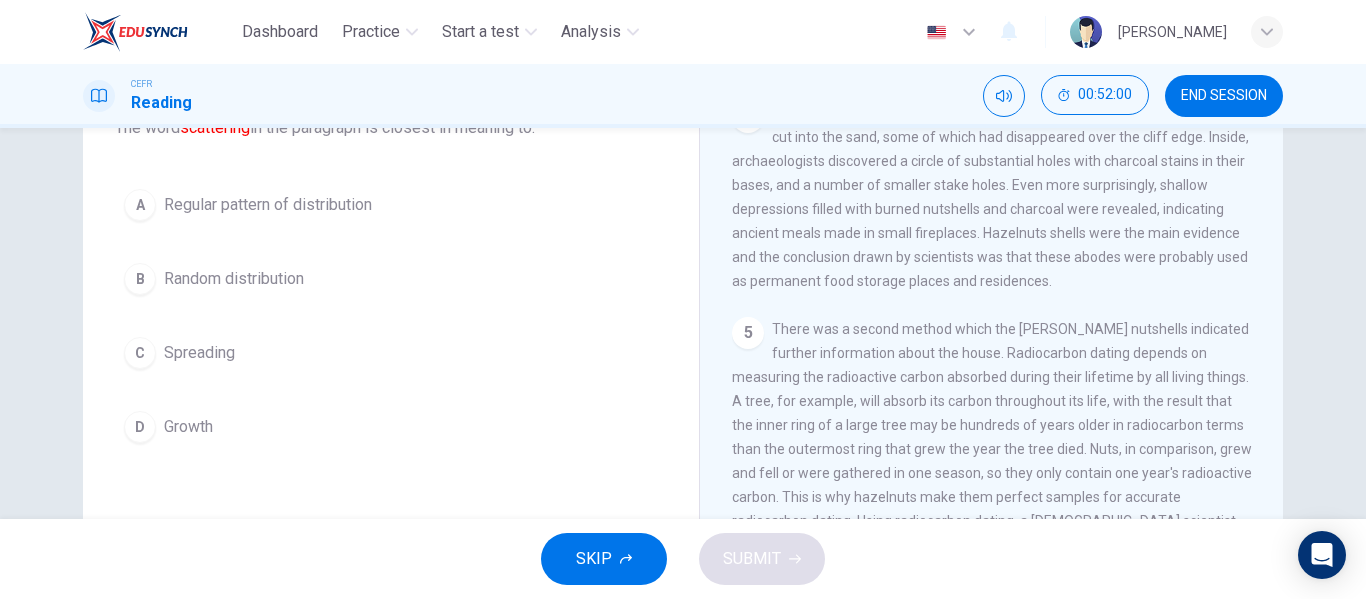 drag, startPoint x: 1255, startPoint y: 373, endPoint x: 1263, endPoint y: 346, distance: 28.160255 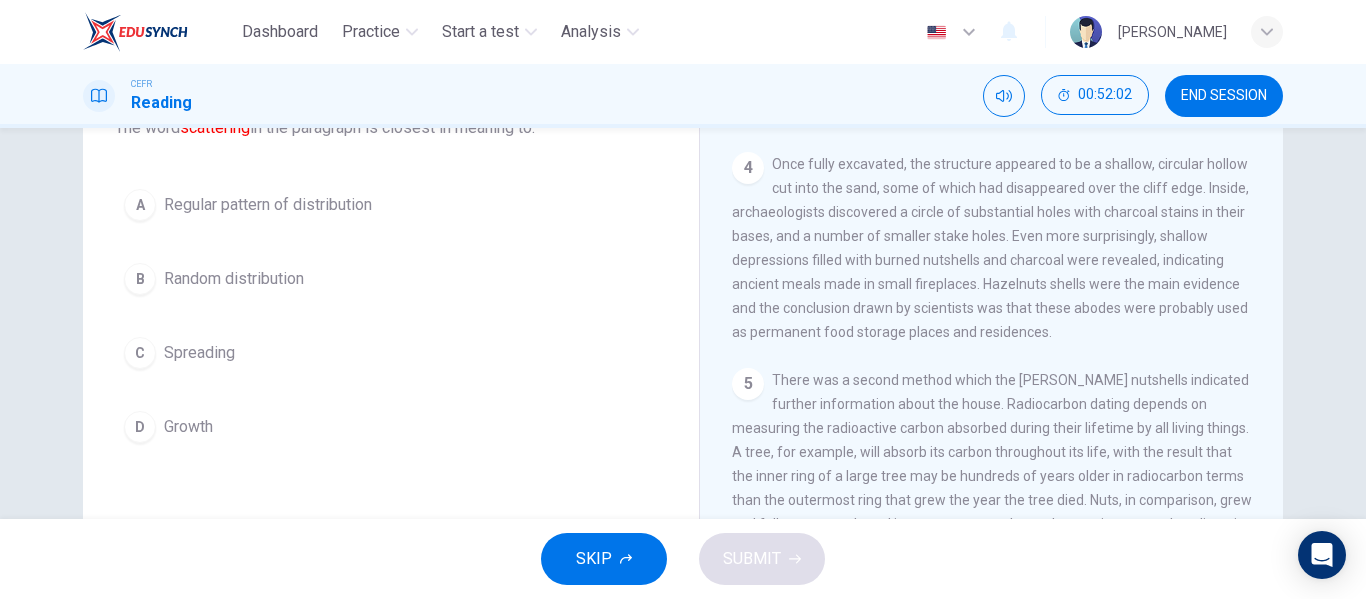 scroll, scrollTop: 433, scrollLeft: 0, axis: vertical 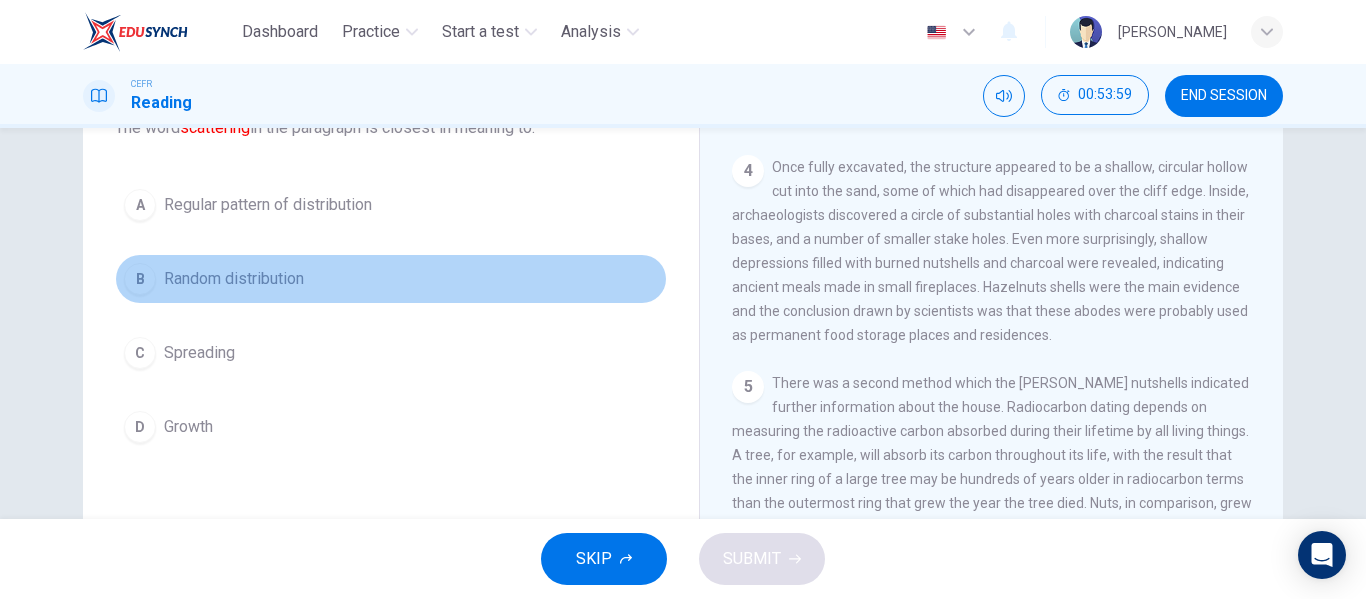 click on "B" at bounding box center [140, 279] 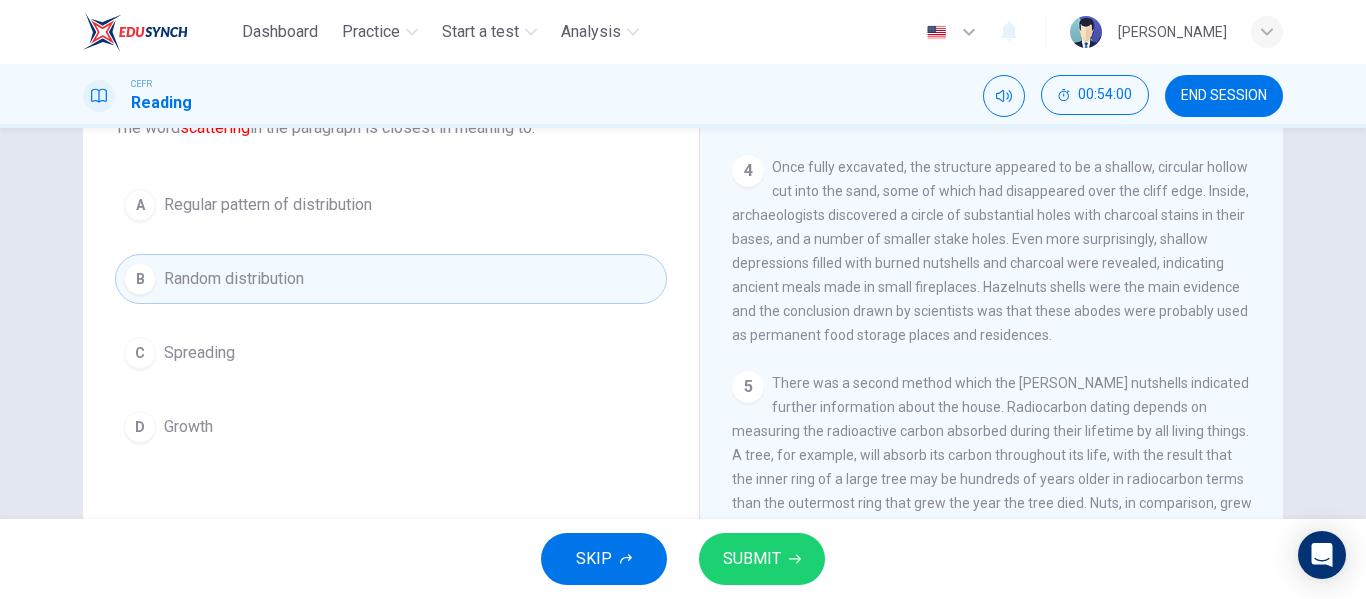 click on "SUBMIT" at bounding box center (762, 559) 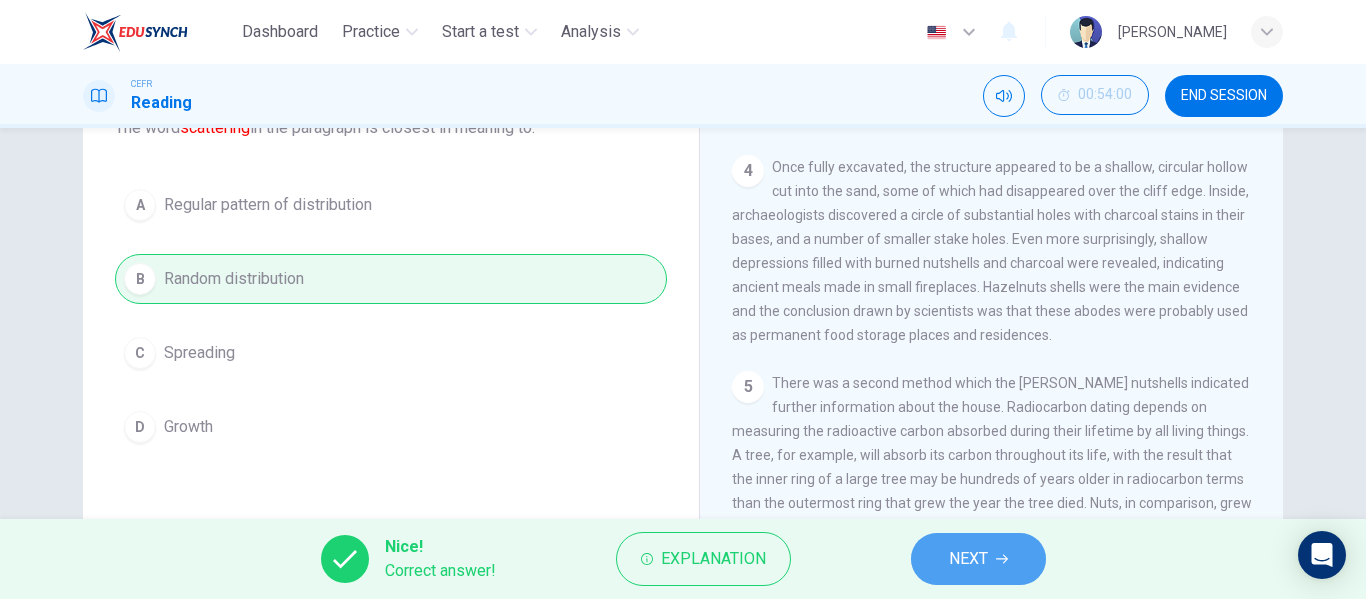 click on "NEXT" at bounding box center [978, 559] 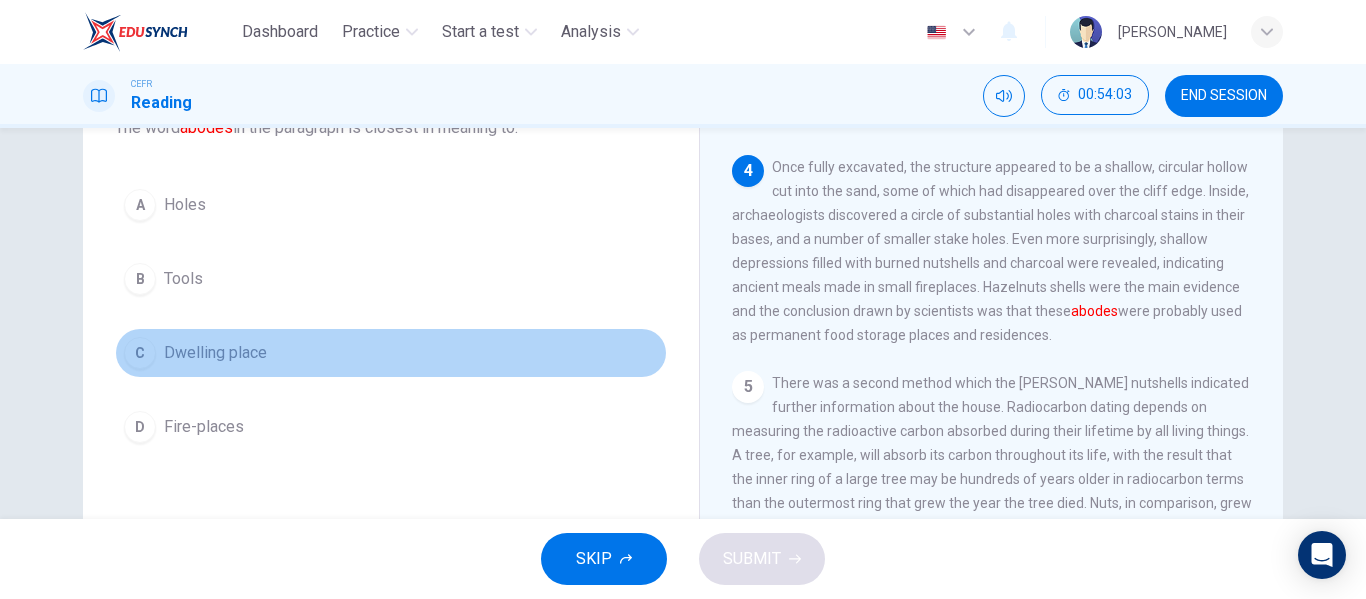 click on "C Dwelling place" at bounding box center (391, 353) 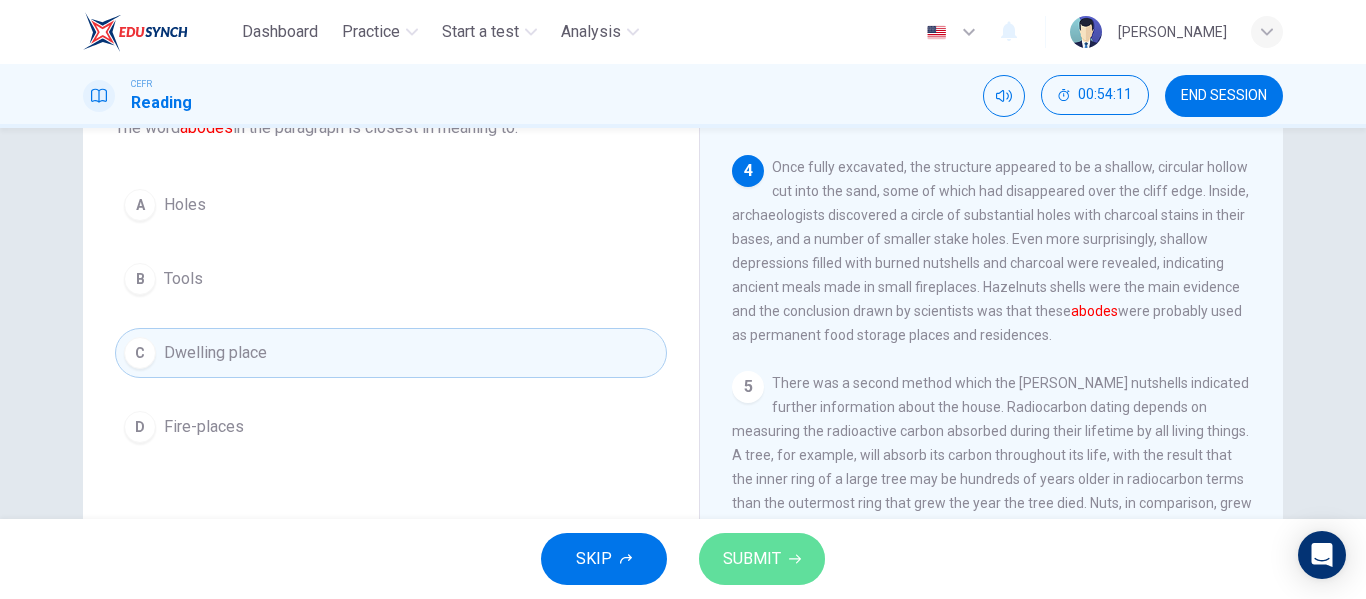 click on "SUBMIT" at bounding box center (762, 559) 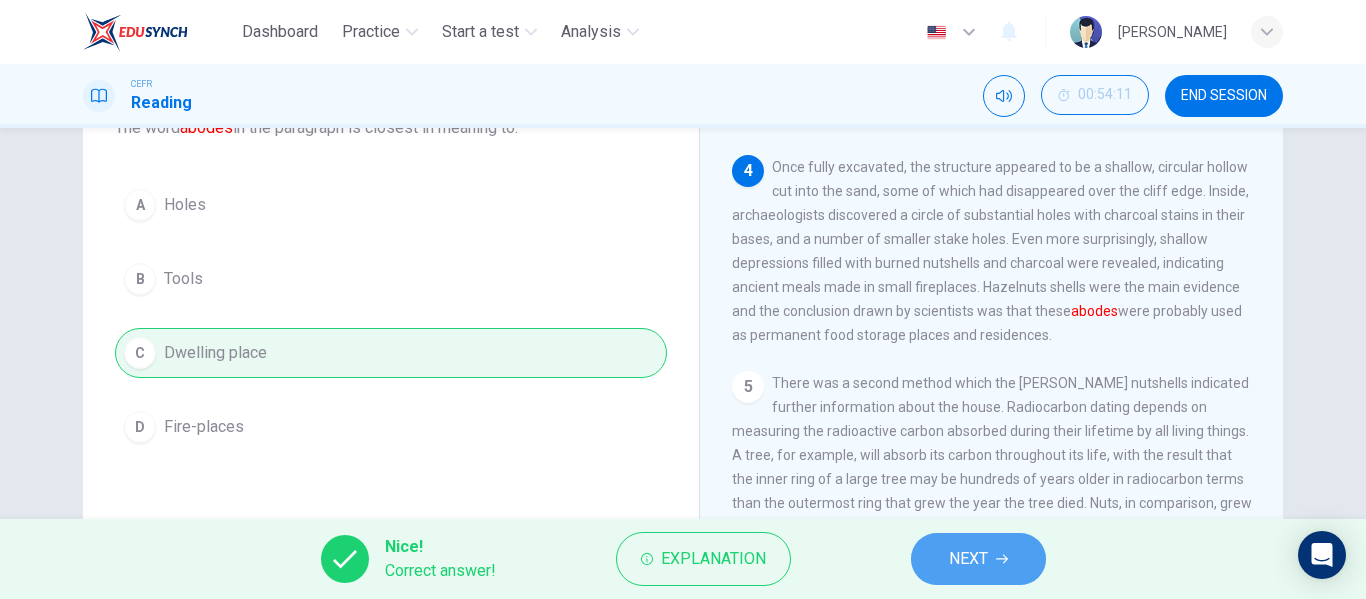 click on "NEXT" at bounding box center [978, 559] 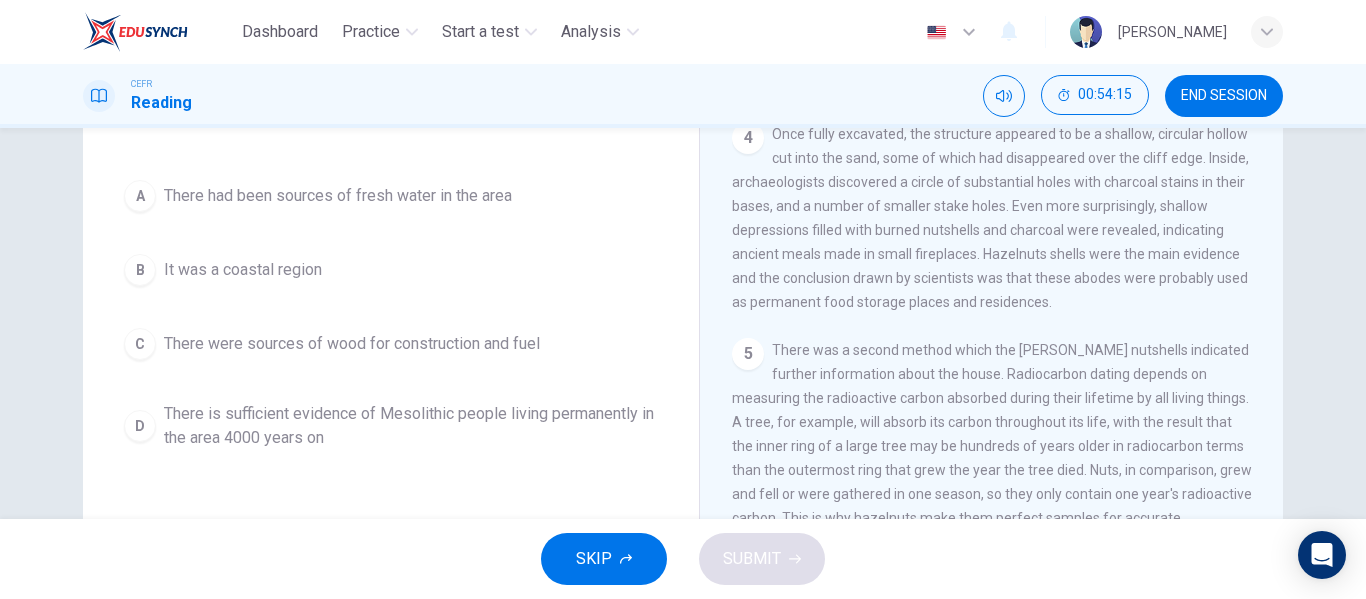 scroll, scrollTop: 179, scrollLeft: 0, axis: vertical 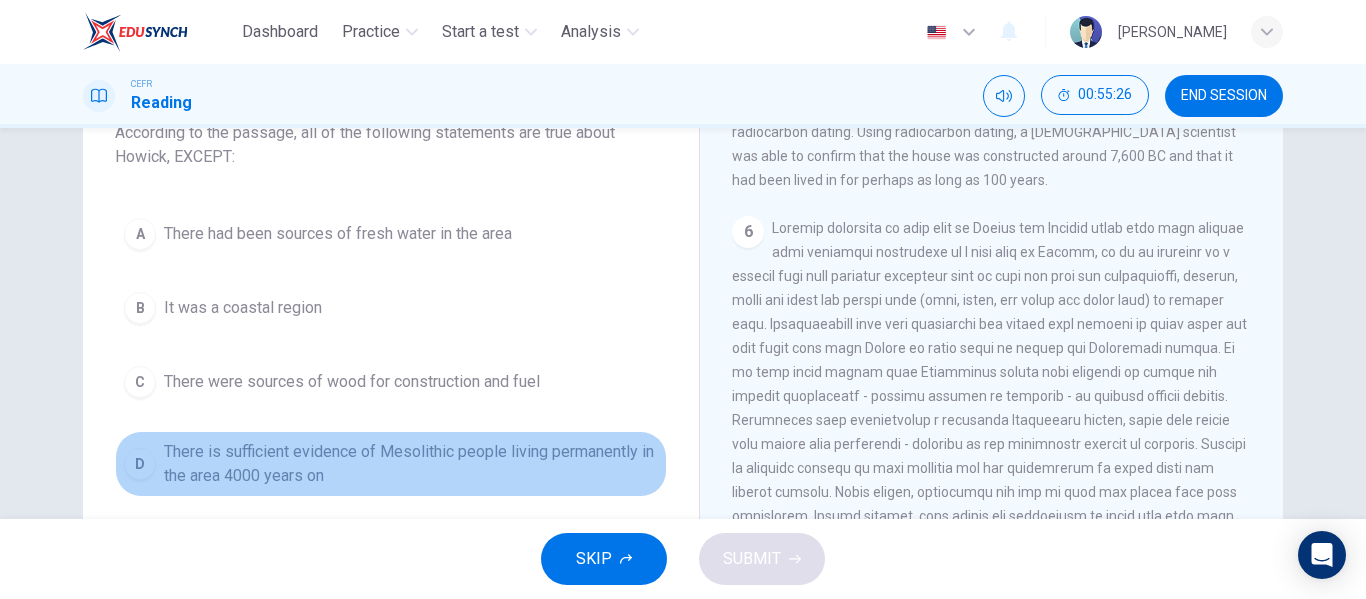 click on "There is sufficient evidence of Mesolithic people living permanently in the area 4000 years on" at bounding box center (411, 464) 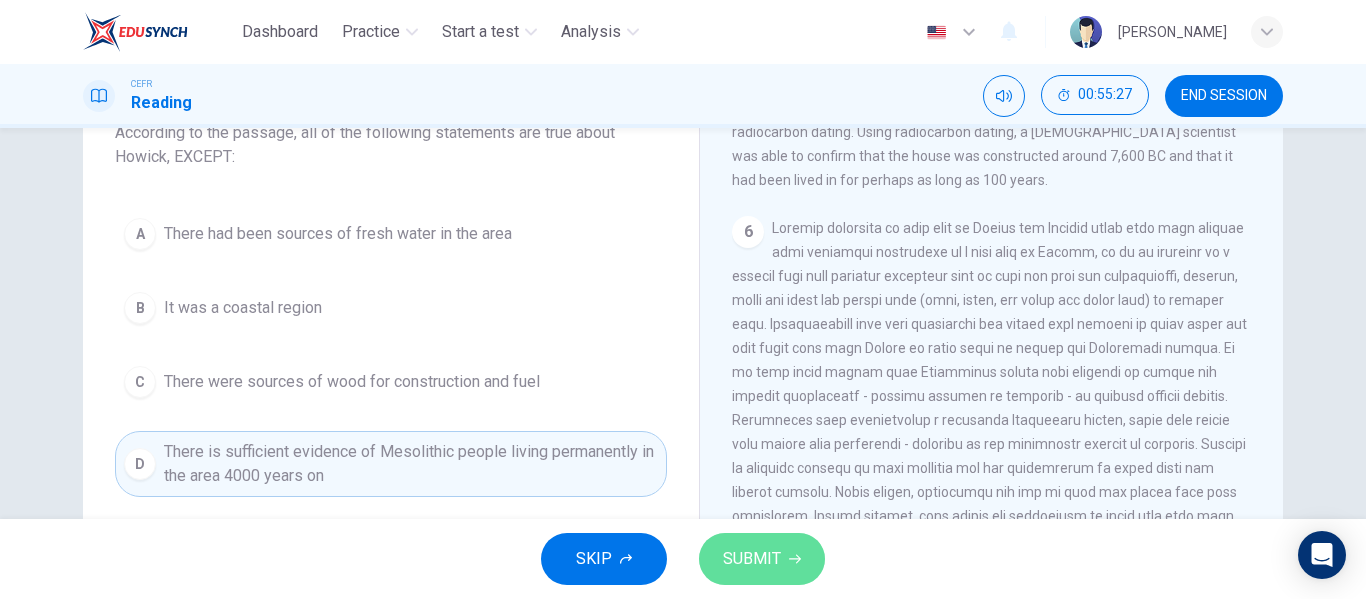 click on "SUBMIT" at bounding box center (762, 559) 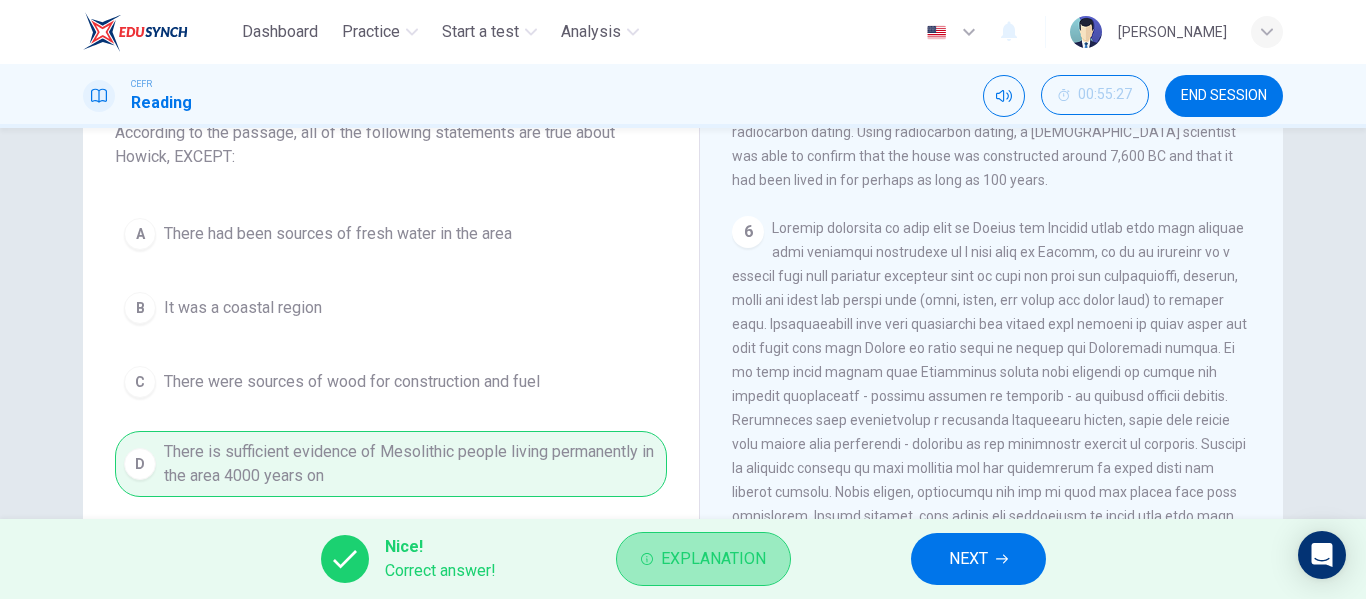 click on "Explanation" at bounding box center [713, 559] 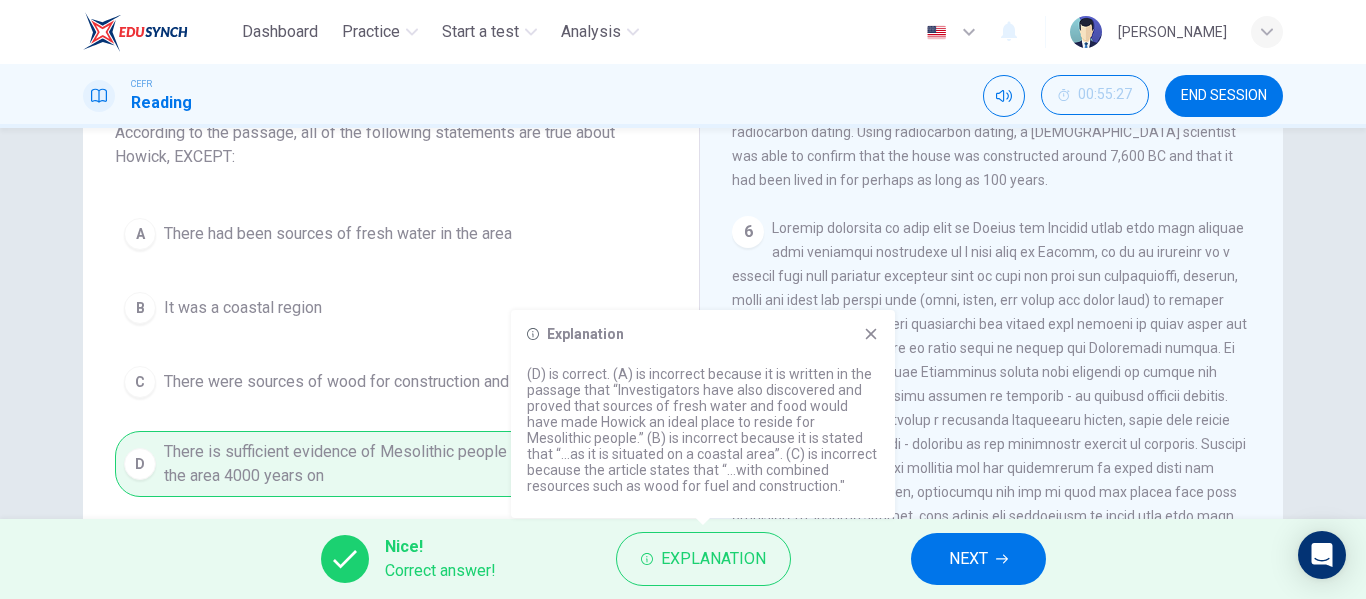 click on "A There had been sources of fresh water in the area B It was a coastal region C There were sources of wood for construction and fuel D There is sufficient evidence of Mesolithic people living permanently in the area 4000 years on" at bounding box center (391, 353) 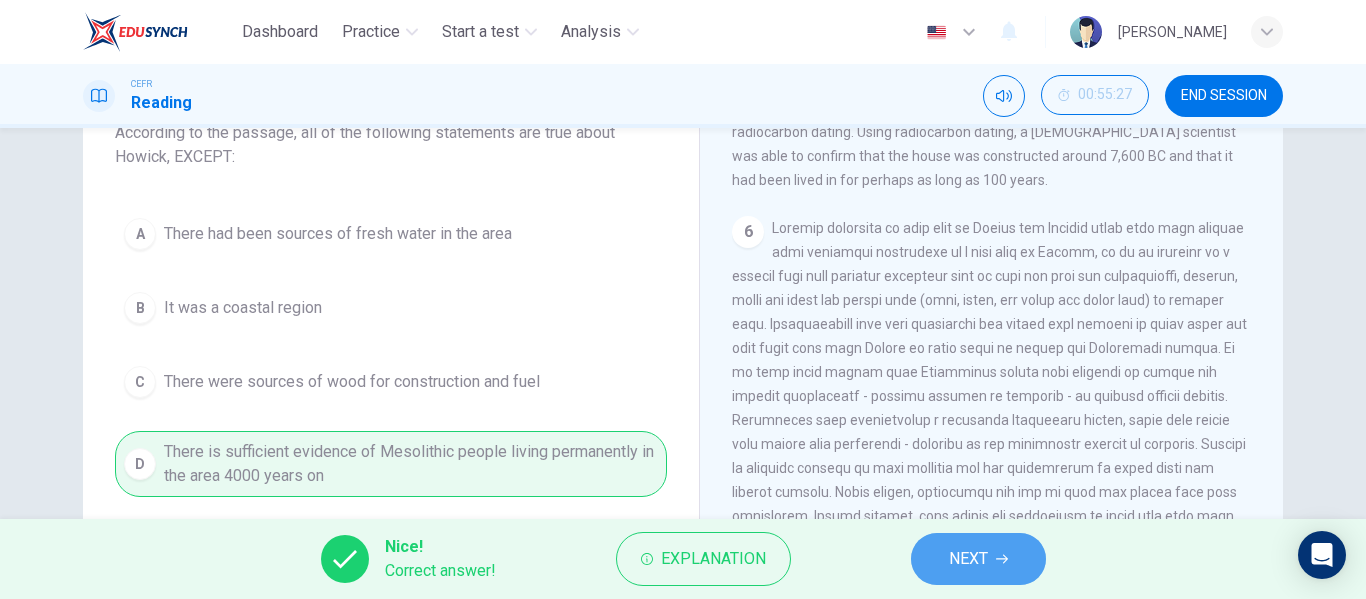 click on "NEXT" at bounding box center [978, 559] 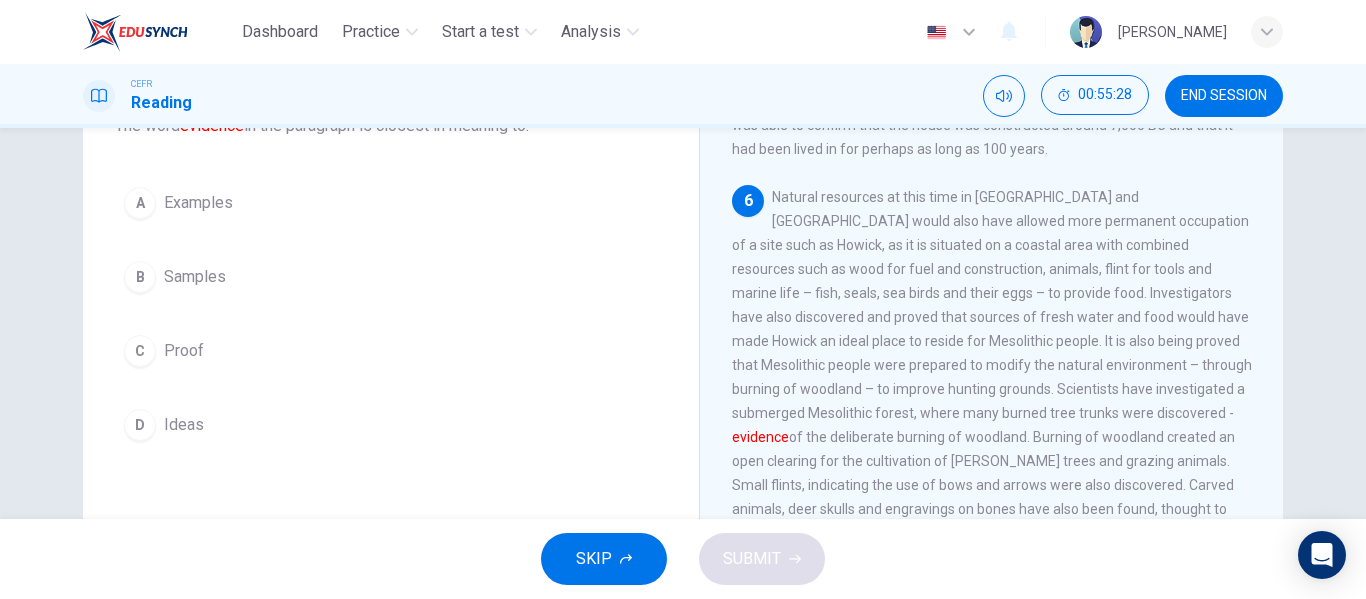 scroll, scrollTop: 143, scrollLeft: 0, axis: vertical 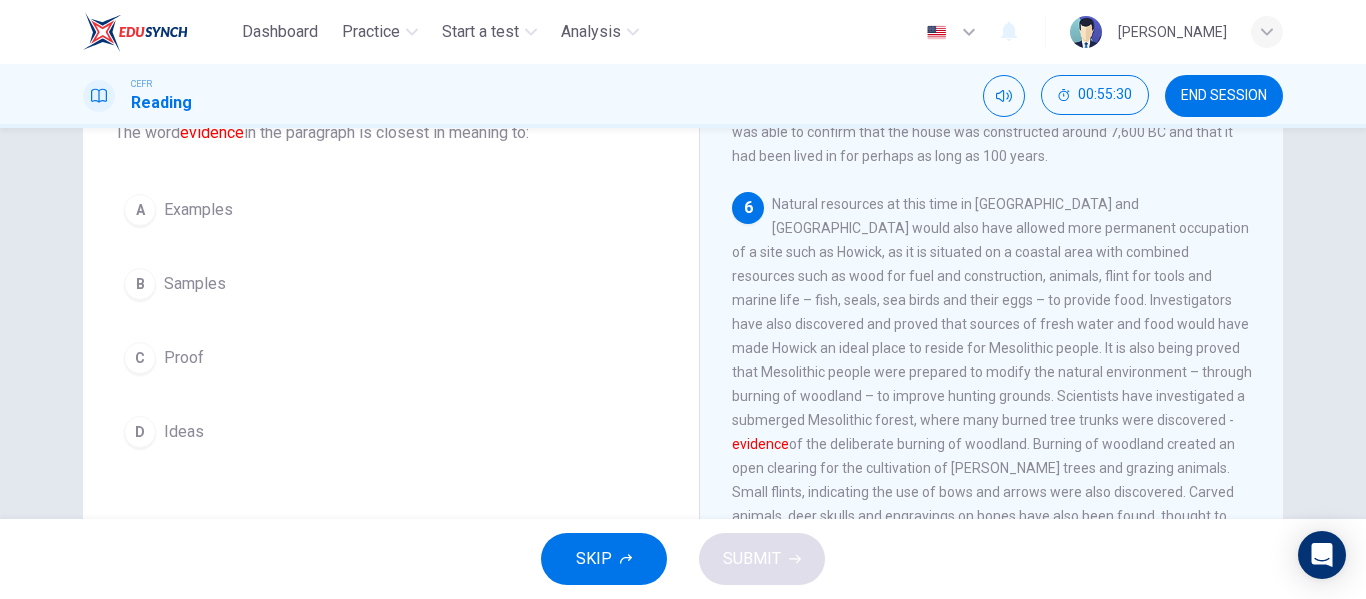 click on "A Examples B Samples C Proof D Ideas" at bounding box center (391, 321) 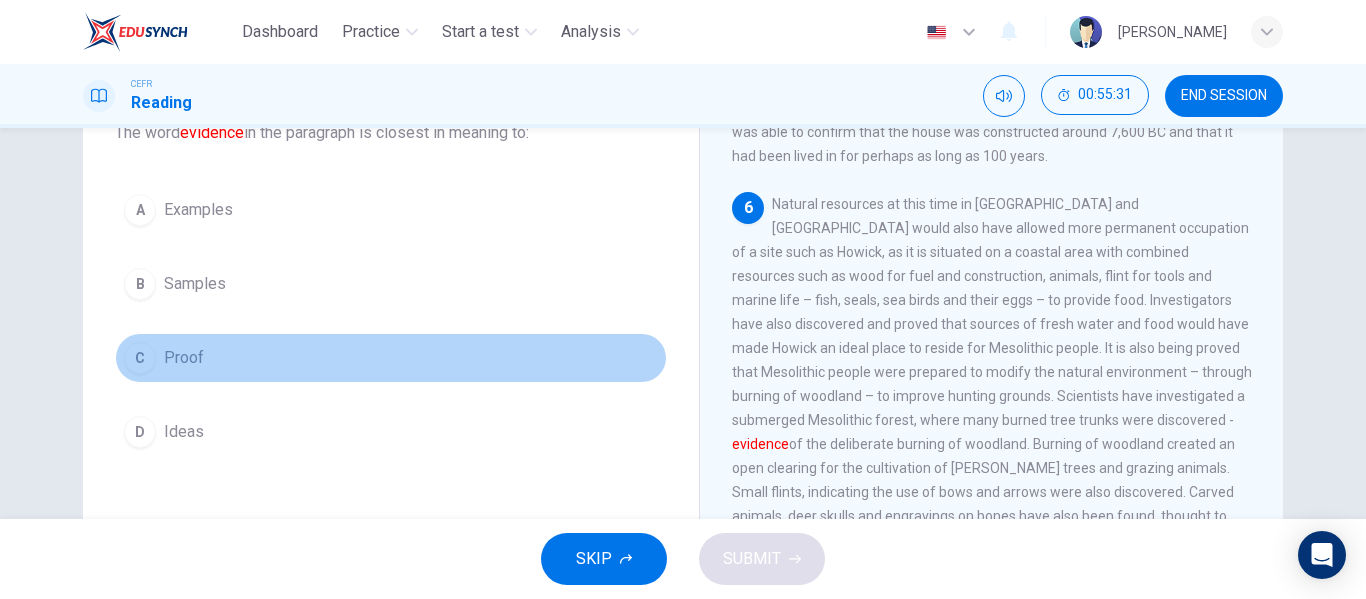 click on "C Proof" at bounding box center [391, 358] 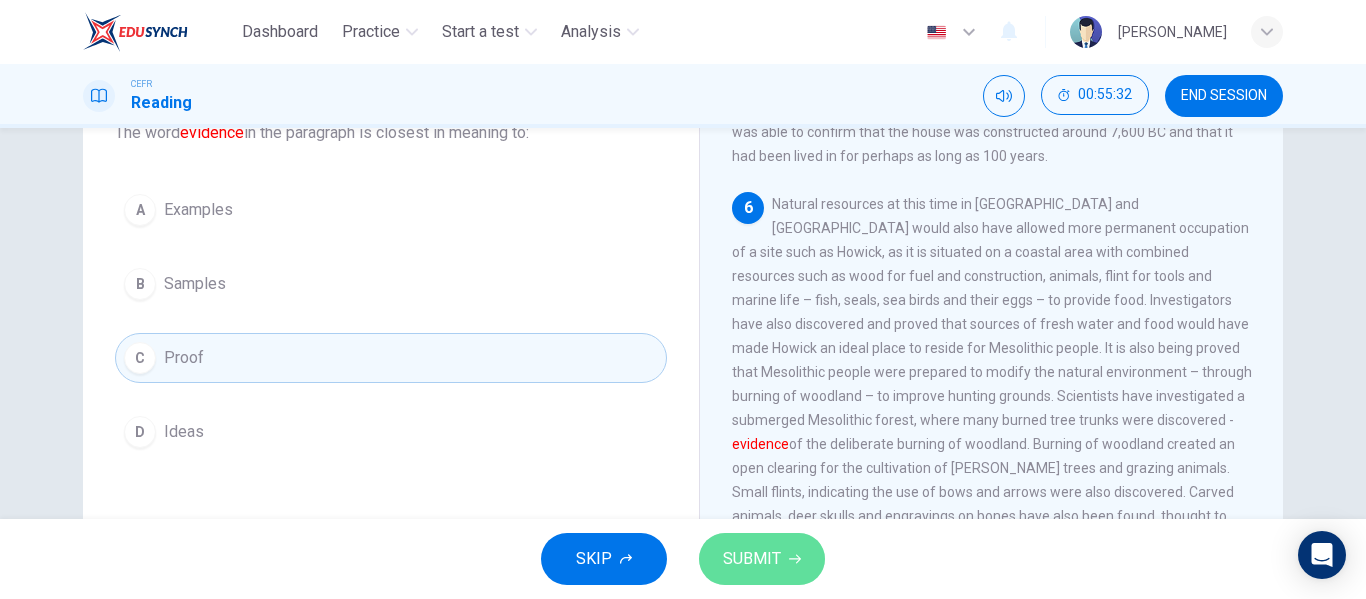 click on "SUBMIT" at bounding box center (762, 559) 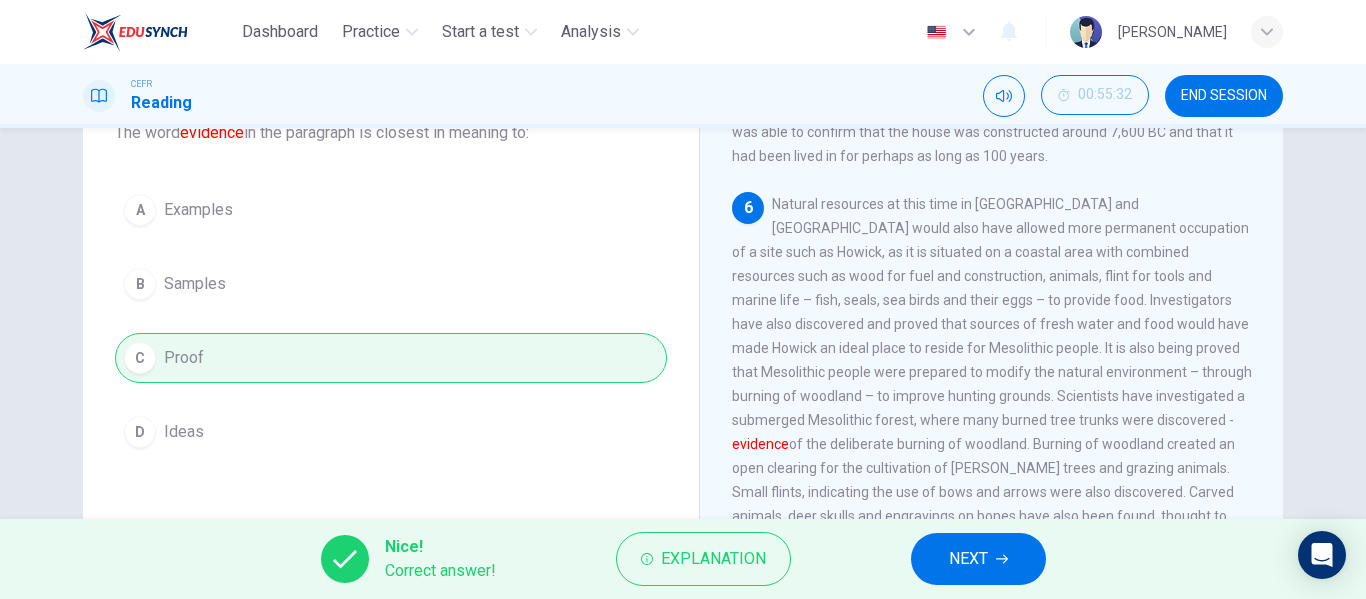 click on "Nice! Correct answer! Explanation NEXT" at bounding box center (683, 559) 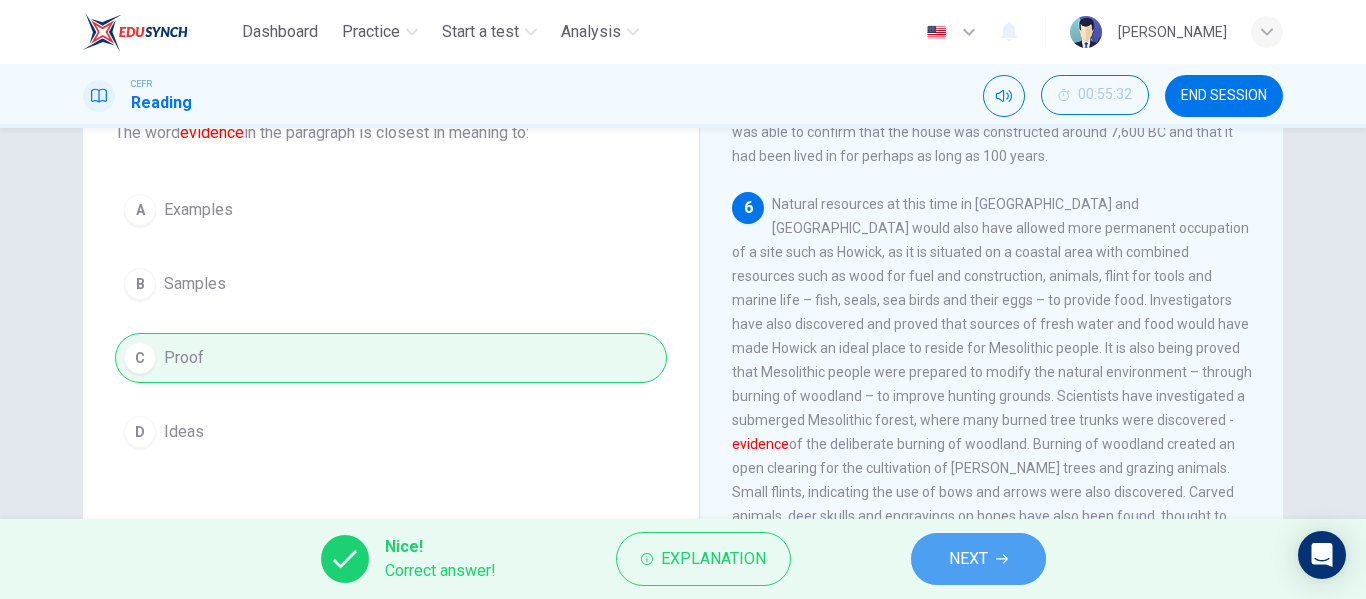 click on "NEXT" at bounding box center [978, 559] 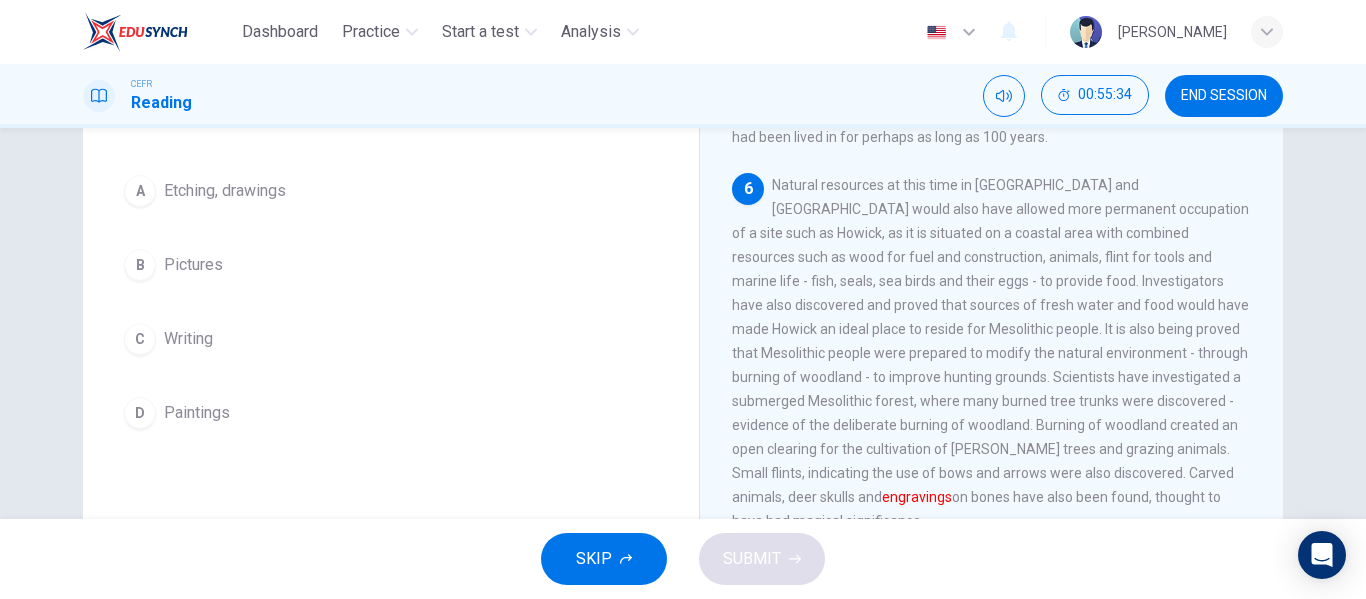 scroll, scrollTop: 160, scrollLeft: 0, axis: vertical 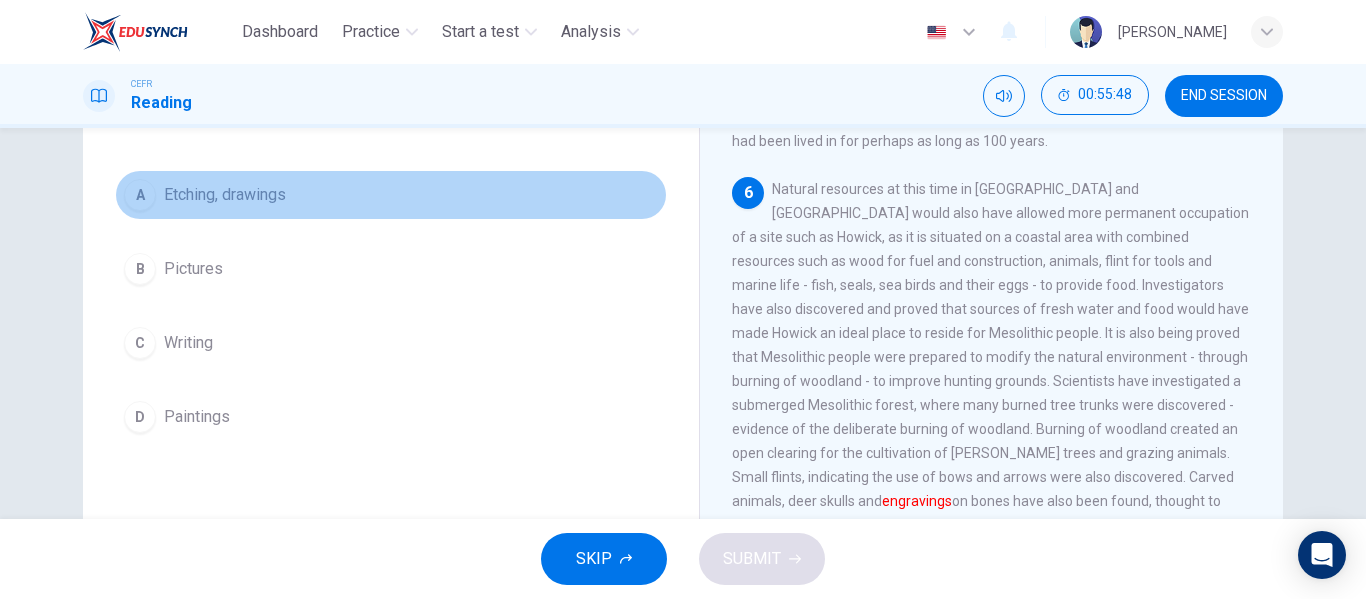 click on "Etching, drawings" at bounding box center [225, 195] 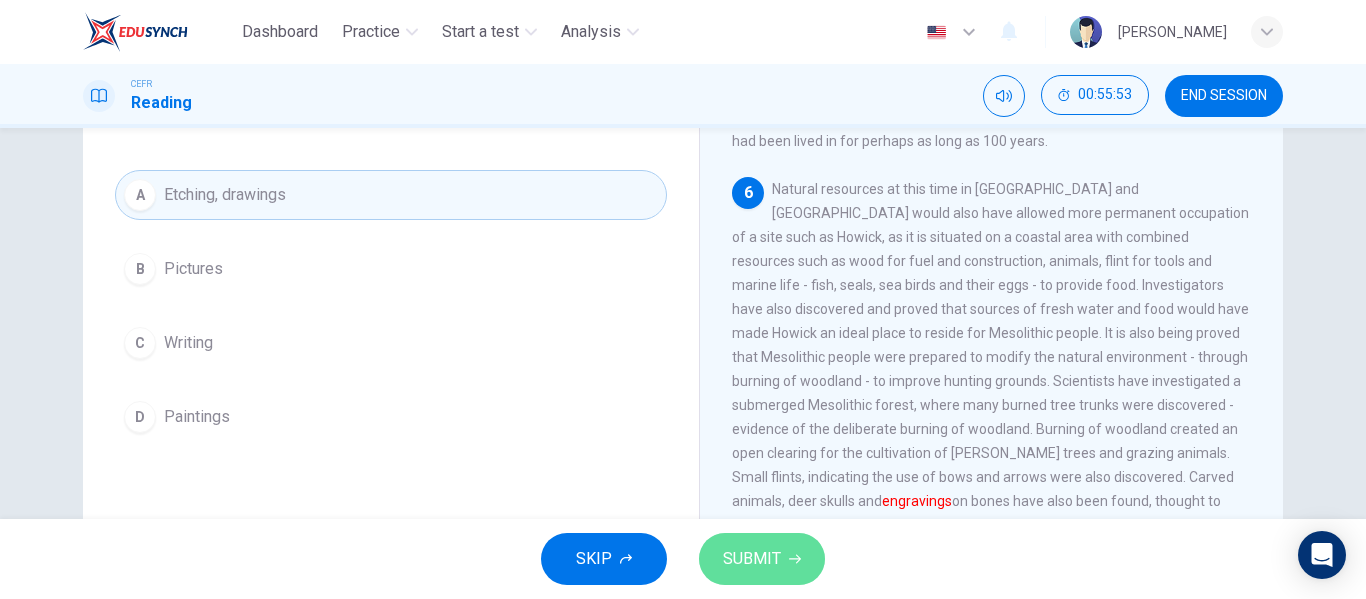 click on "SUBMIT" at bounding box center [752, 559] 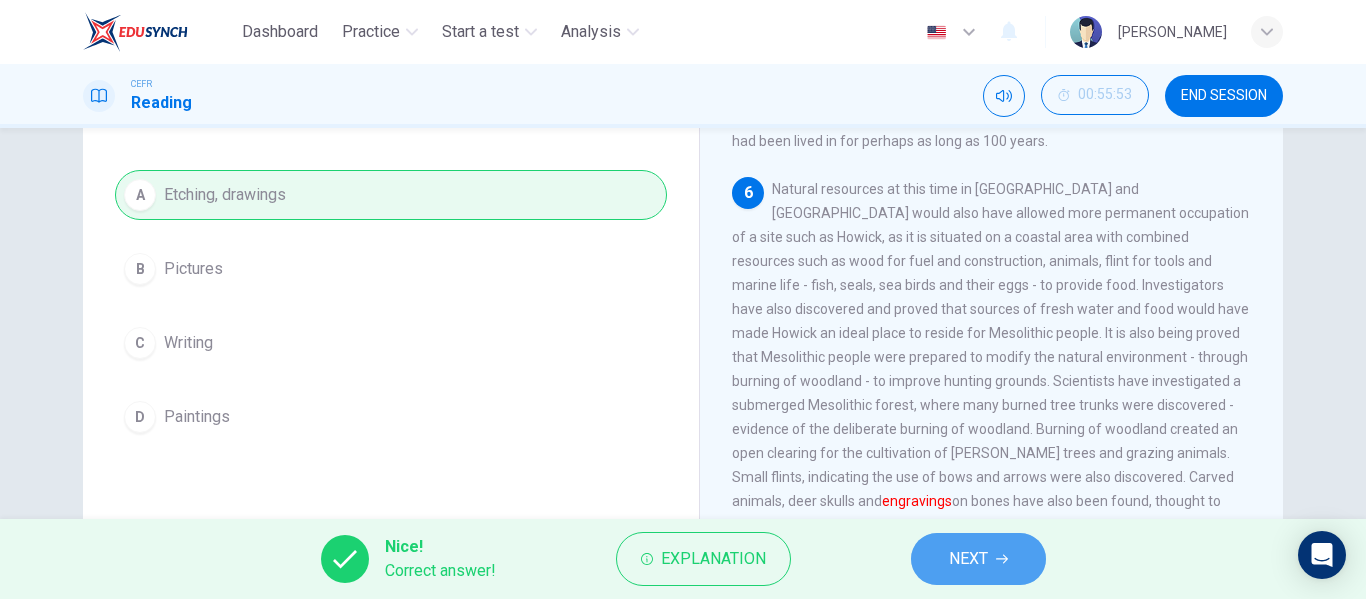 click on "NEXT" at bounding box center (978, 559) 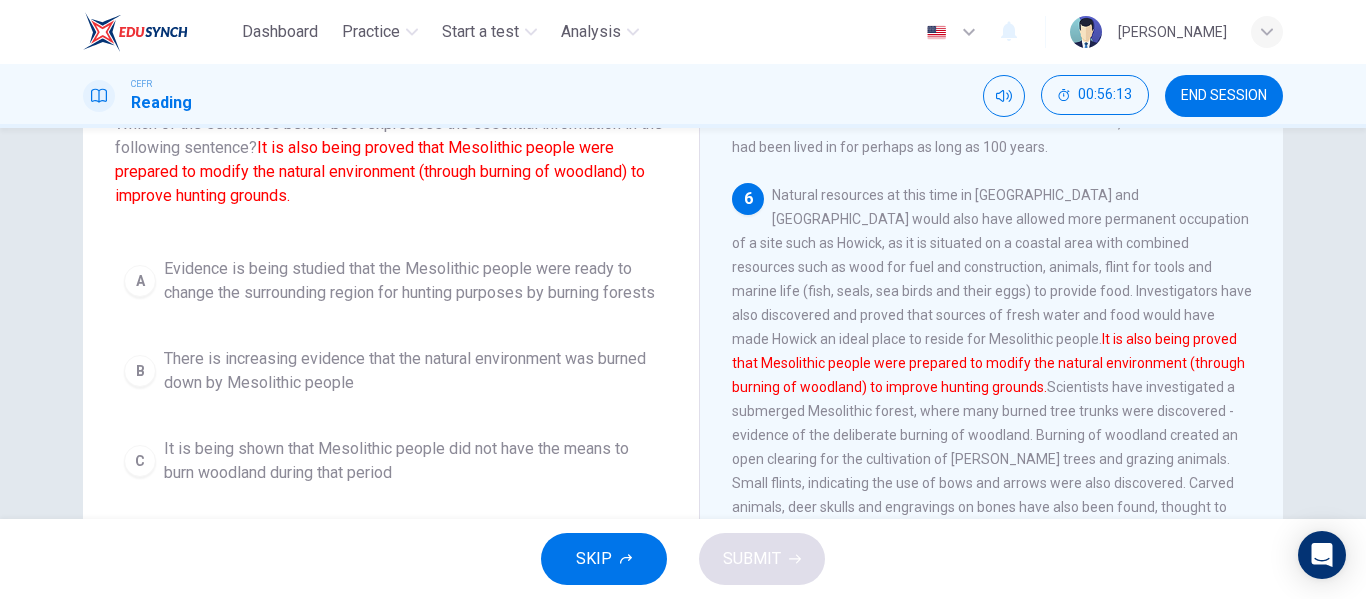 scroll, scrollTop: 143, scrollLeft: 0, axis: vertical 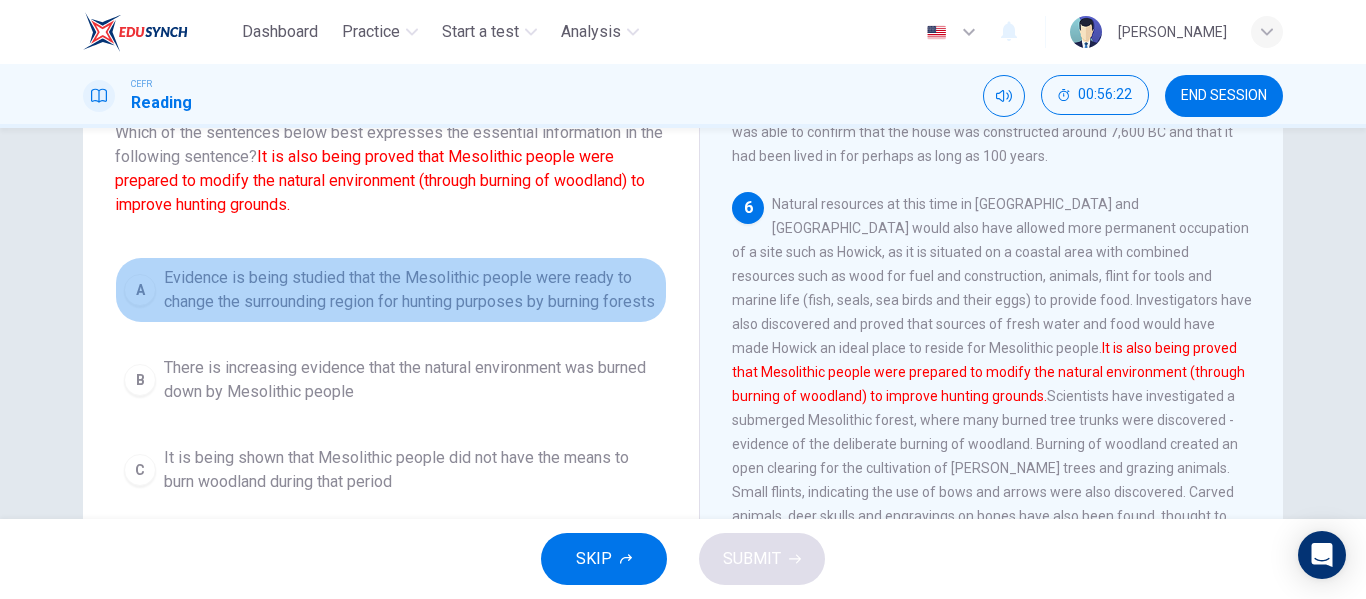 click on "Evidence is being studied that the Mesolithic people were ready to change the surrounding region for hunting purposes by burning forests" at bounding box center [411, 290] 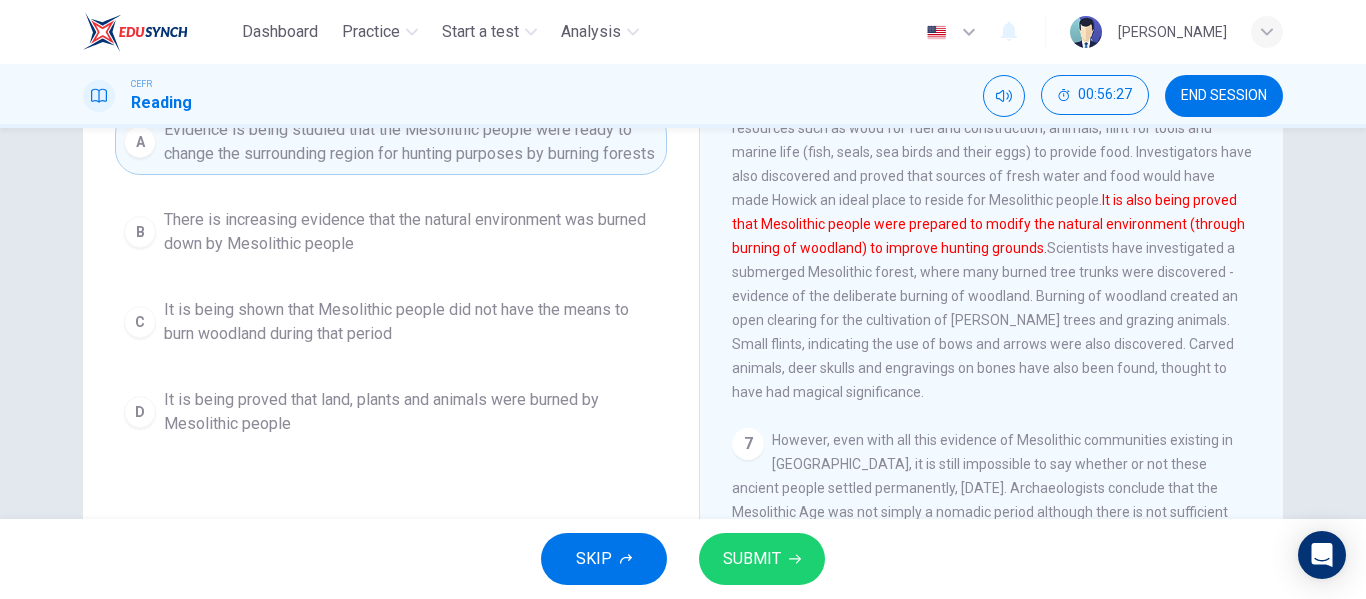 scroll, scrollTop: 295, scrollLeft: 0, axis: vertical 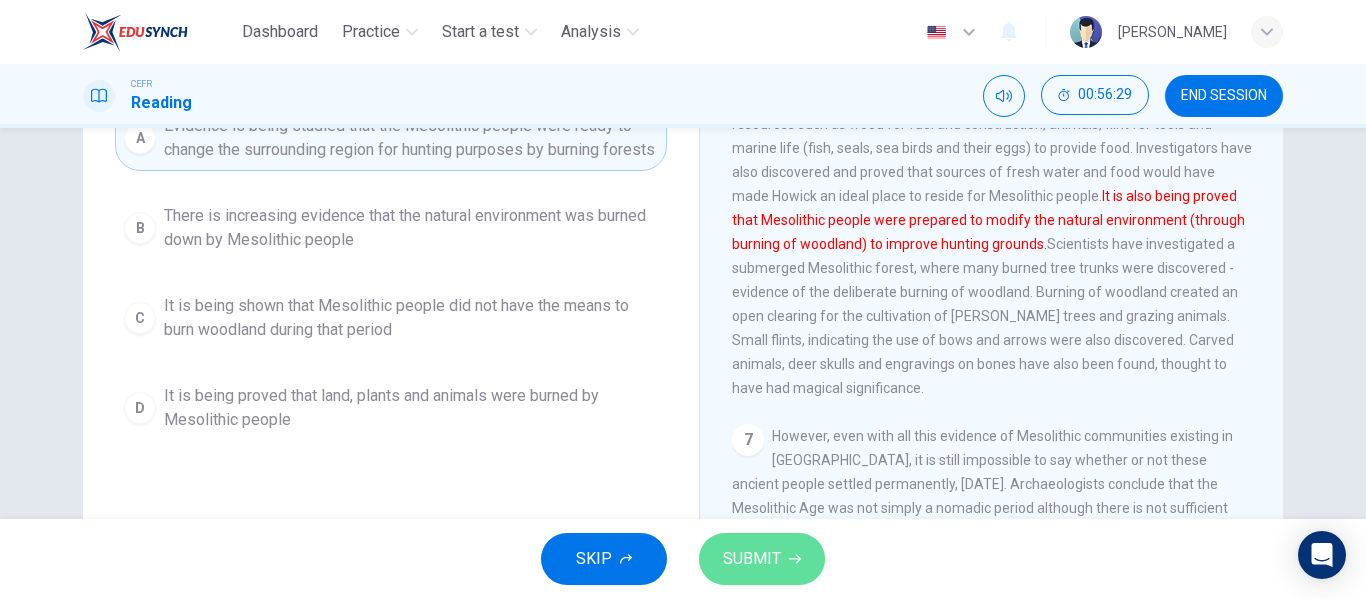 click on "SUBMIT" at bounding box center [752, 559] 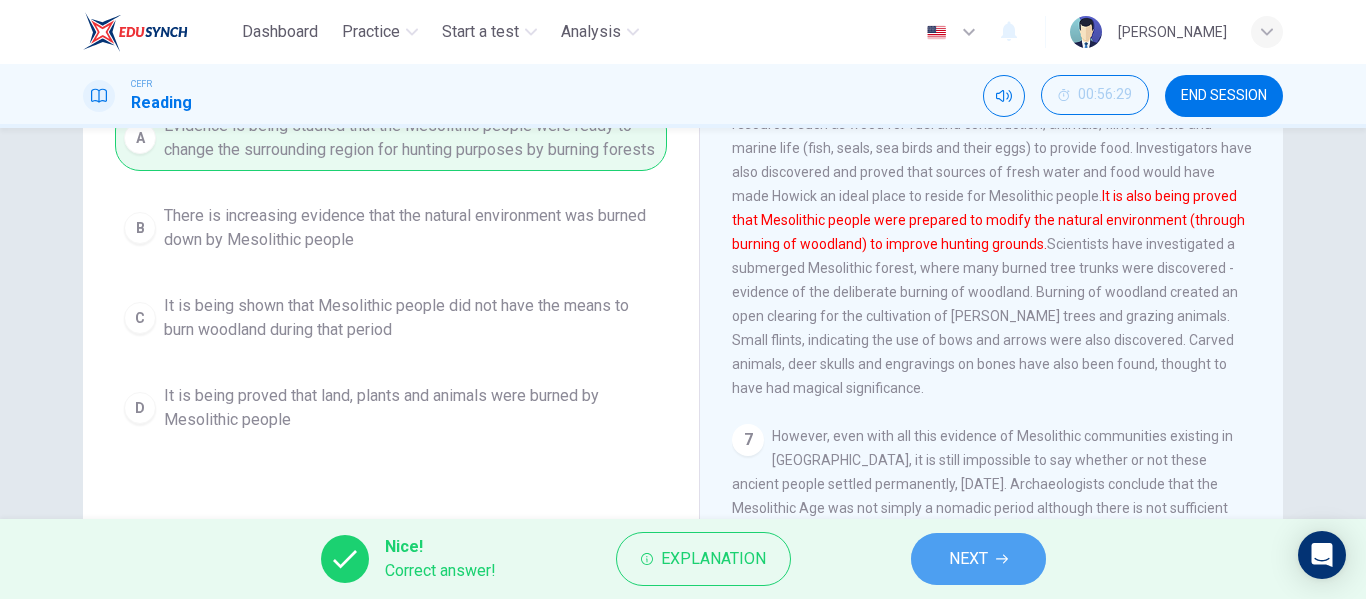 click on "NEXT" at bounding box center [968, 559] 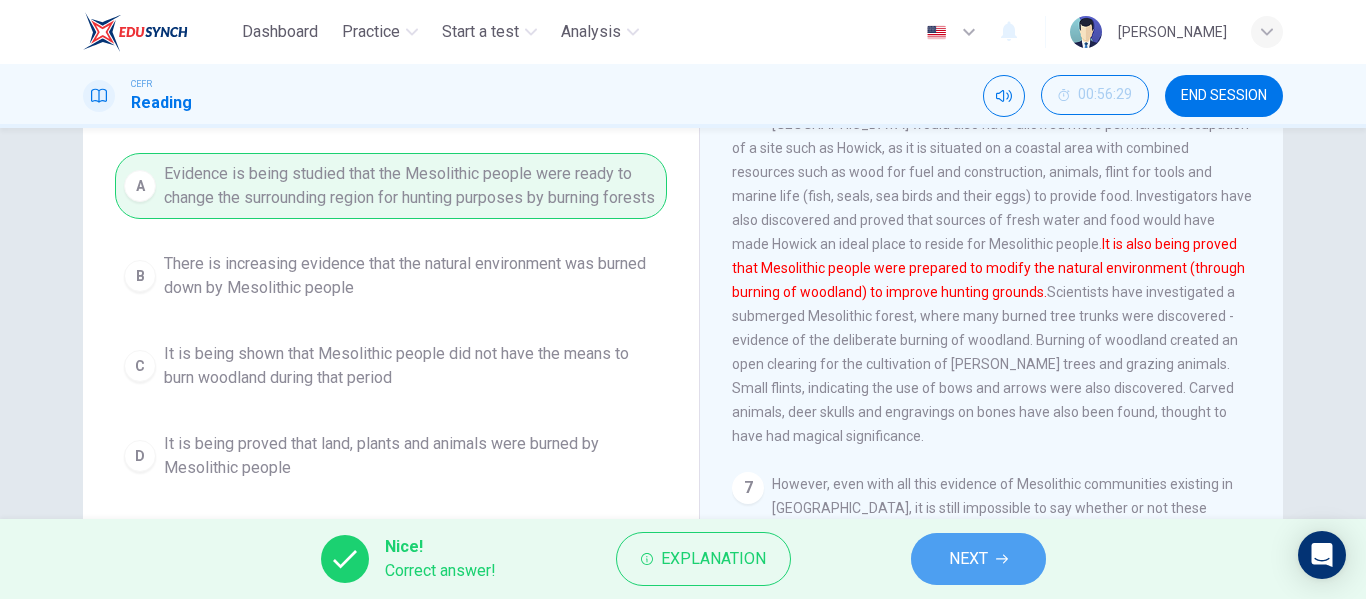 scroll, scrollTop: 961, scrollLeft: 0, axis: vertical 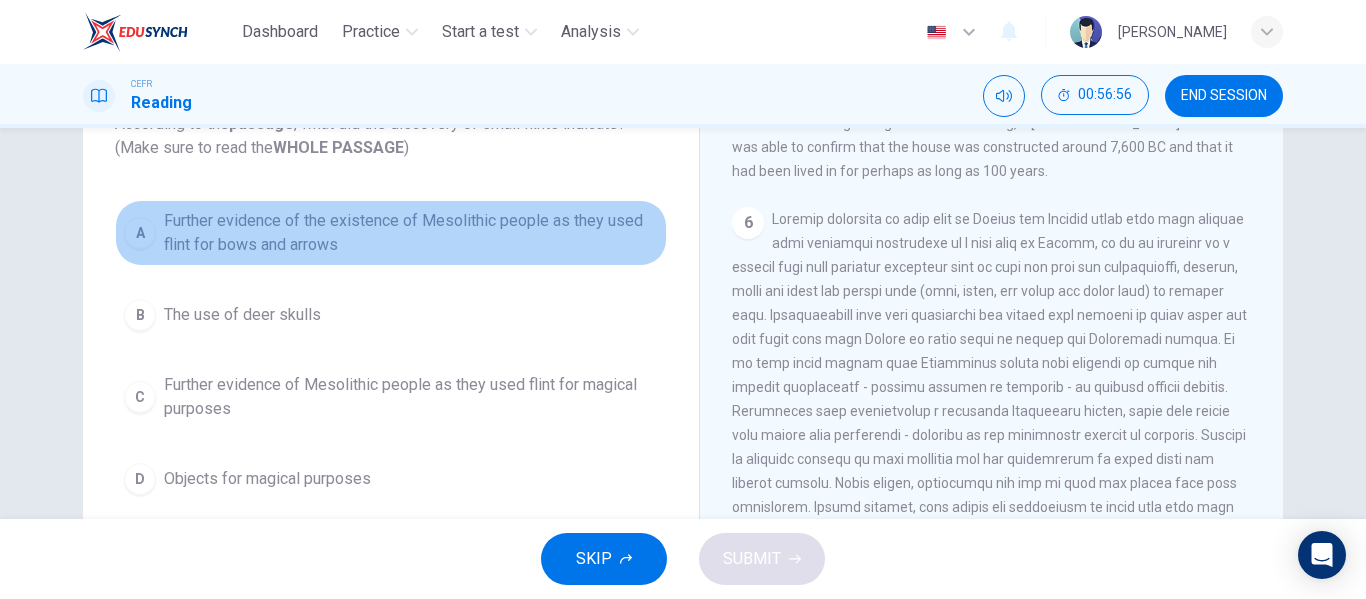 click on "A Further evidence of the existence of Mesolithic people as they used flint for bows and arrows" at bounding box center (391, 233) 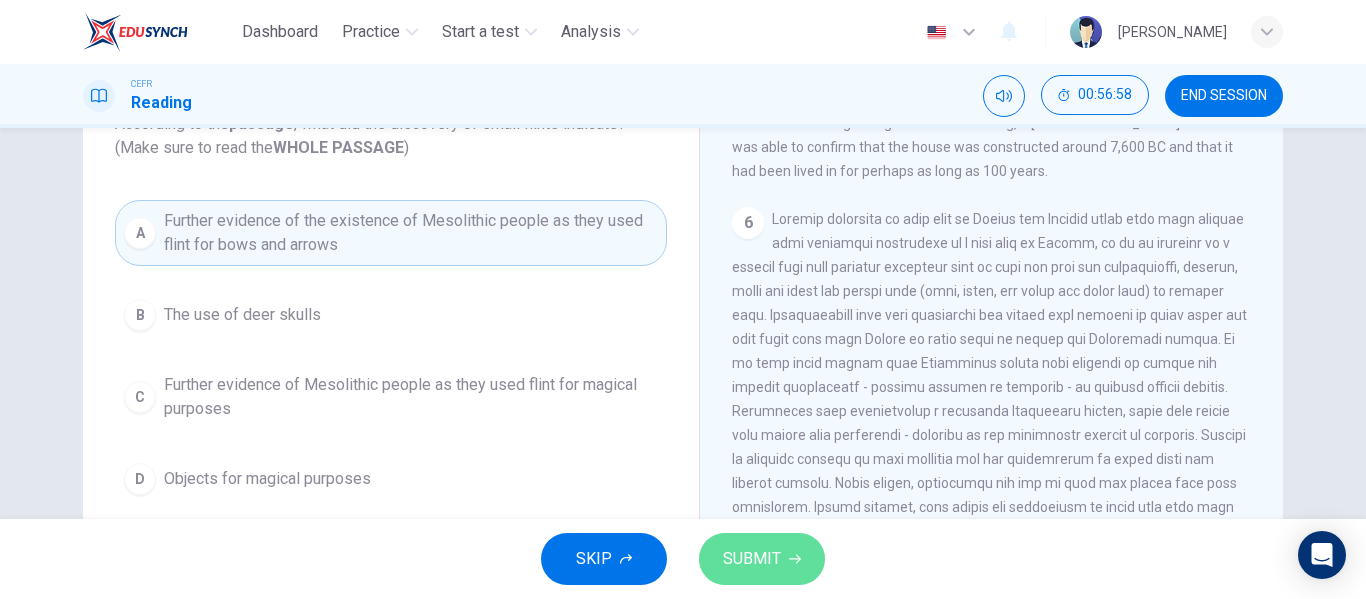 click on "SUBMIT" at bounding box center [752, 559] 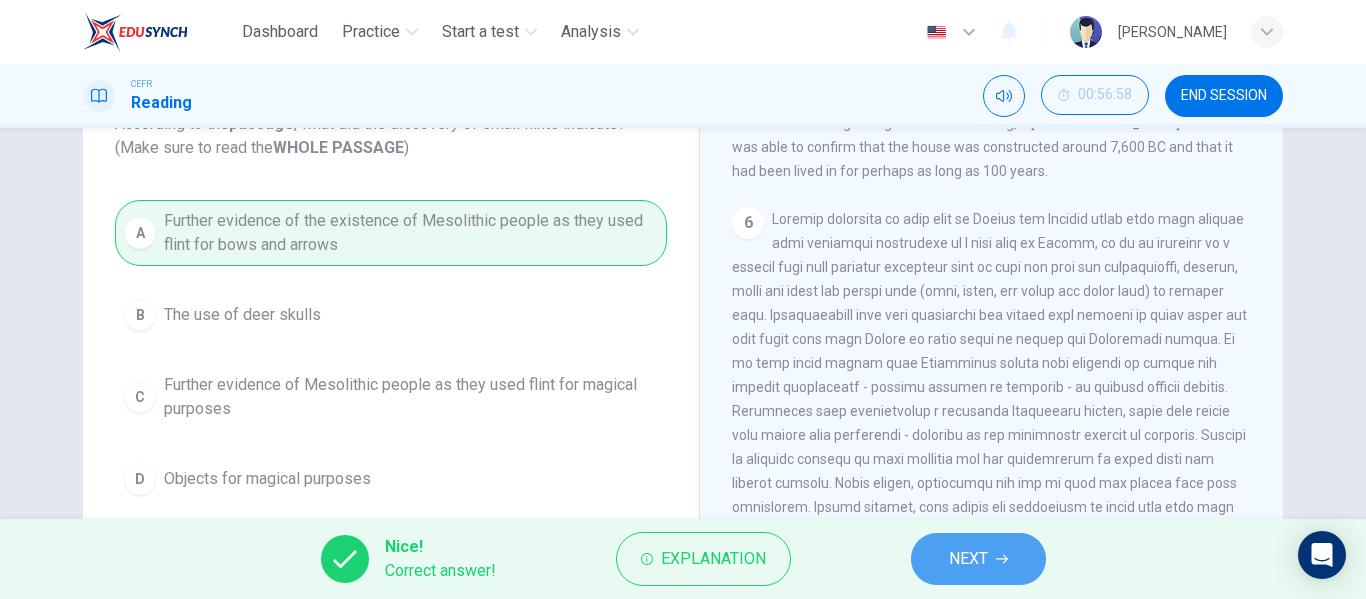 click on "NEXT" at bounding box center [968, 559] 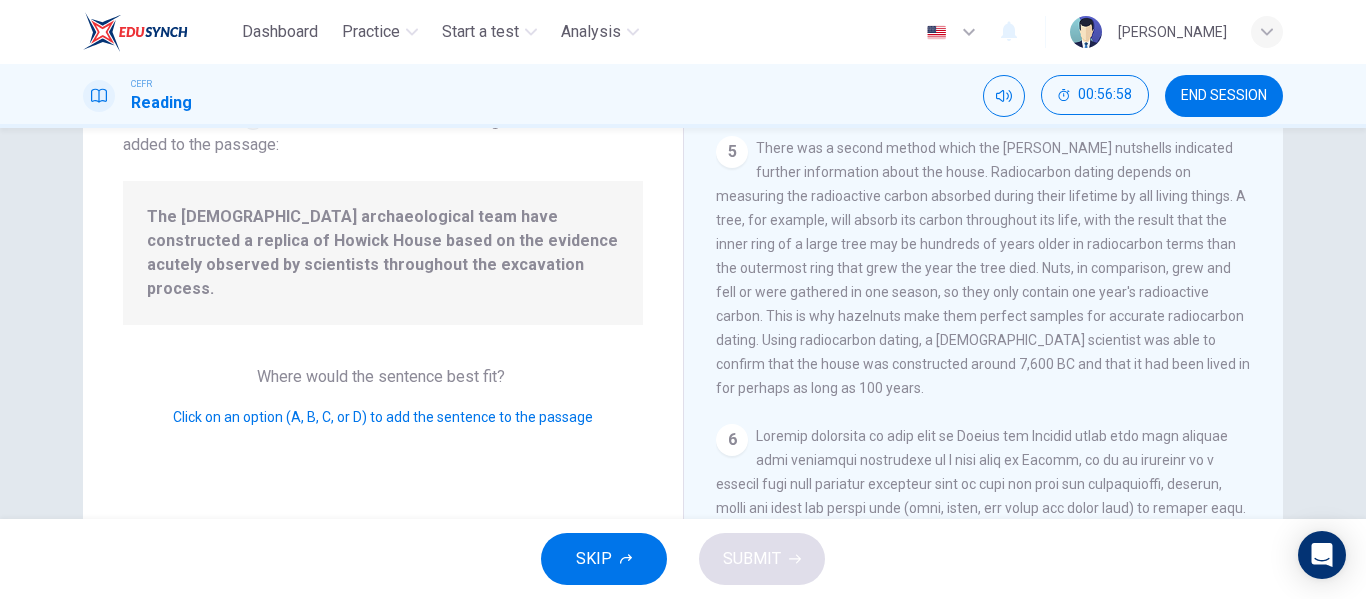 scroll, scrollTop: 970, scrollLeft: 0, axis: vertical 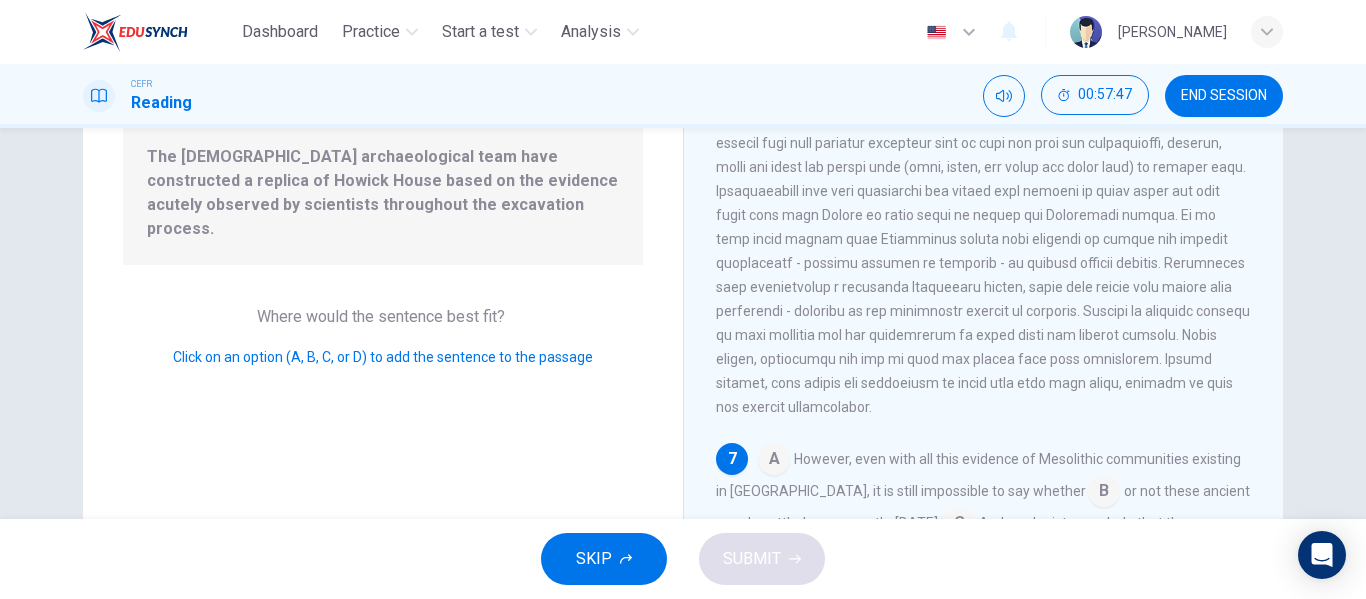 click at bounding box center [774, 461] 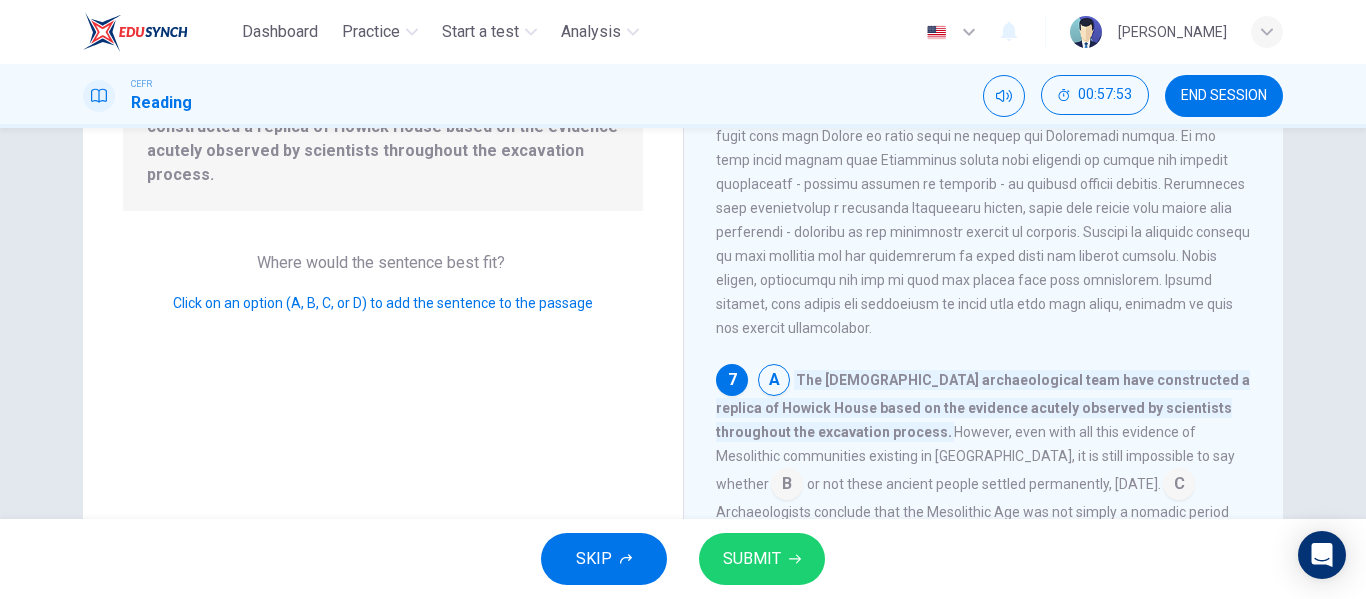scroll, scrollTop: 355, scrollLeft: 0, axis: vertical 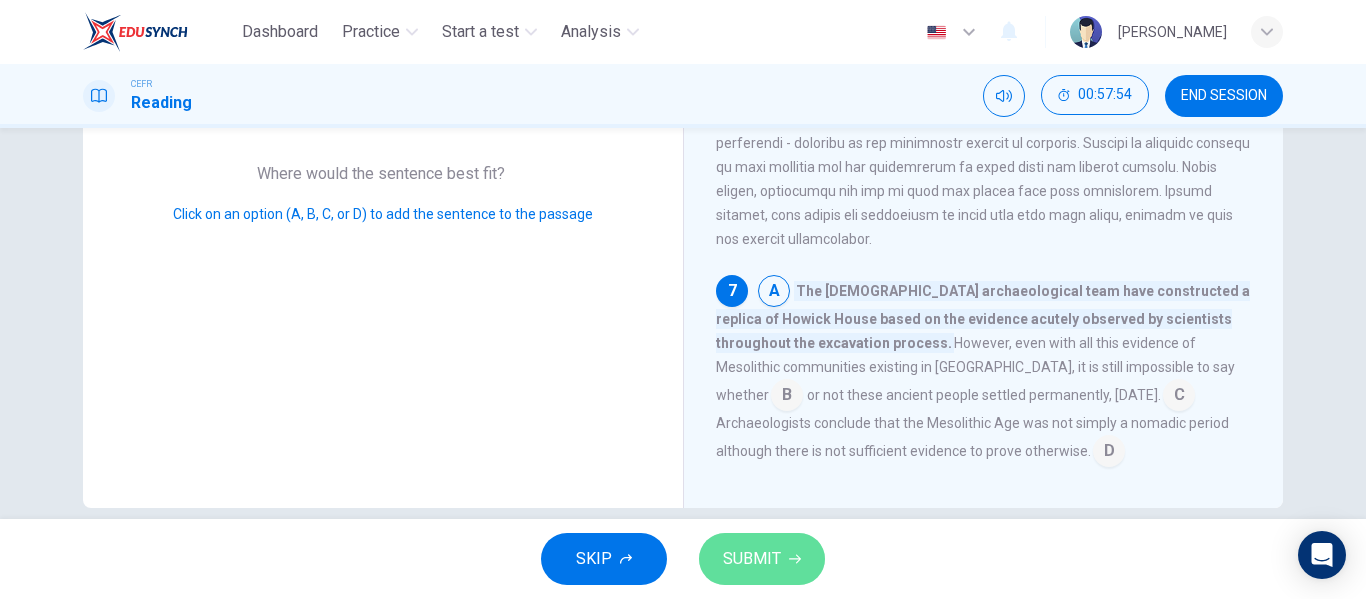 click on "SUBMIT" at bounding box center [762, 559] 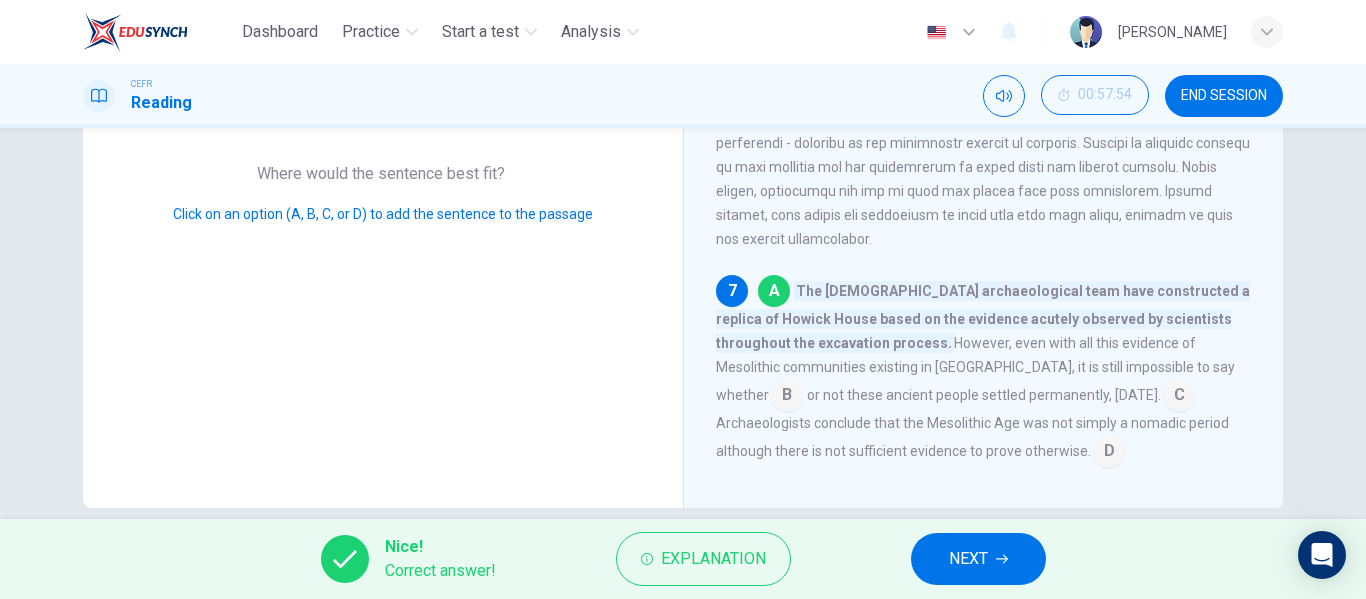 click on "NEXT" at bounding box center [978, 559] 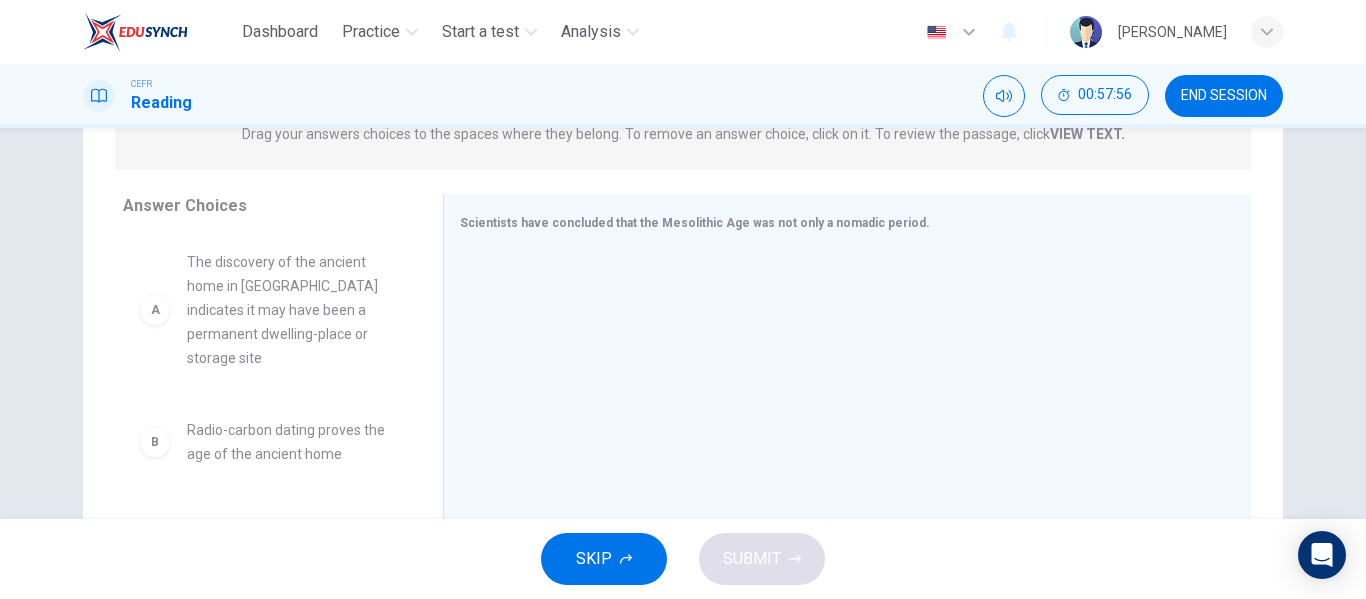 scroll, scrollTop: 294, scrollLeft: 0, axis: vertical 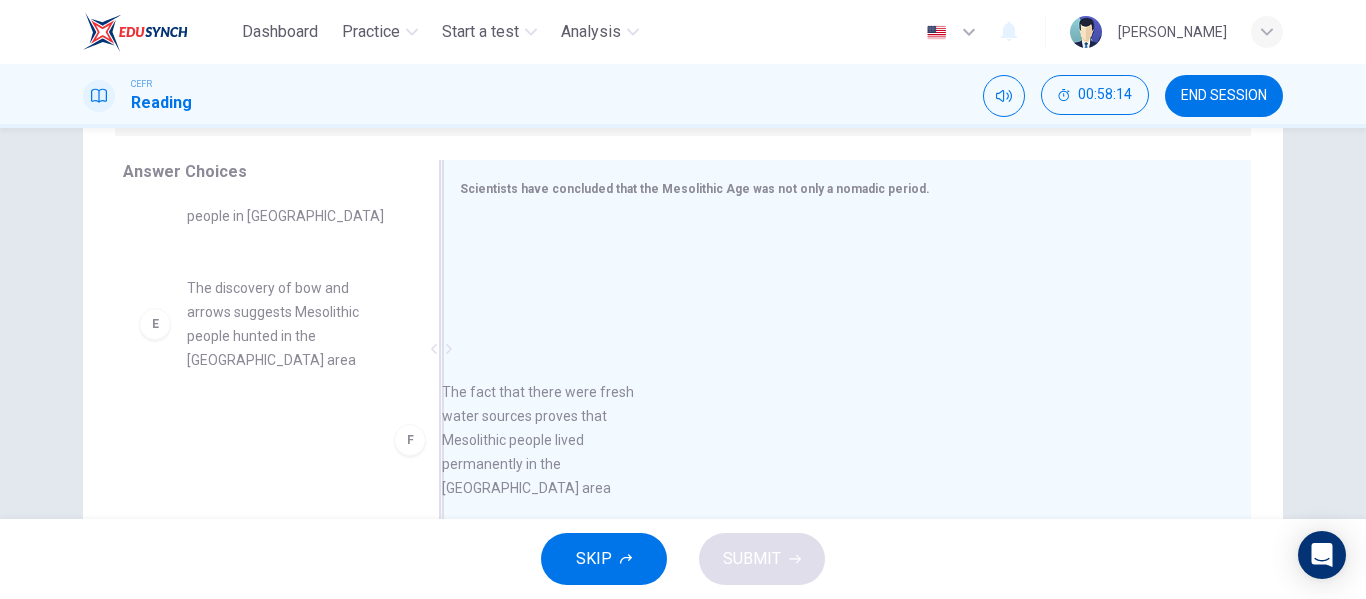 drag, startPoint x: 346, startPoint y: 405, endPoint x: 675, endPoint y: 375, distance: 330.36496 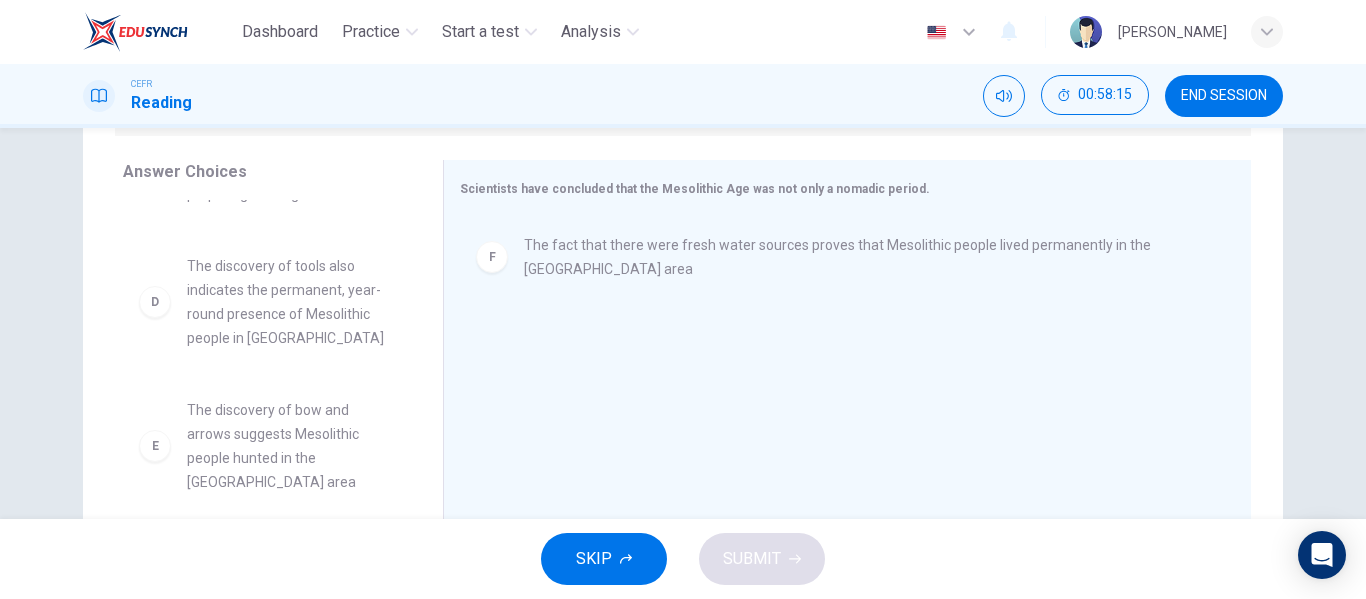 scroll, scrollTop: 324, scrollLeft: 0, axis: vertical 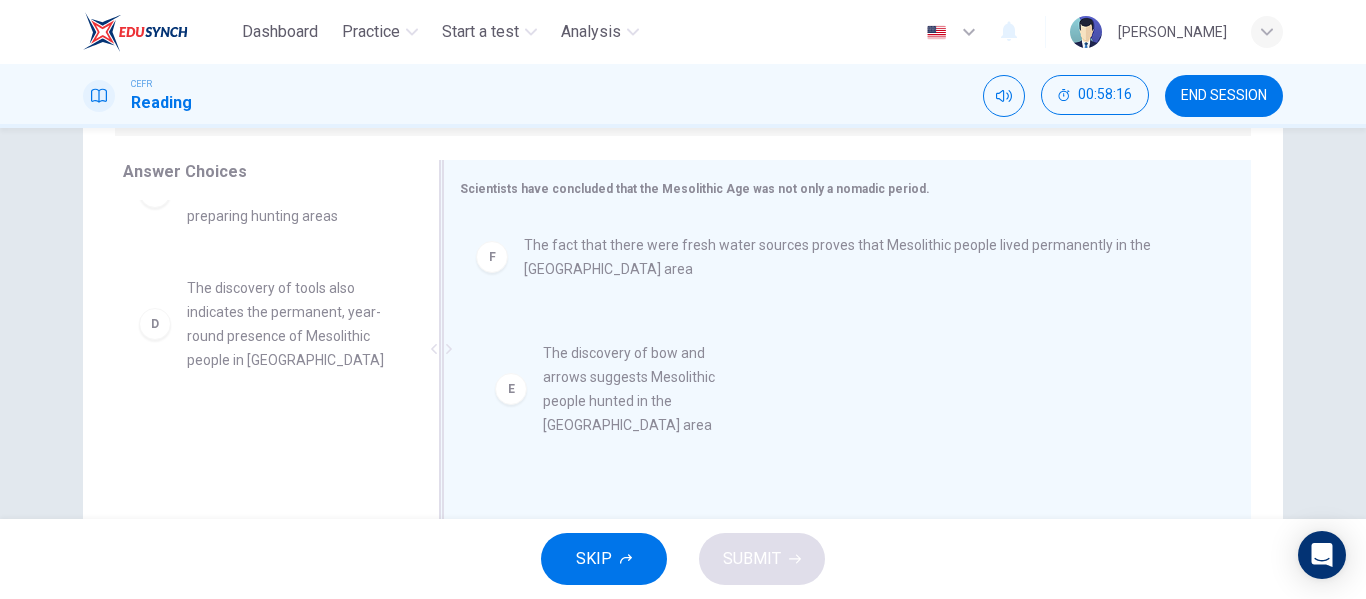 drag, startPoint x: 254, startPoint y: 481, endPoint x: 644, endPoint y: 421, distance: 394.58838 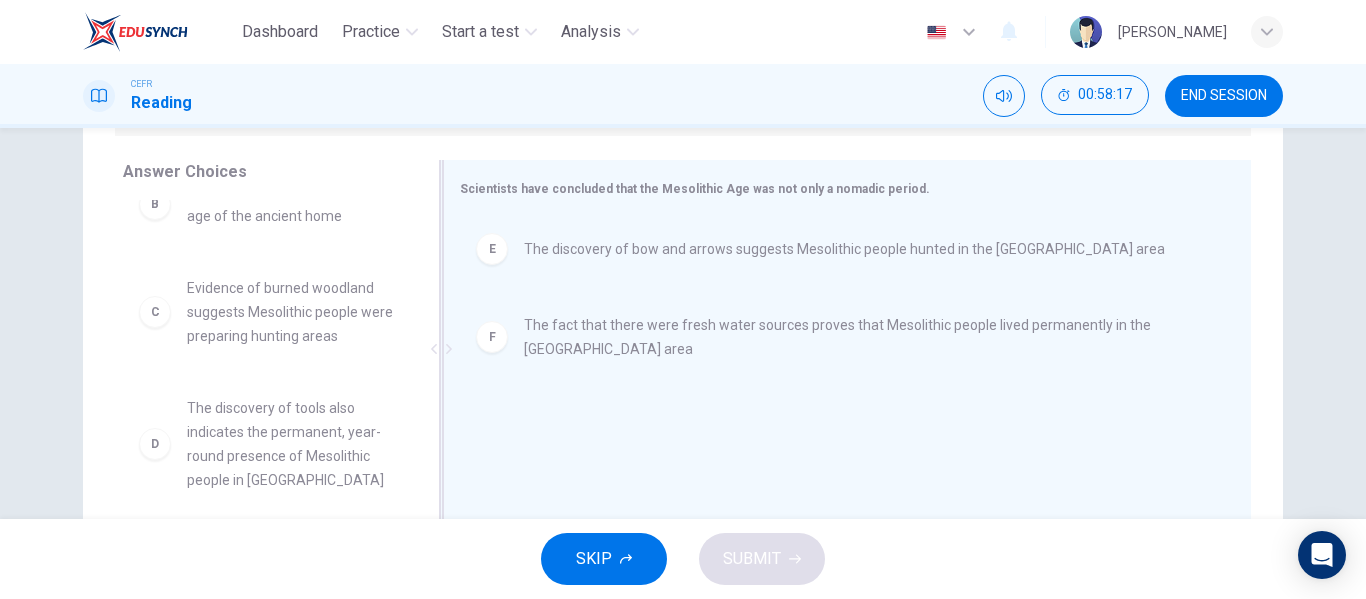 scroll, scrollTop: 180, scrollLeft: 0, axis: vertical 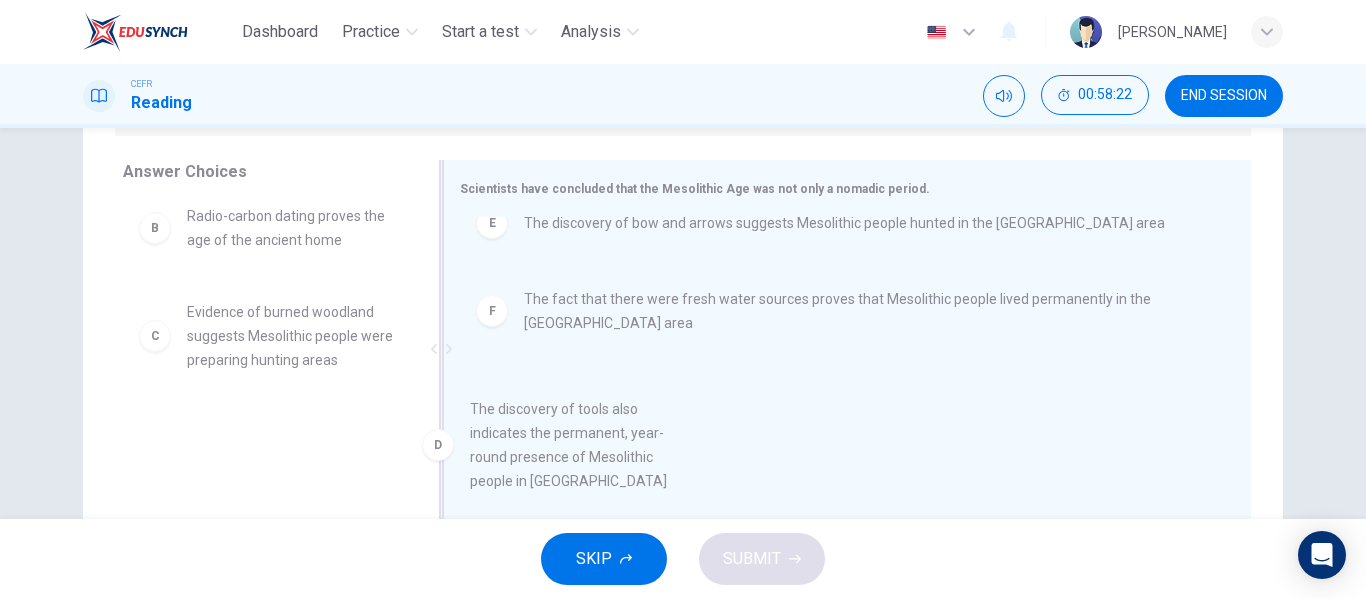 drag, startPoint x: 348, startPoint y: 413, endPoint x: 641, endPoint y: 414, distance: 293.0017 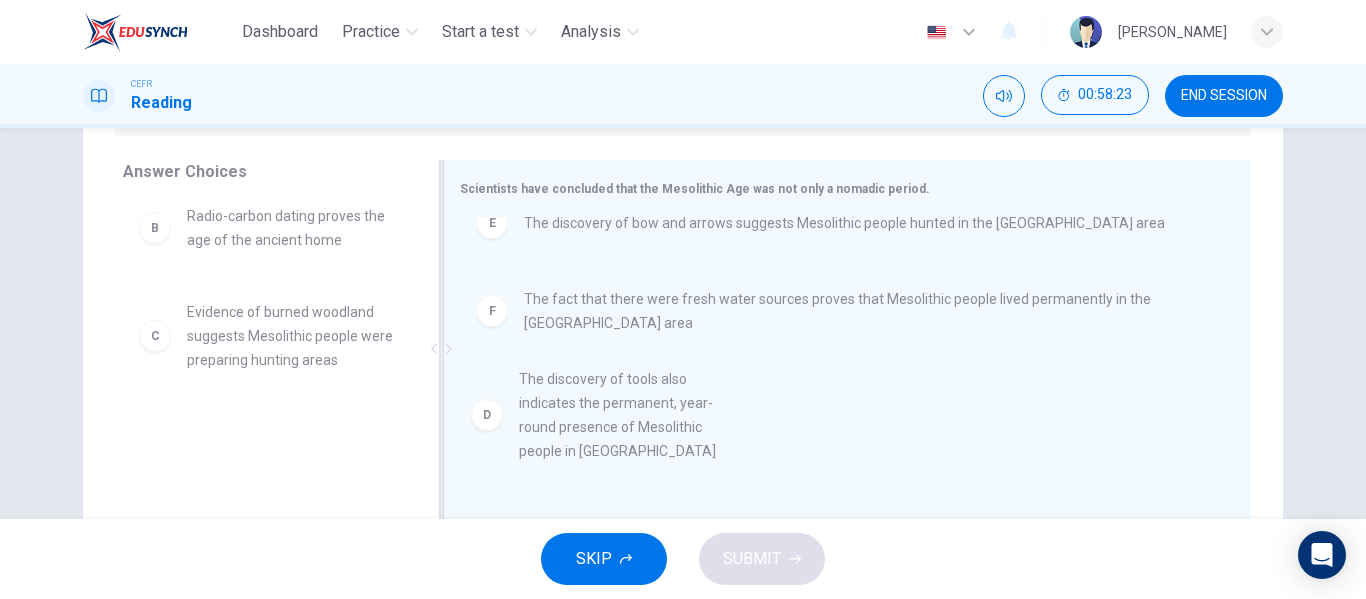scroll, scrollTop: 0, scrollLeft: 0, axis: both 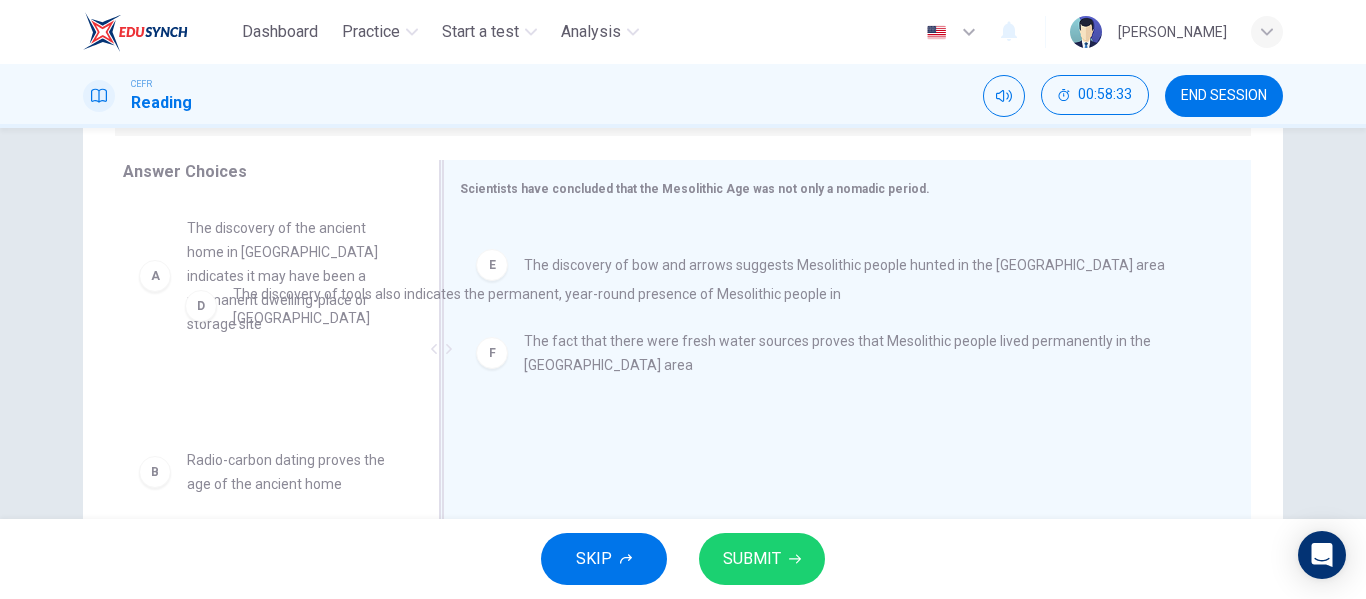 drag, startPoint x: 673, startPoint y: 243, endPoint x: 326, endPoint y: 309, distance: 353.2209 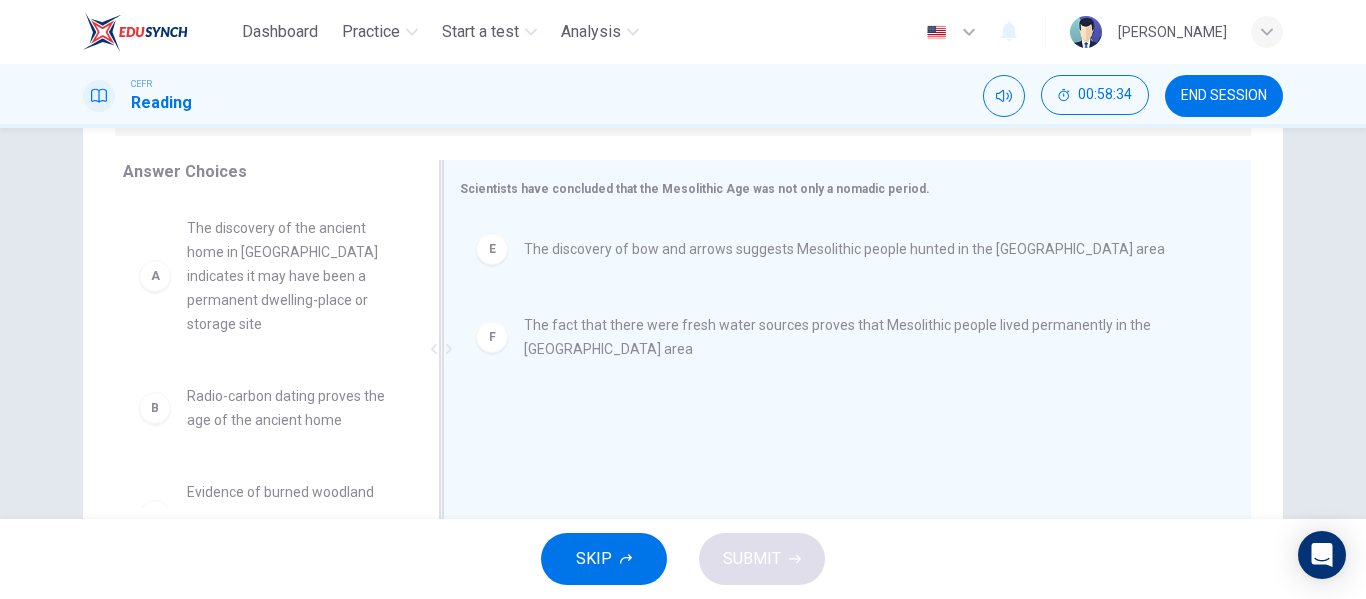 drag, startPoint x: 639, startPoint y: 291, endPoint x: 599, endPoint y: 259, distance: 51.224995 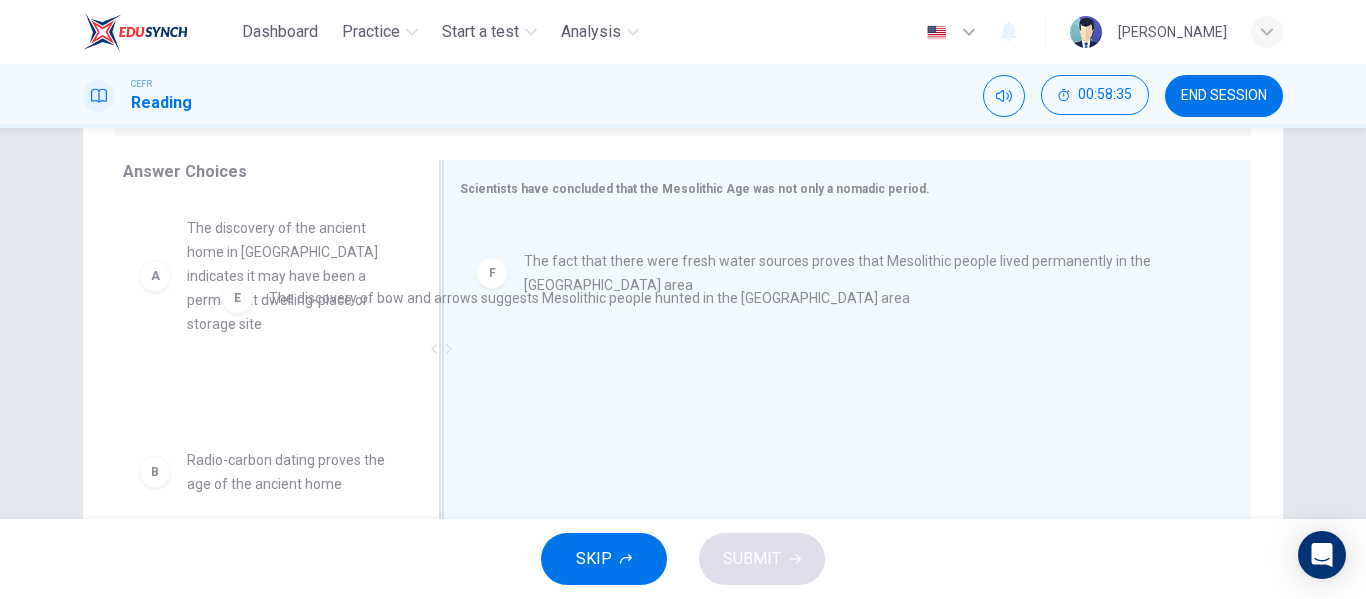 drag, startPoint x: 599, startPoint y: 259, endPoint x: 227, endPoint y: 336, distance: 379.8855 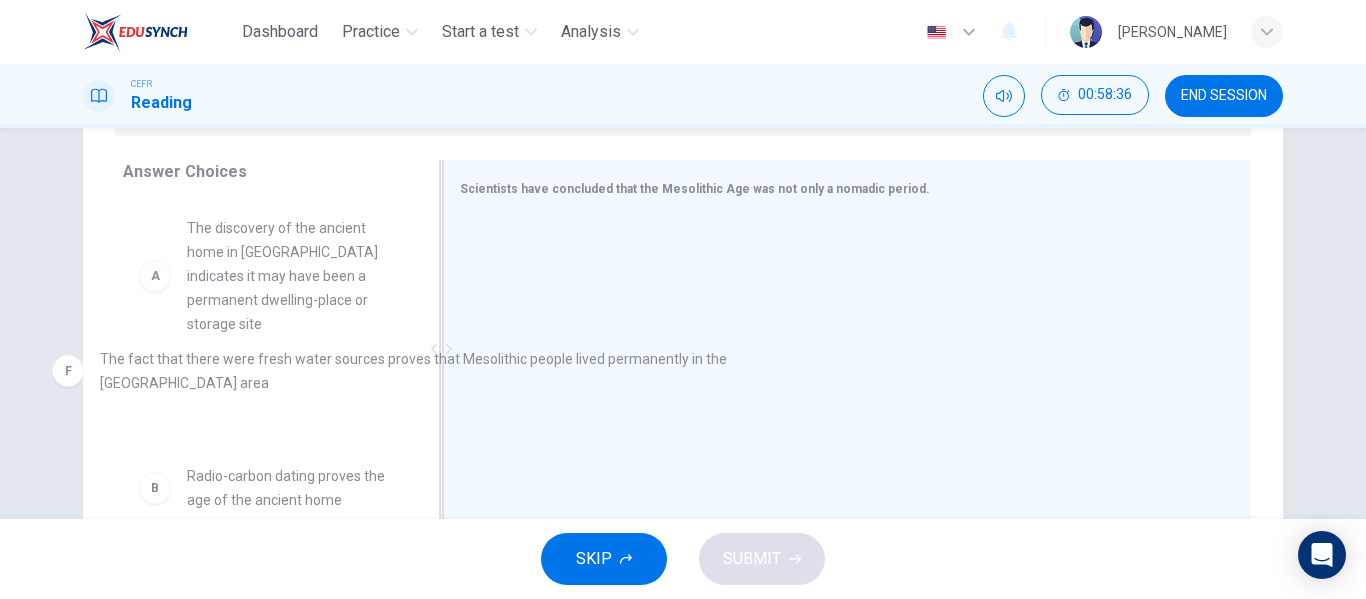 drag, startPoint x: 578, startPoint y: 283, endPoint x: 123, endPoint y: 397, distance: 469.06396 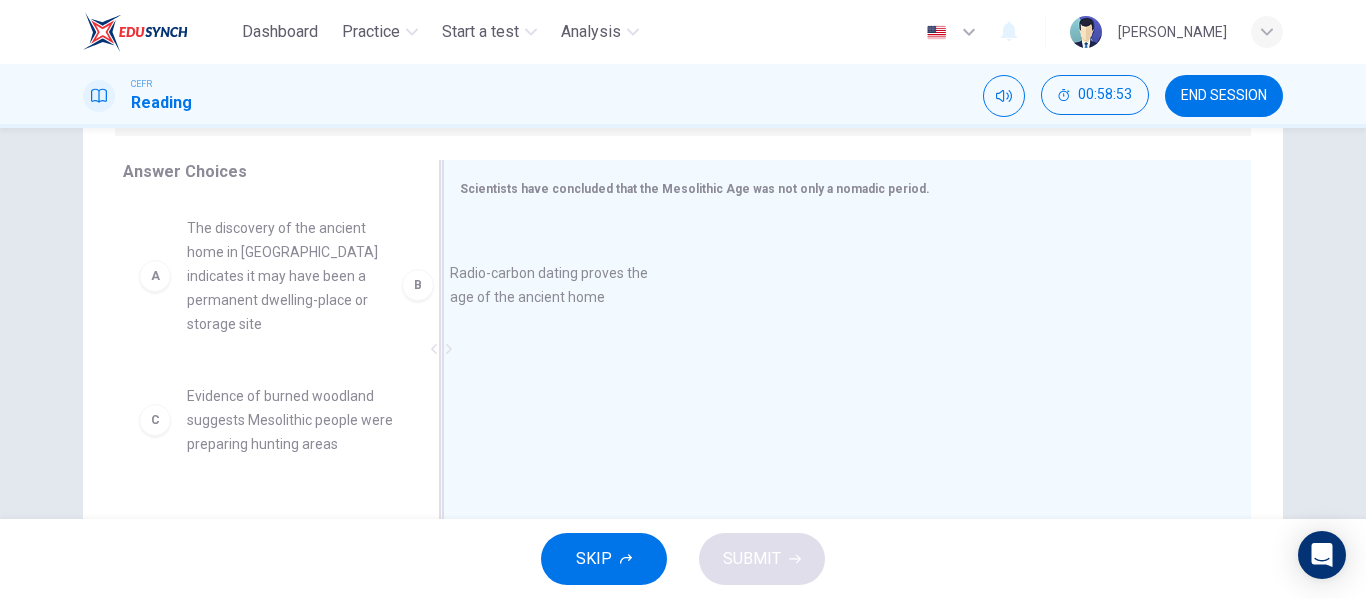 drag, startPoint x: 248, startPoint y: 401, endPoint x: 601, endPoint y: 261, distance: 379.7486 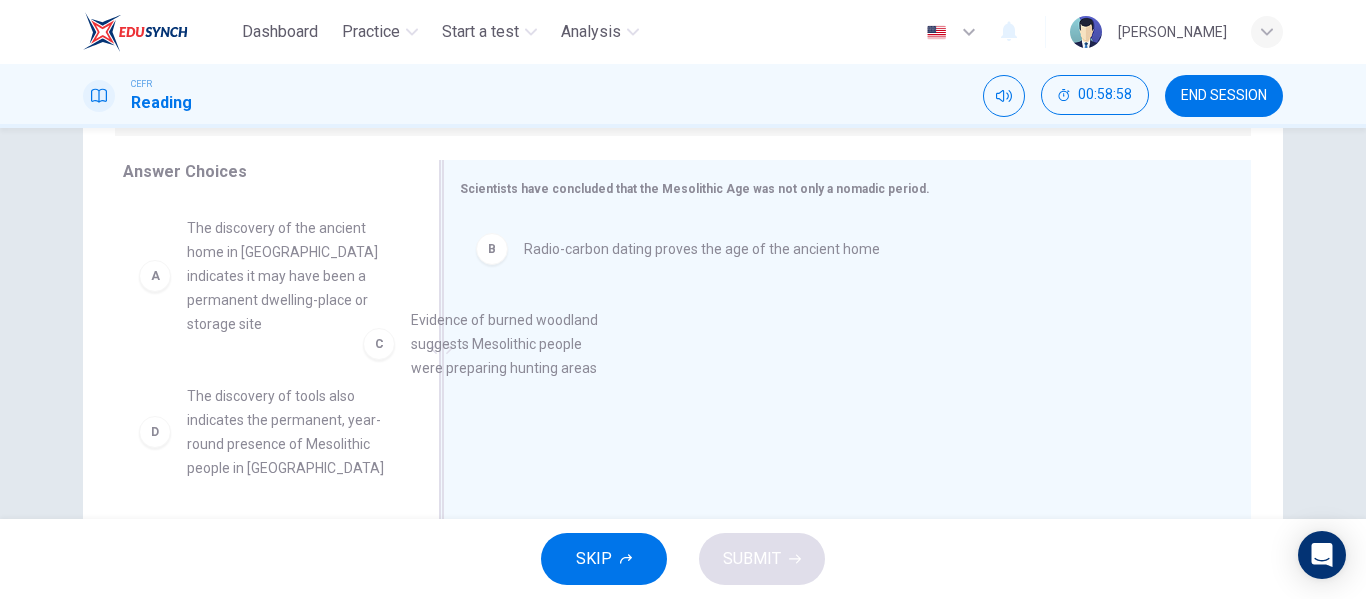 drag, startPoint x: 331, startPoint y: 409, endPoint x: 639, endPoint y: 343, distance: 314.99207 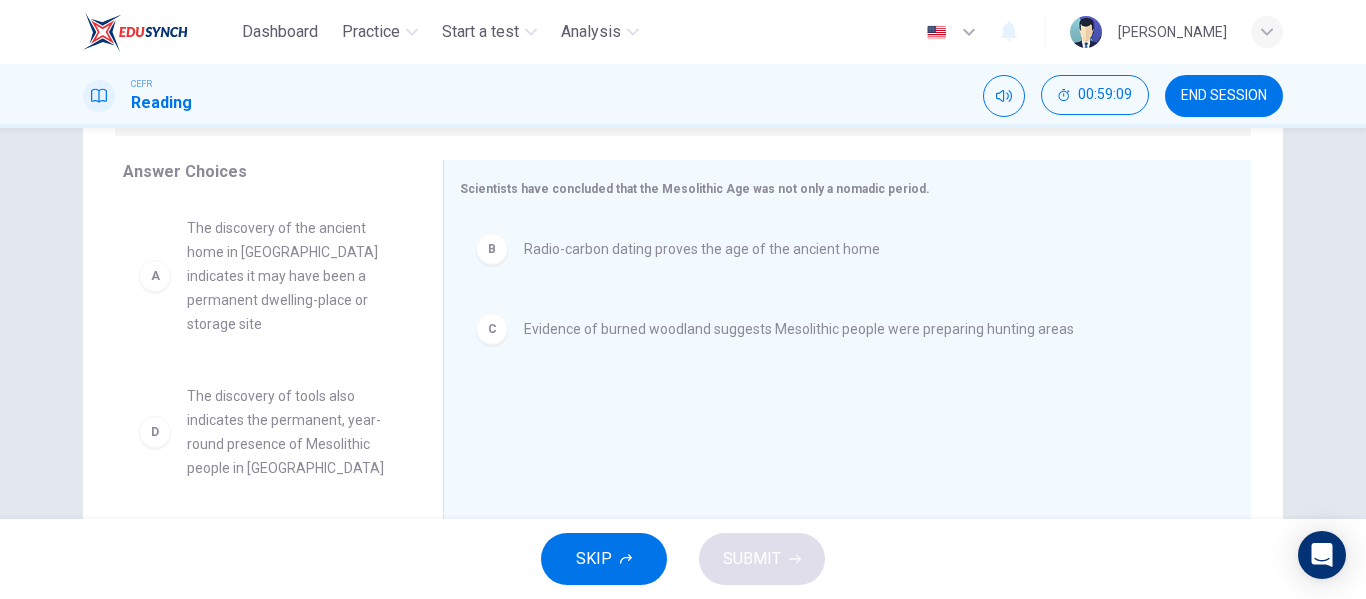 drag, startPoint x: 410, startPoint y: 292, endPoint x: 418, endPoint y: 393, distance: 101.31634 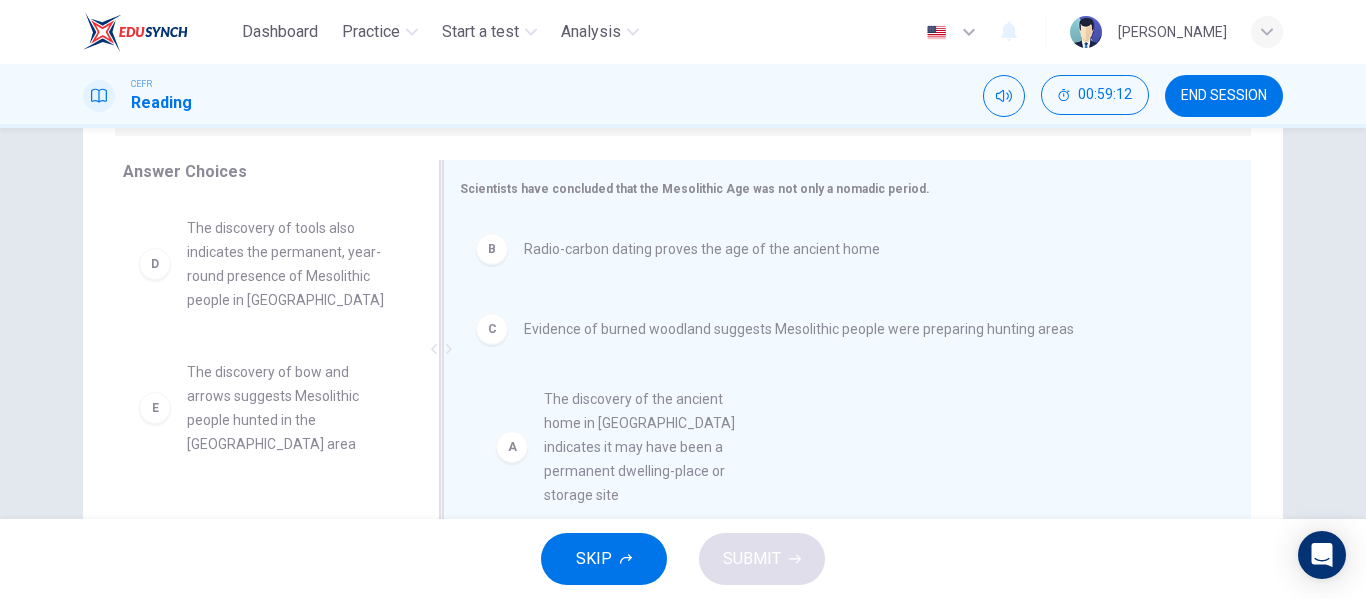 drag, startPoint x: 263, startPoint y: 259, endPoint x: 642, endPoint y: 434, distance: 417.45178 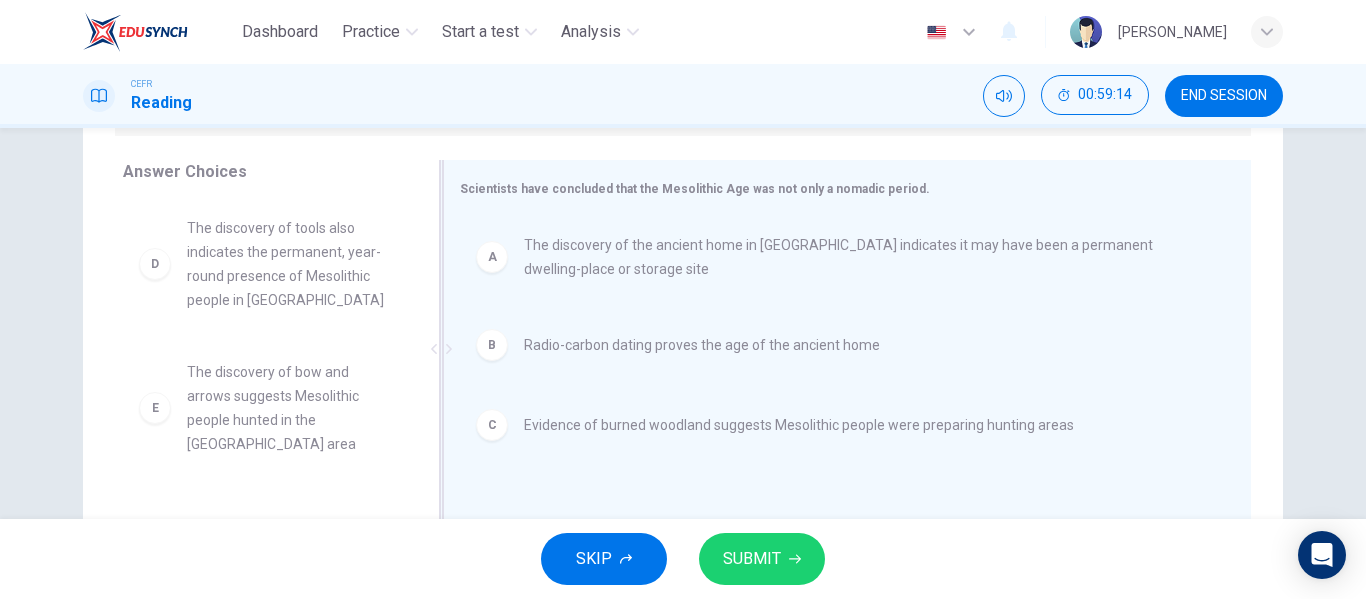 drag, startPoint x: 425, startPoint y: 318, endPoint x: 425, endPoint y: 338, distance: 20 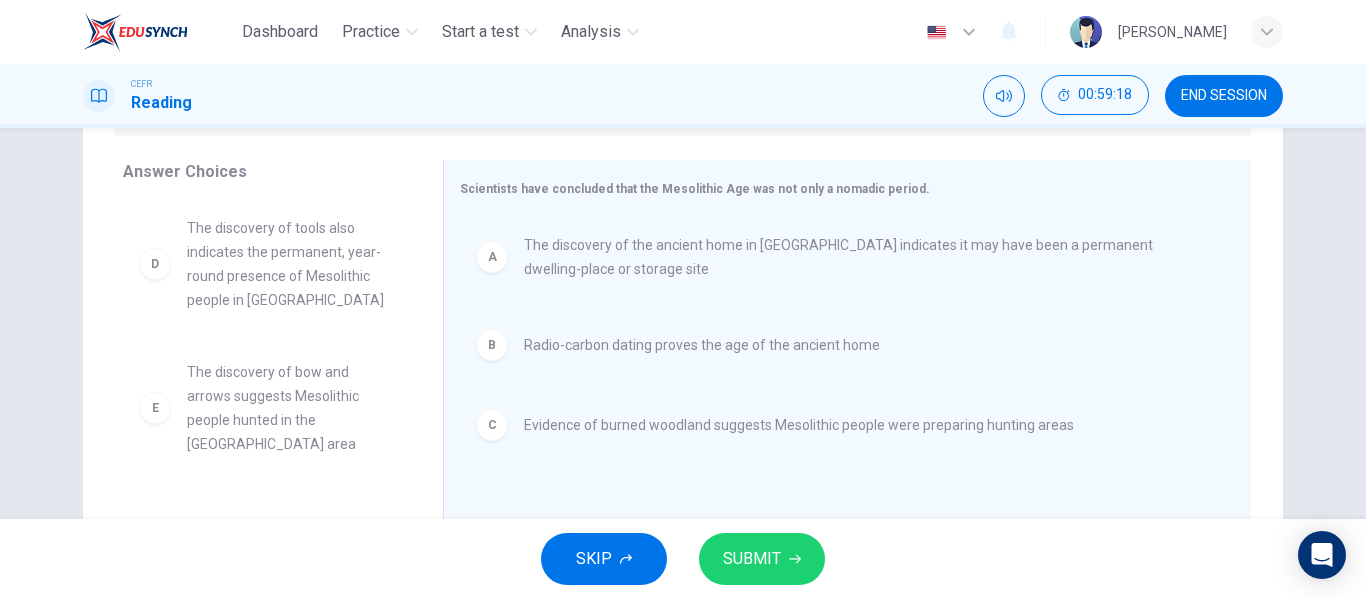 drag, startPoint x: 411, startPoint y: 344, endPoint x: 412, endPoint y: 354, distance: 10.049875 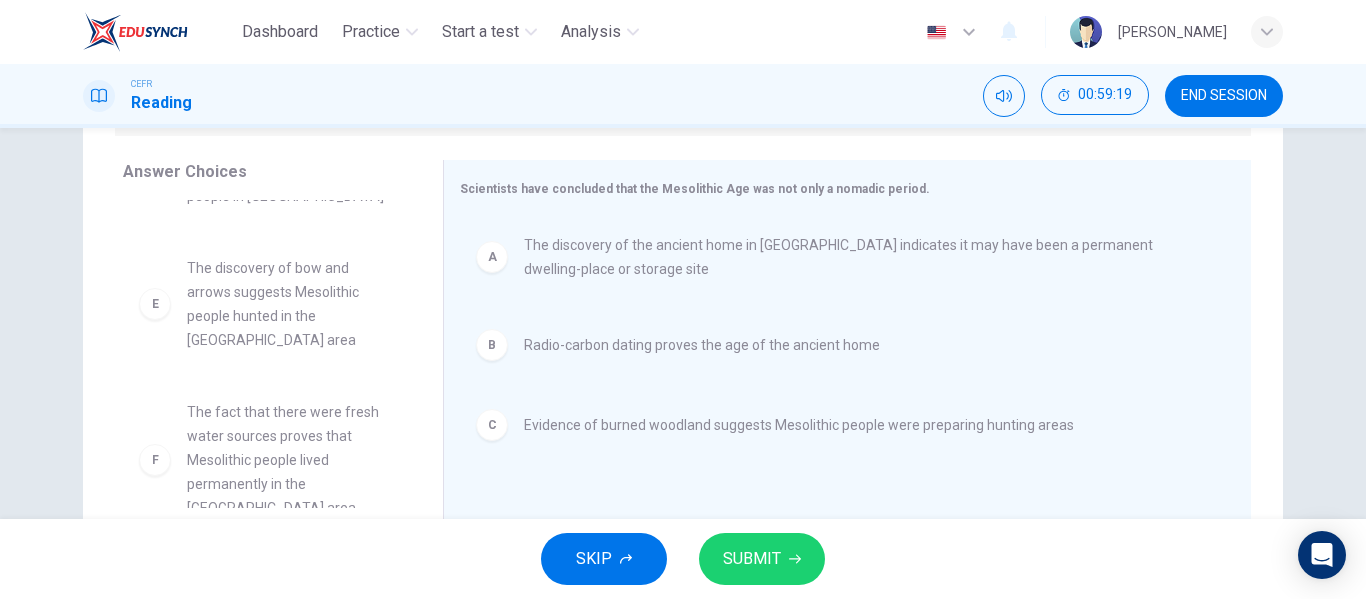 scroll, scrollTop: 108, scrollLeft: 0, axis: vertical 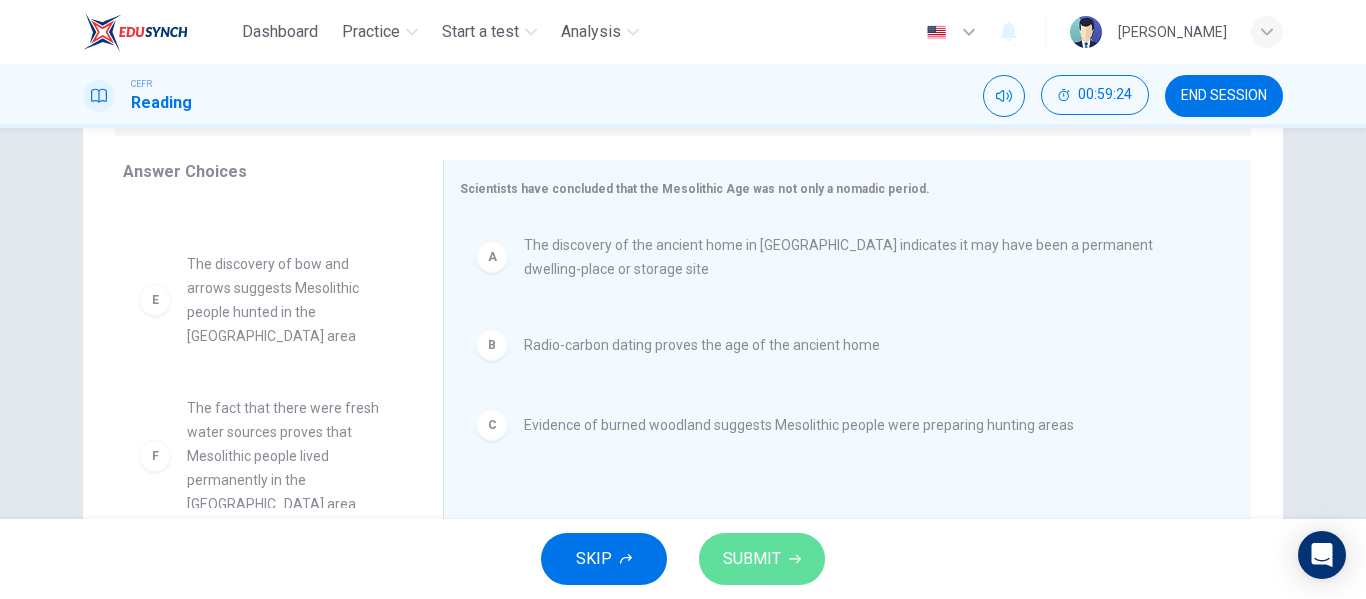 click on "SUBMIT" at bounding box center (752, 559) 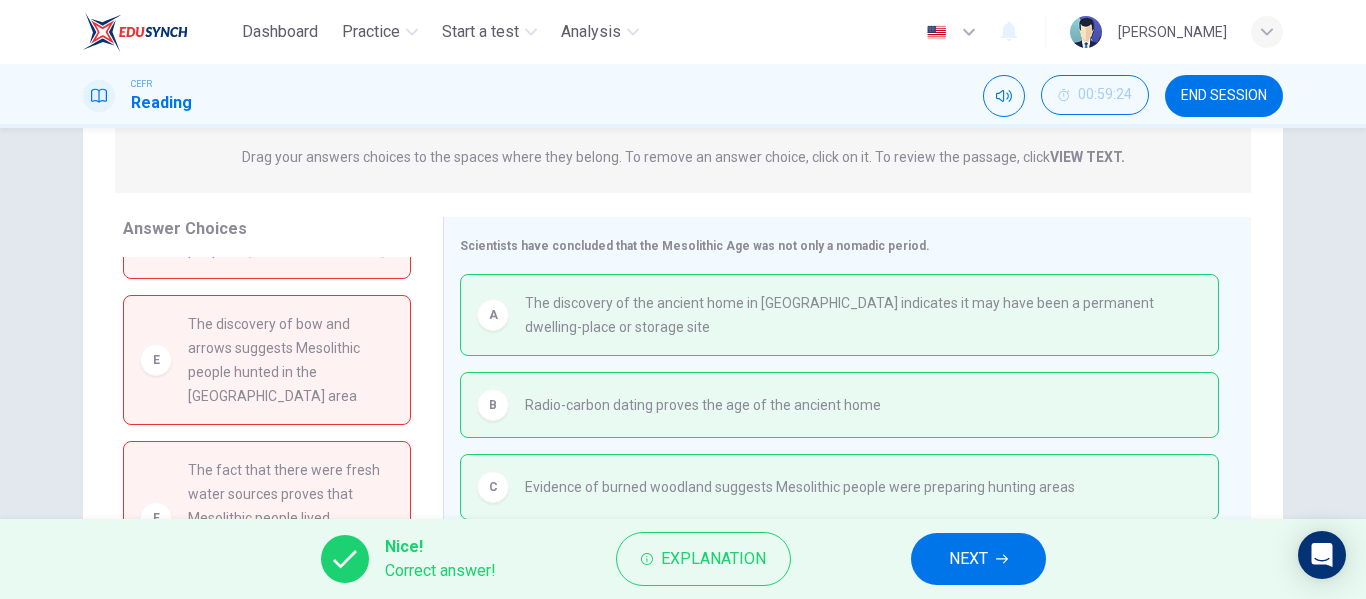 scroll, scrollTop: 258, scrollLeft: 0, axis: vertical 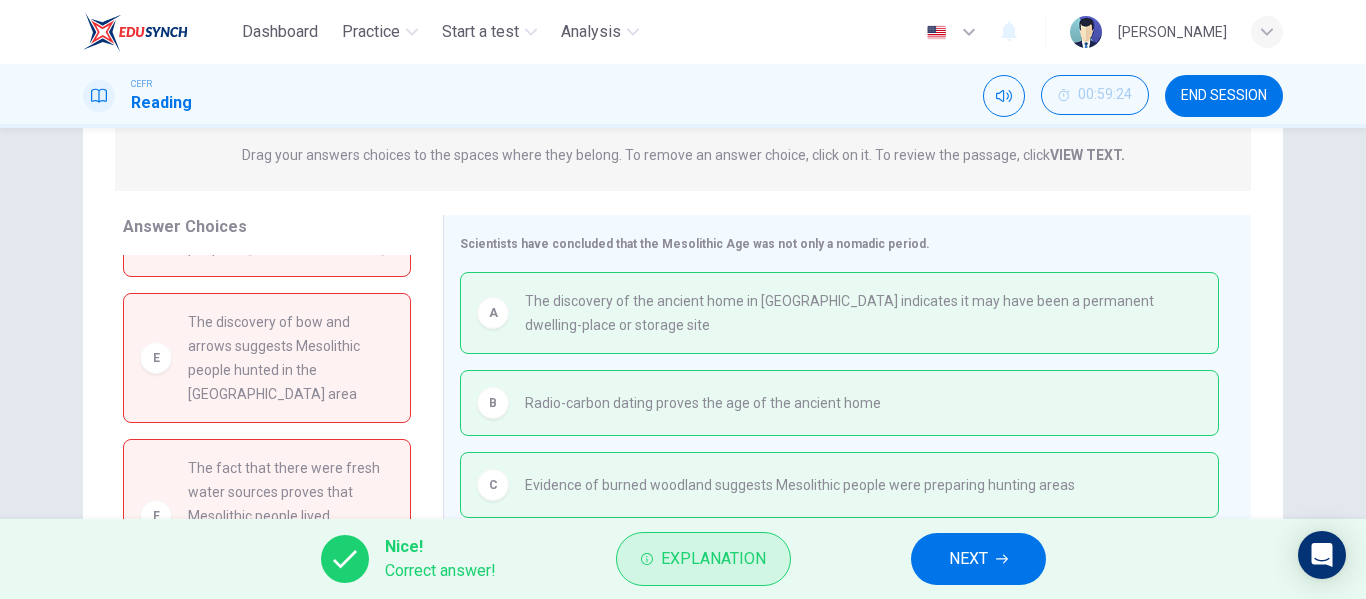 click on "Explanation" at bounding box center (713, 559) 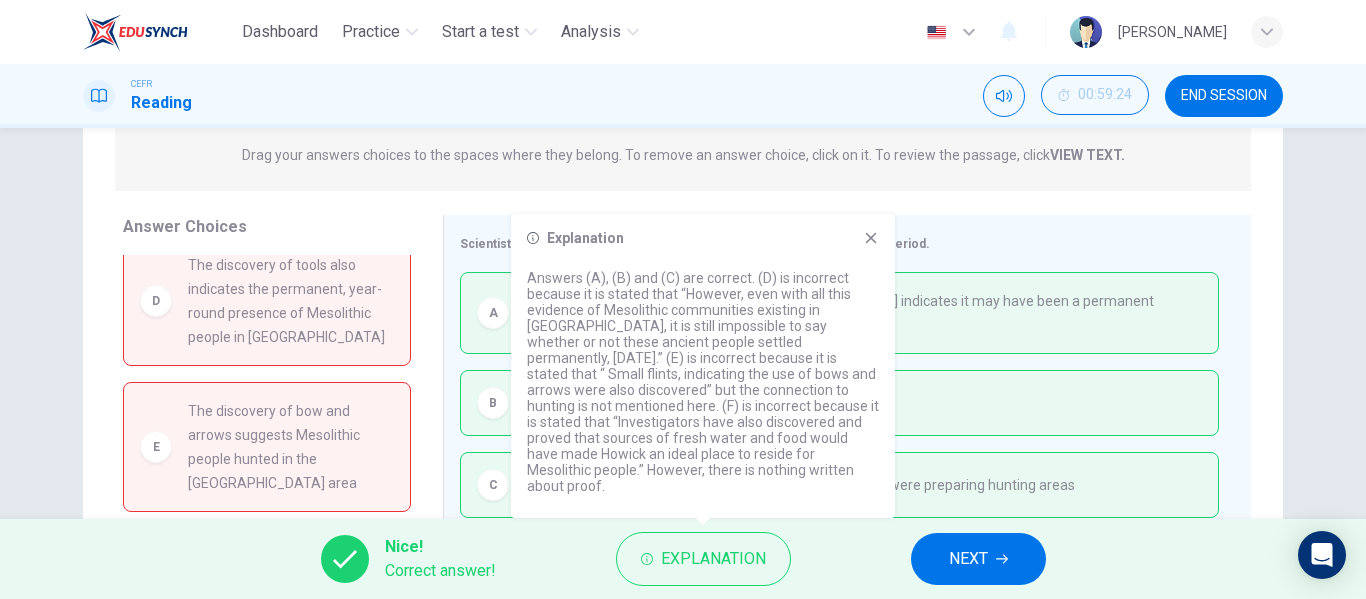 scroll, scrollTop: 0, scrollLeft: 0, axis: both 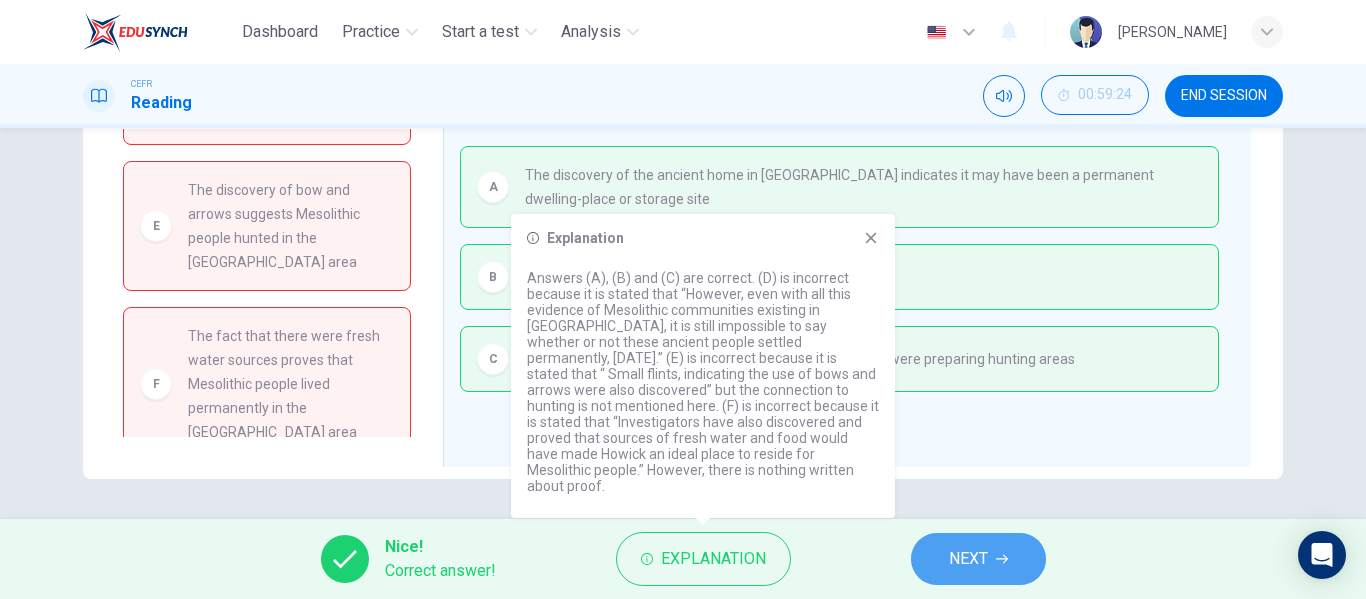 click on "NEXT" at bounding box center [968, 559] 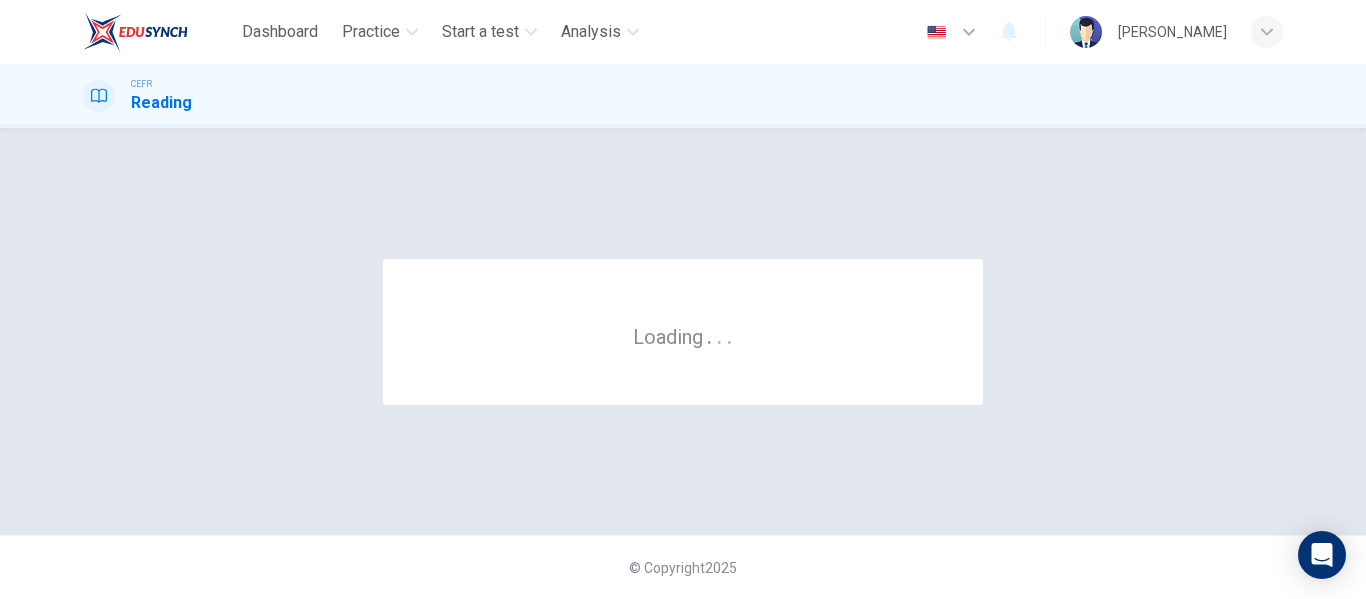 scroll, scrollTop: 0, scrollLeft: 0, axis: both 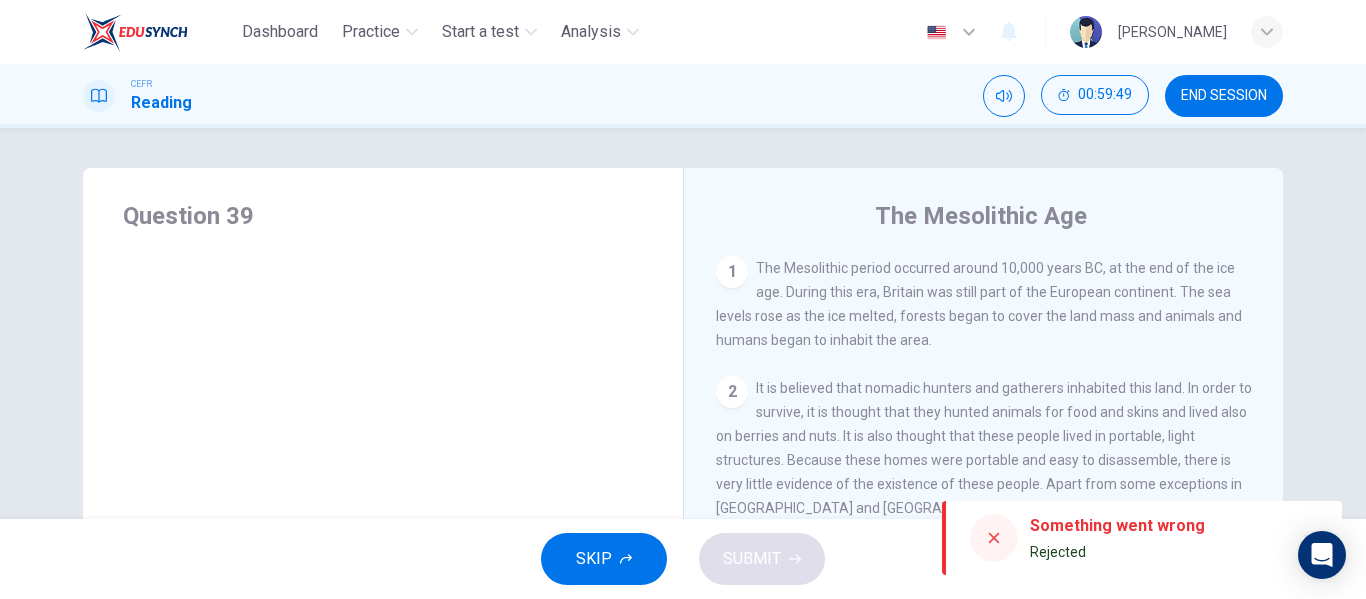 click on "Question 39 The Mesolithic Age [DEMOGRAPHIC_DATA] The Mesolithic period occurred around 10,000 years BC, at the end of the ice age. During this era, Britain was still part of the European continent. The sea levels rose as the ice melted, forests began to cover the land mass and animals and humans began to inhabit the area. 2 It is believed that nomadic hunters and gatherers inhabited this land. In order to survive, it is thought that they hunted animals for food and skins and lived also on berries and nuts. It is also thought that these people lived in portable, light structures. Because these homes were portable and easy to disassemble, there is very little evidence of the existence of these people. Apart from some exceptions in [GEOGRAPHIC_DATA] and [GEOGRAPHIC_DATA], the only evidence of their existence is usually a scattering of distinct and finely worked stone tools. 3 4 5 6 7" at bounding box center [683, 323] 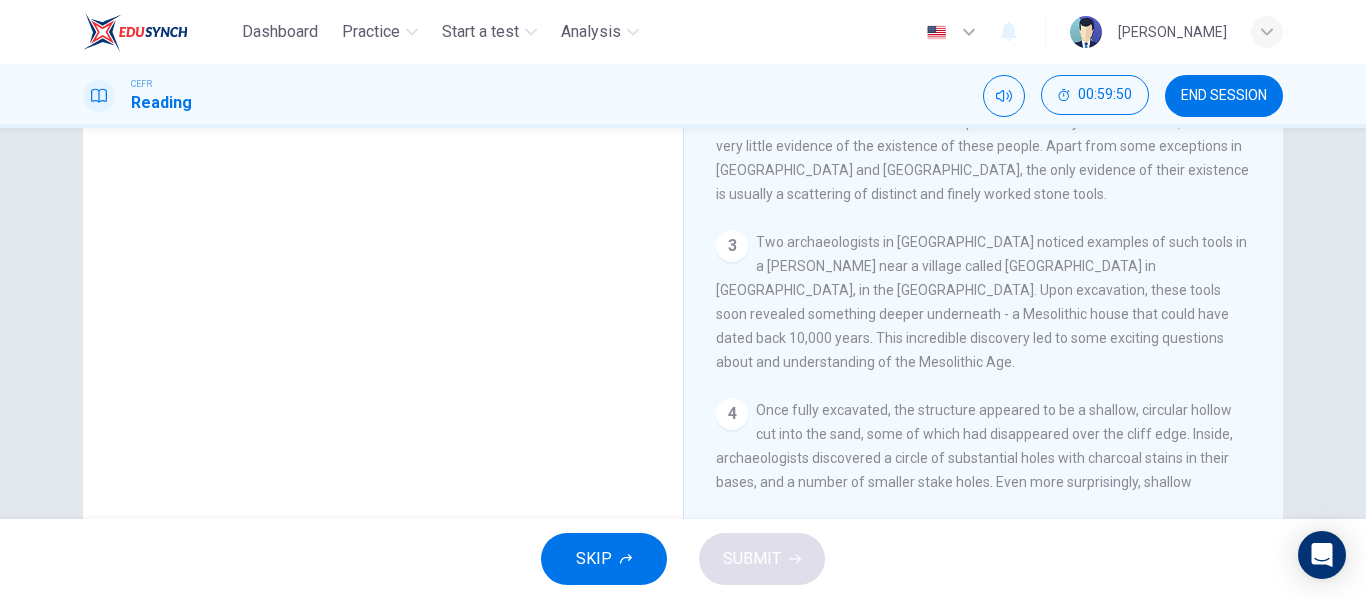 scroll, scrollTop: 342, scrollLeft: 0, axis: vertical 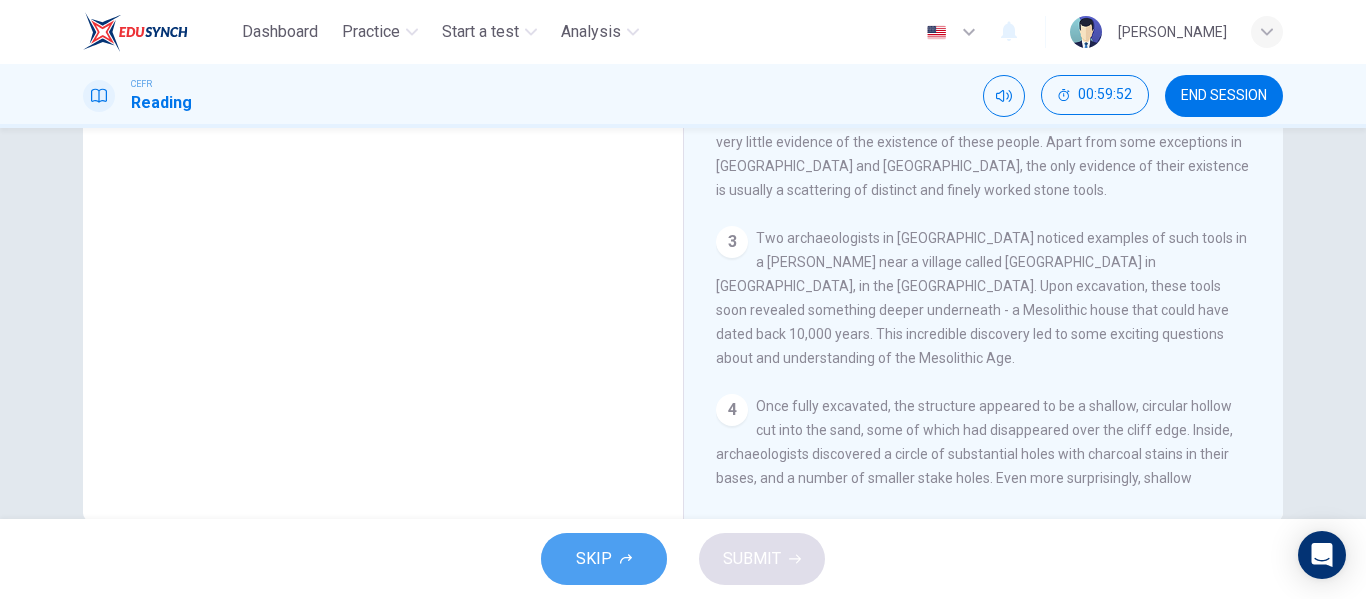 click on "SKIP" at bounding box center (604, 559) 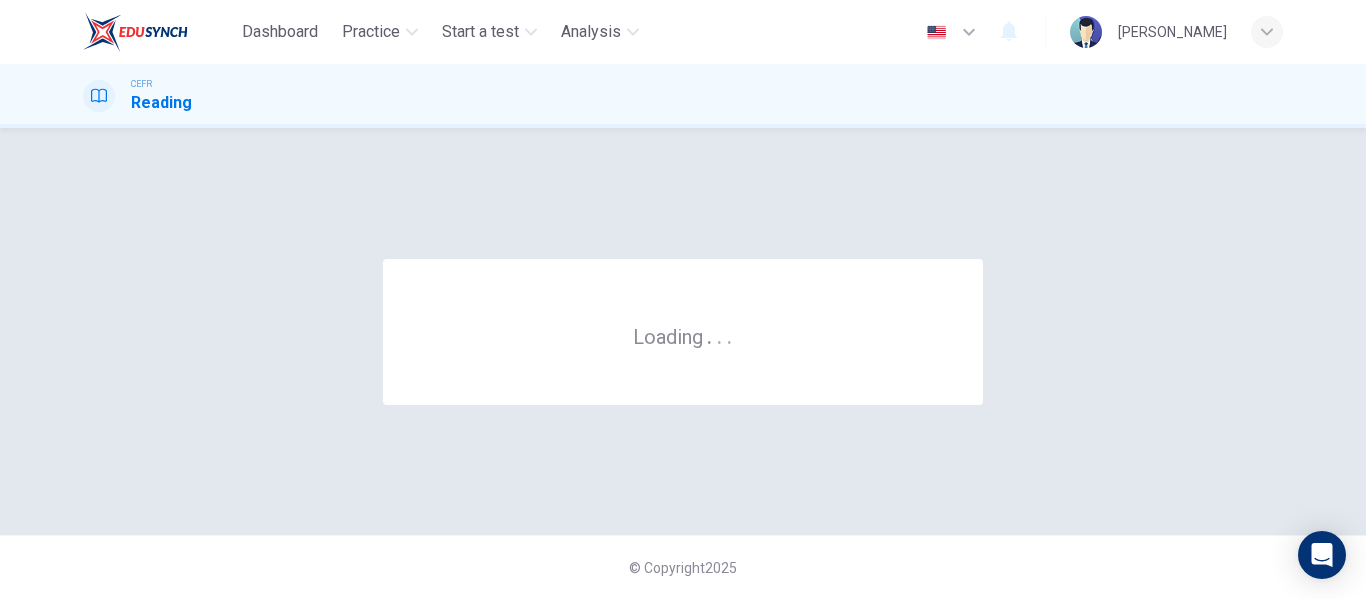 scroll, scrollTop: 0, scrollLeft: 0, axis: both 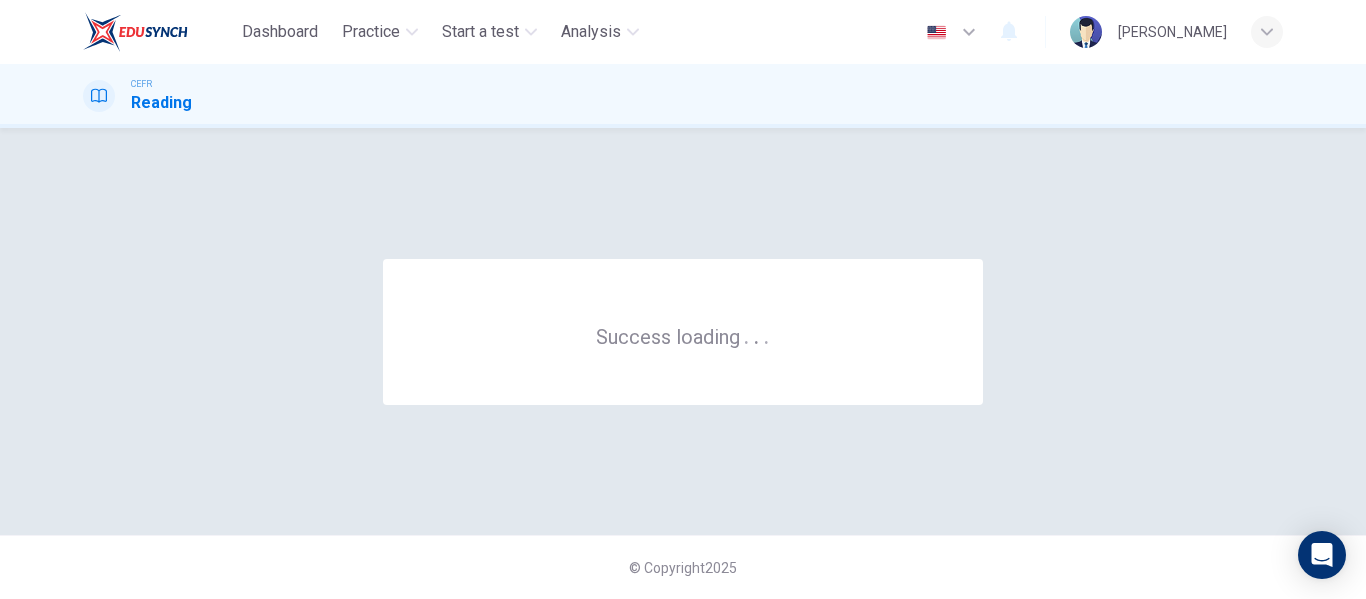 click on "Success loading . . . © Copyright  2025" at bounding box center (683, 363) 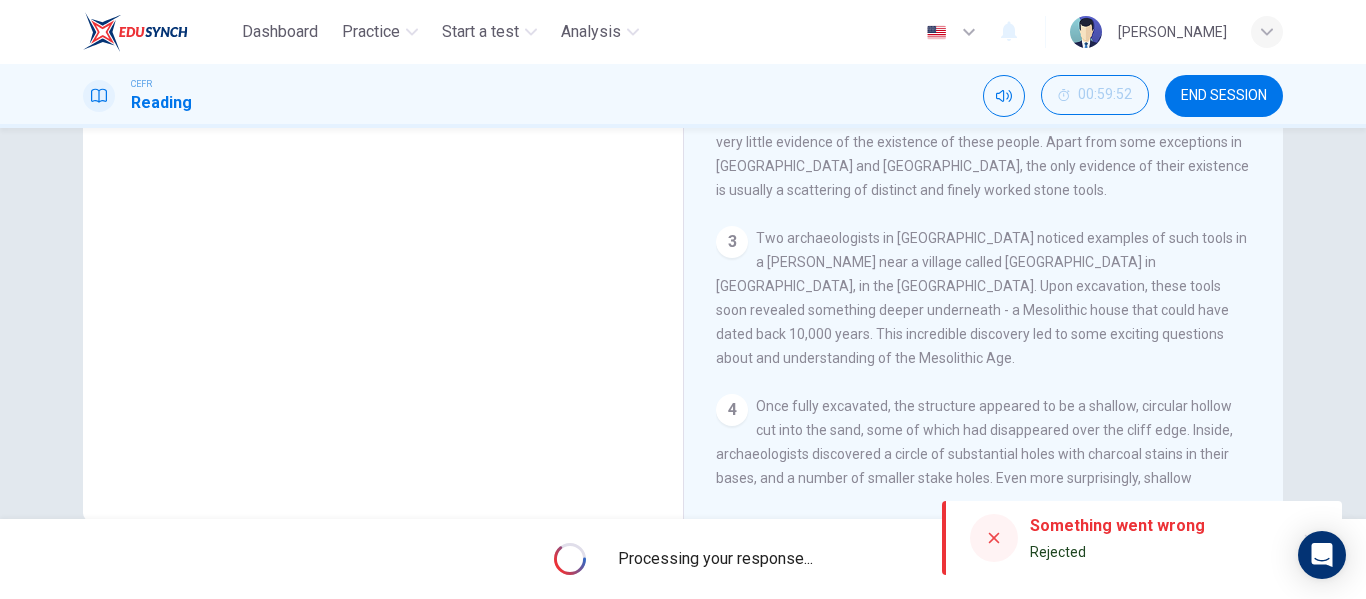 scroll, scrollTop: 384, scrollLeft: 0, axis: vertical 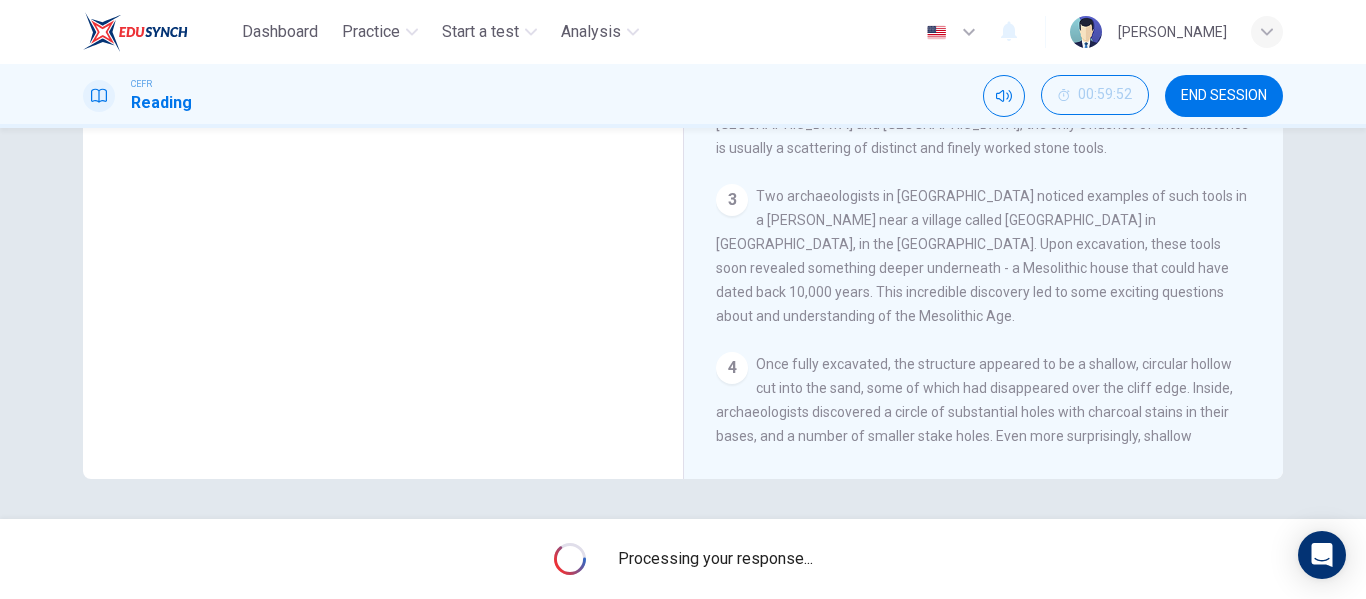 click on "The Mesolithic Age [DEMOGRAPHIC_DATA] The Mesolithic period occurred around 10,000 years BC, at the end of the ice age. During this era, Britain was still part of the European continent. The sea levels rose as the ice melted, forests began to cover the land mass and animals and humans began to inhabit the area. 2 It is believed that nomadic hunters and gatherers inhabited this land. In order to survive, it is thought that they hunted animals for food and skins and lived also on berries and nuts. It is also thought that these people lived in portable, light structures. Because these homes were portable and easy to disassemble, there is very little evidence of the existence of these people. Apart from some exceptions in [GEOGRAPHIC_DATA] and [GEOGRAPHIC_DATA], the only evidence of their existence is usually a scattering of distinct and finely worked stone tools. 3 4 5 6 7" at bounding box center [983, 131] 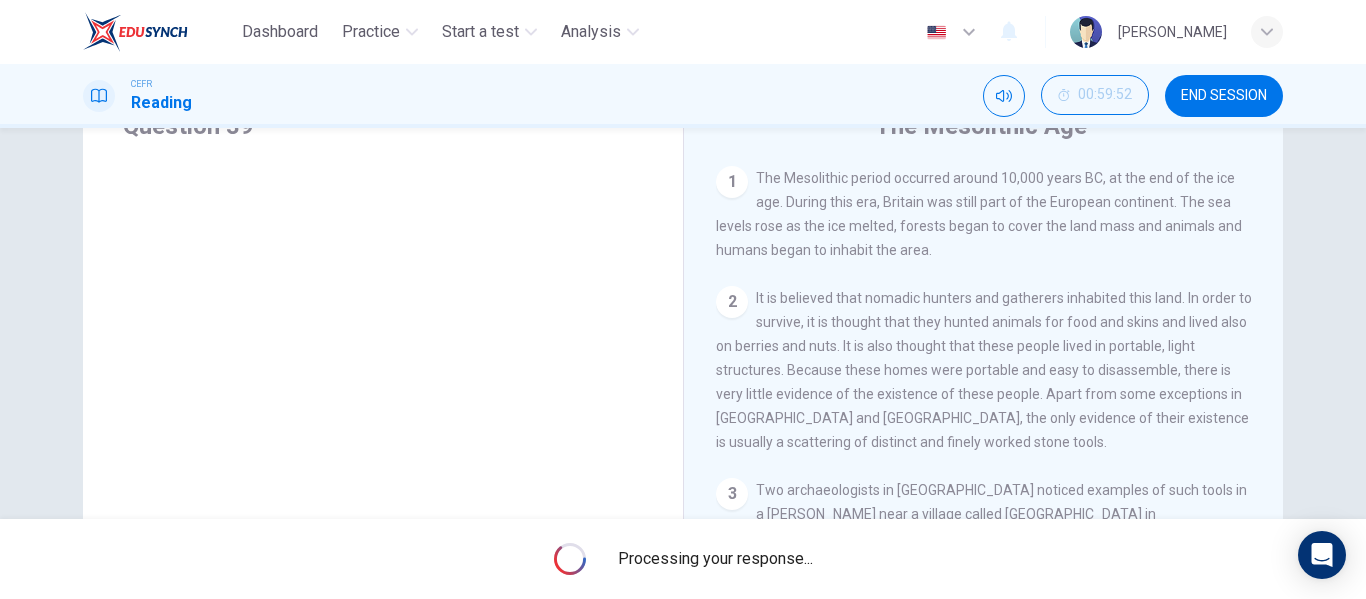 scroll, scrollTop: 42, scrollLeft: 0, axis: vertical 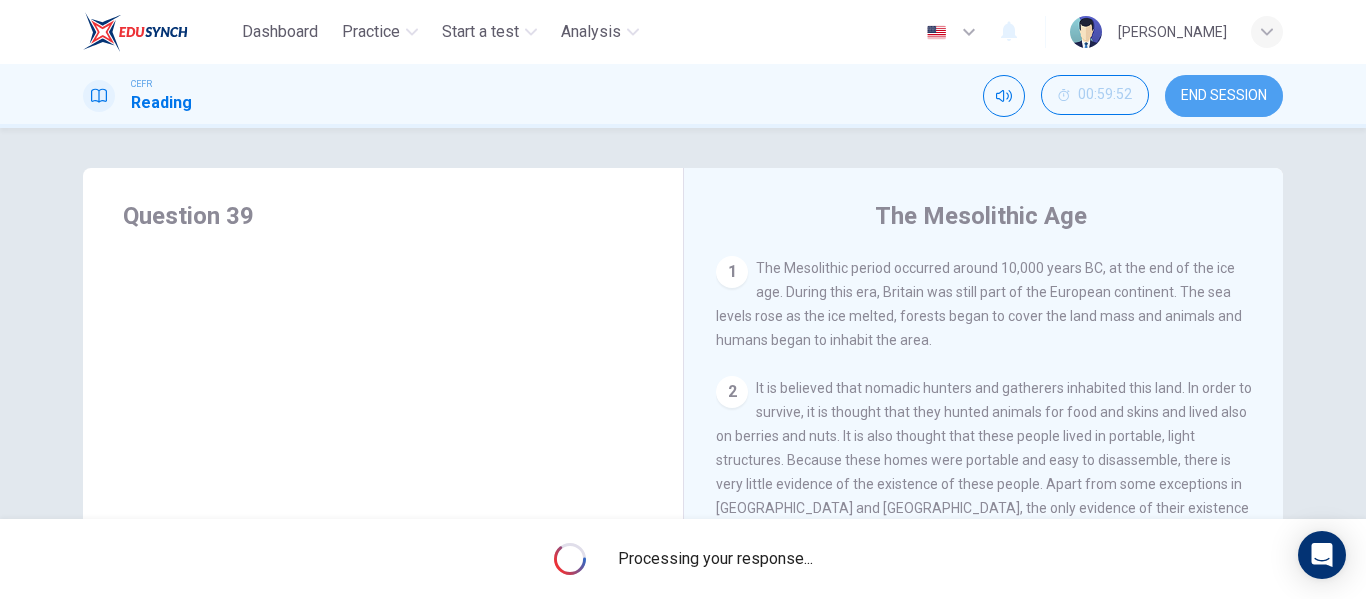 click on "END SESSION" at bounding box center (1224, 96) 